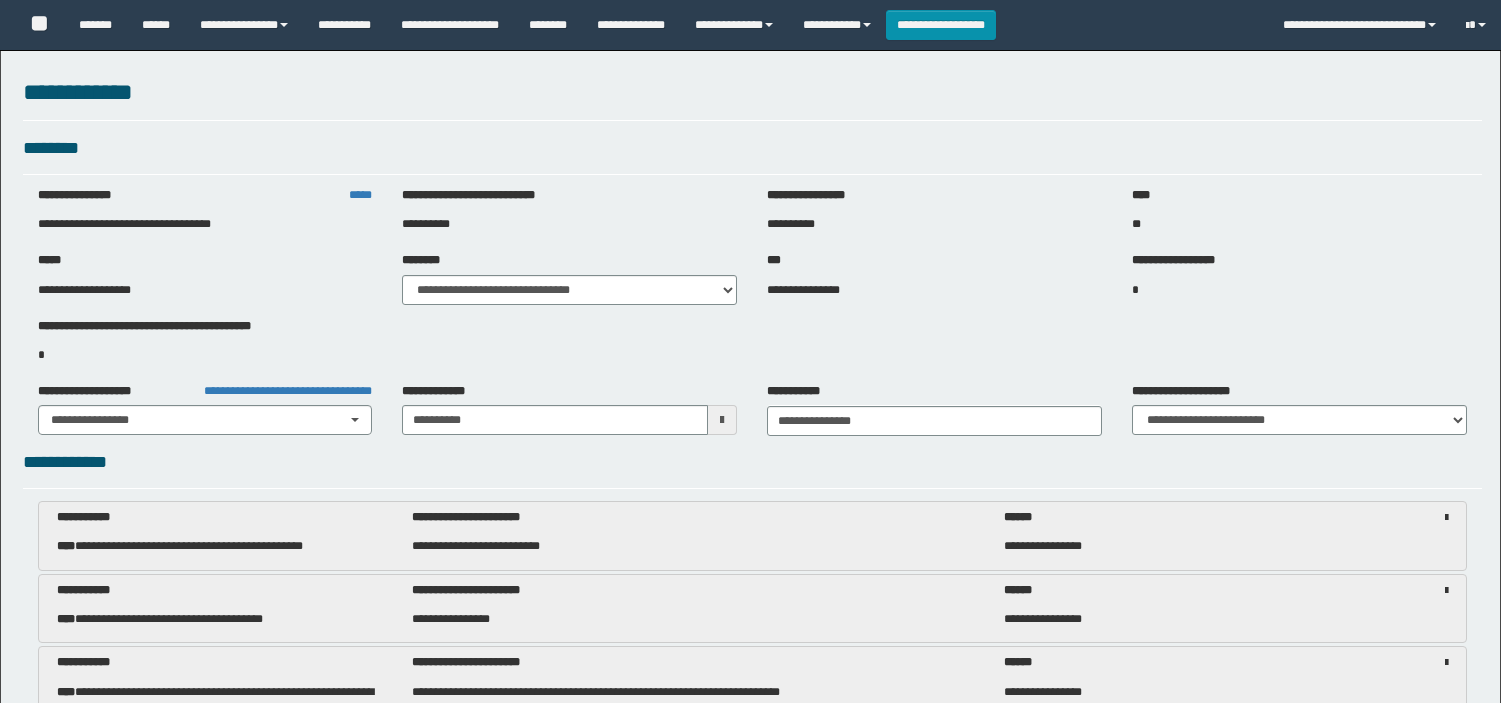select on "**" 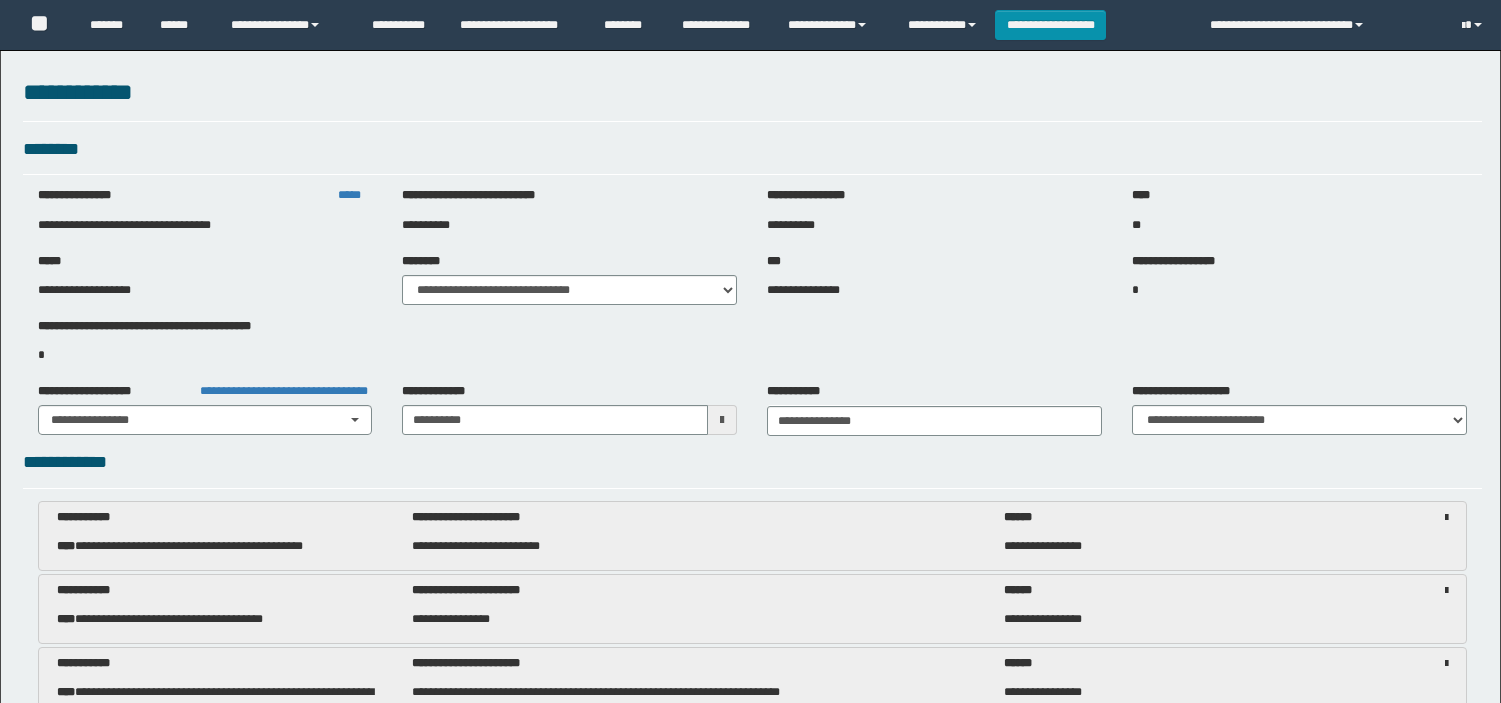 scroll, scrollTop: 0, scrollLeft: 0, axis: both 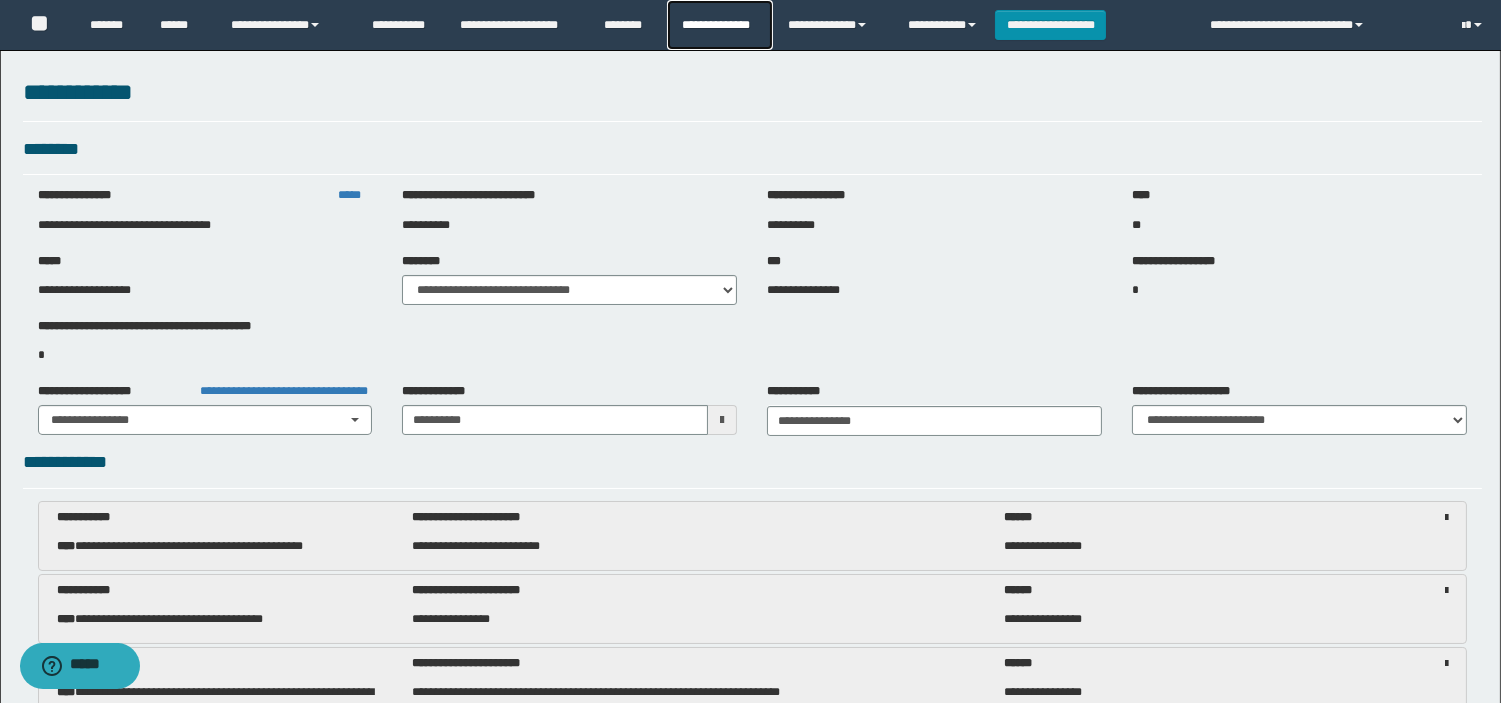 click on "**********" at bounding box center (719, 25) 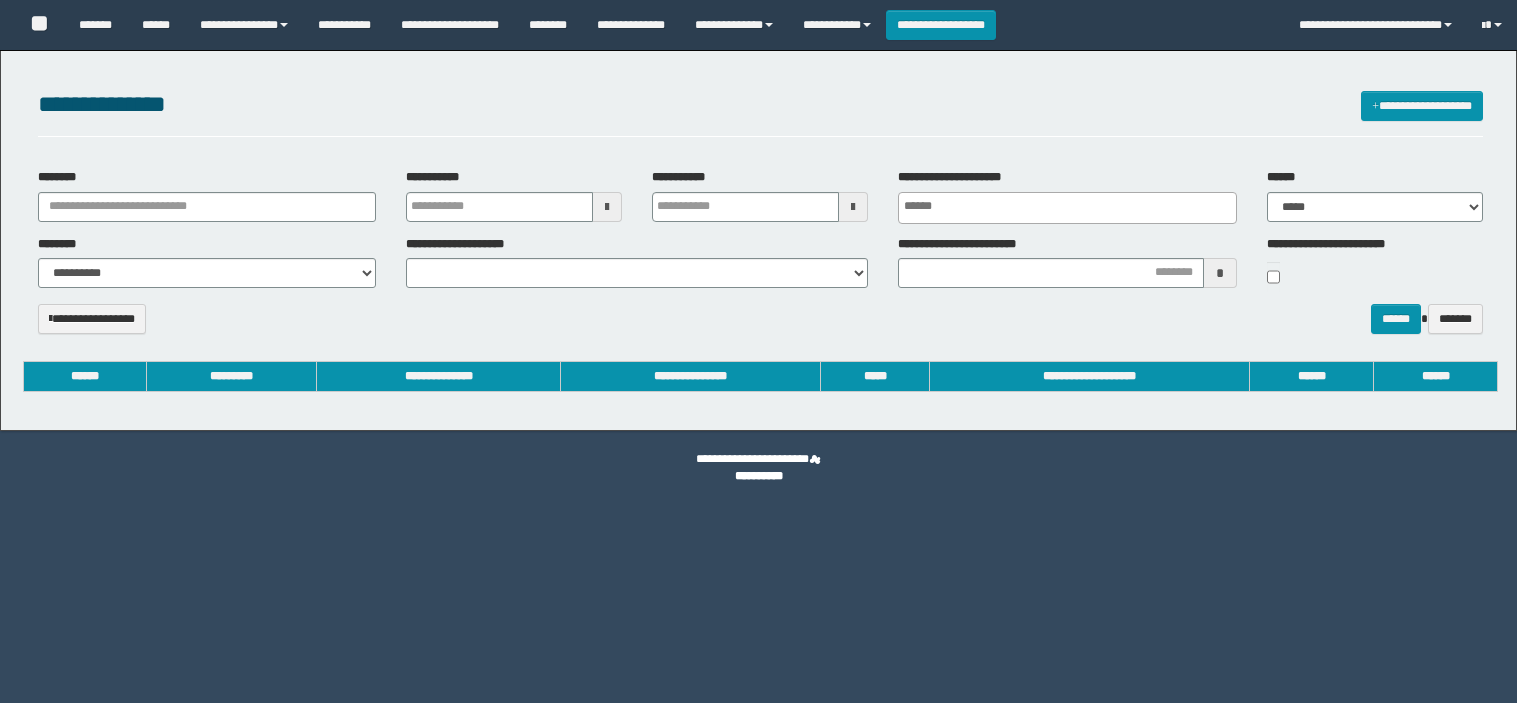 select 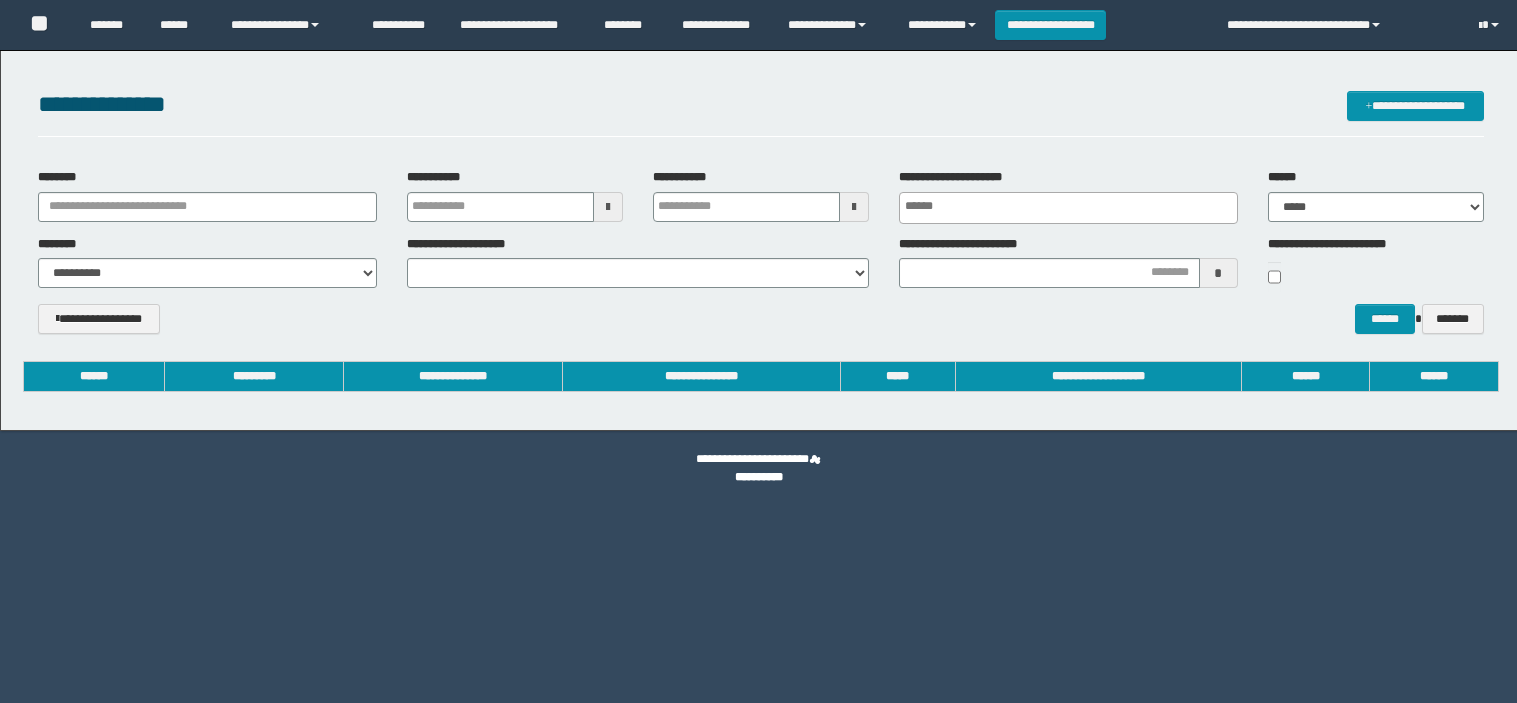 scroll, scrollTop: 0, scrollLeft: 0, axis: both 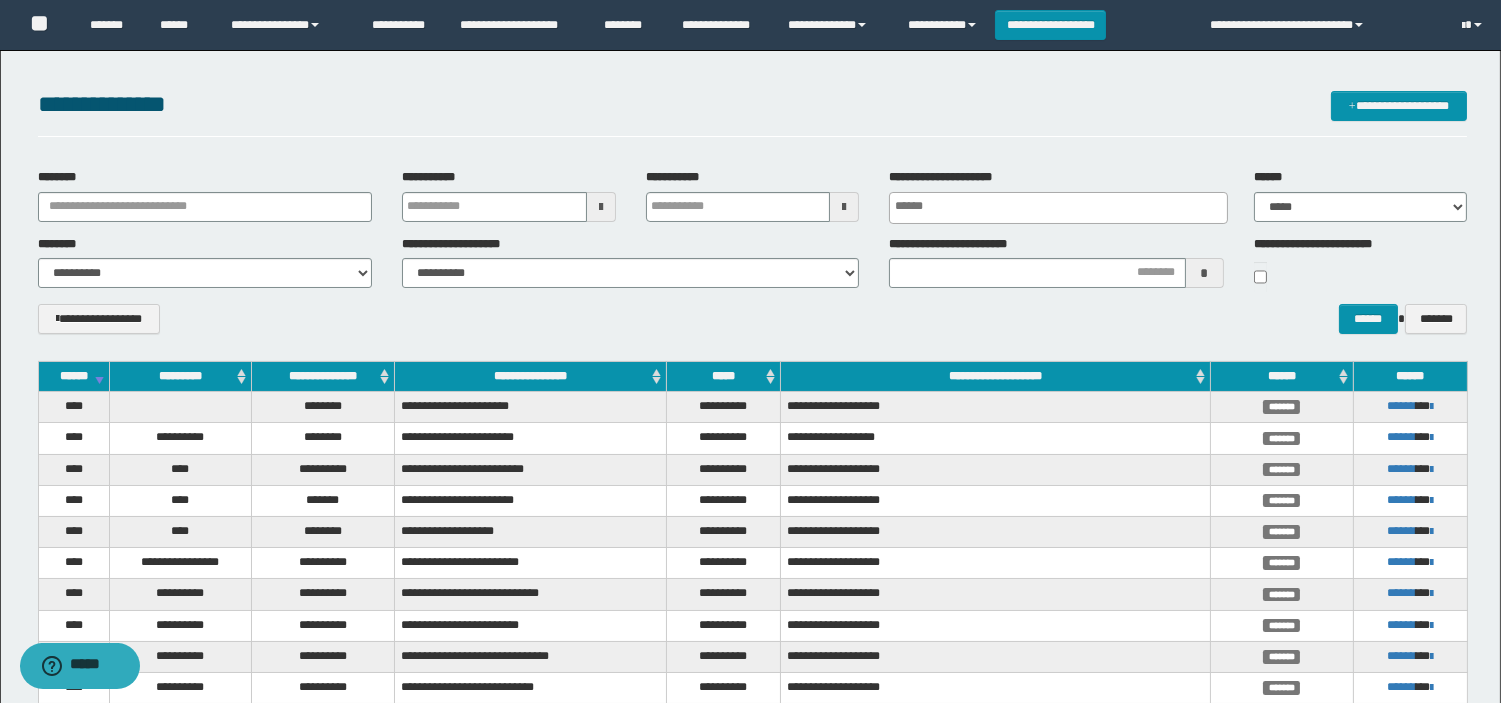 drag, startPoint x: 176, startPoint y: 226, endPoint x: 166, endPoint y: 204, distance: 24.166092 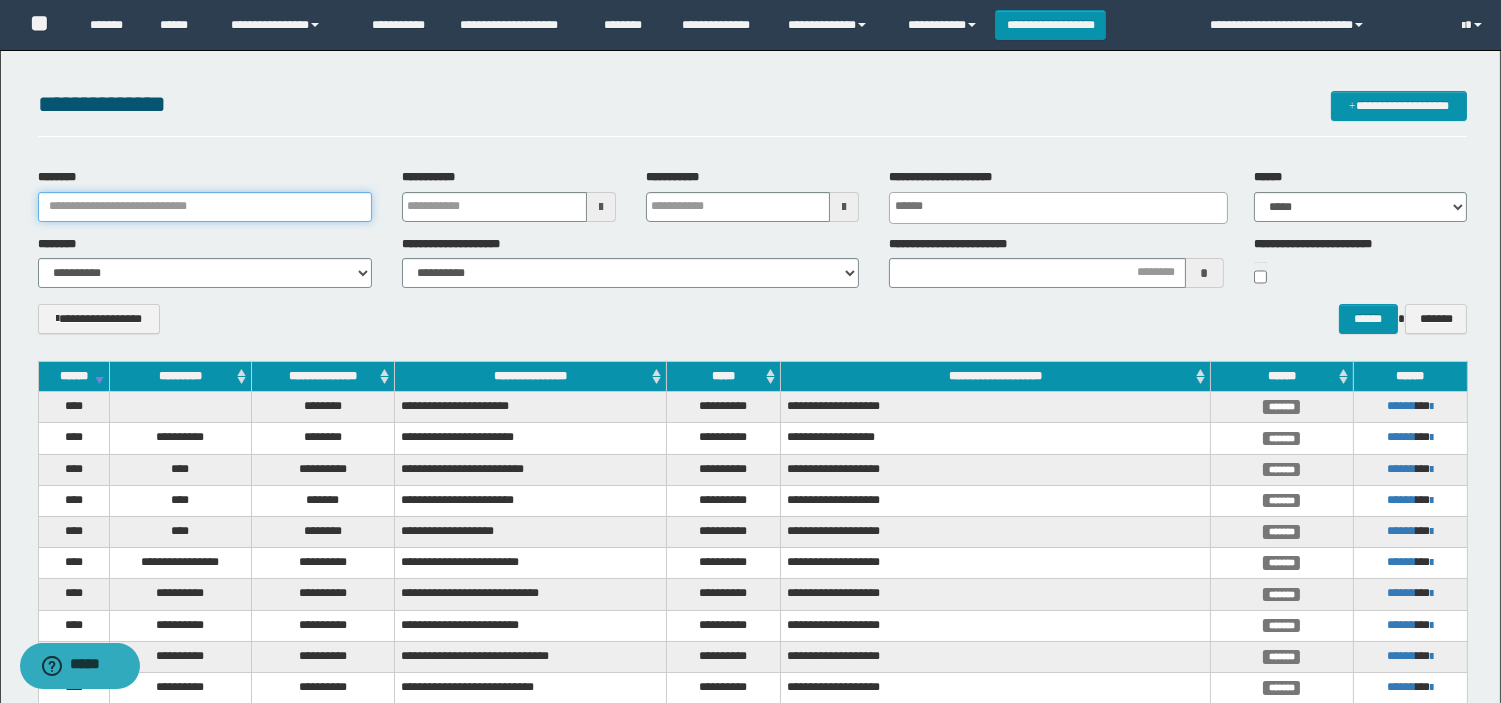 click on "********" at bounding box center [205, 207] 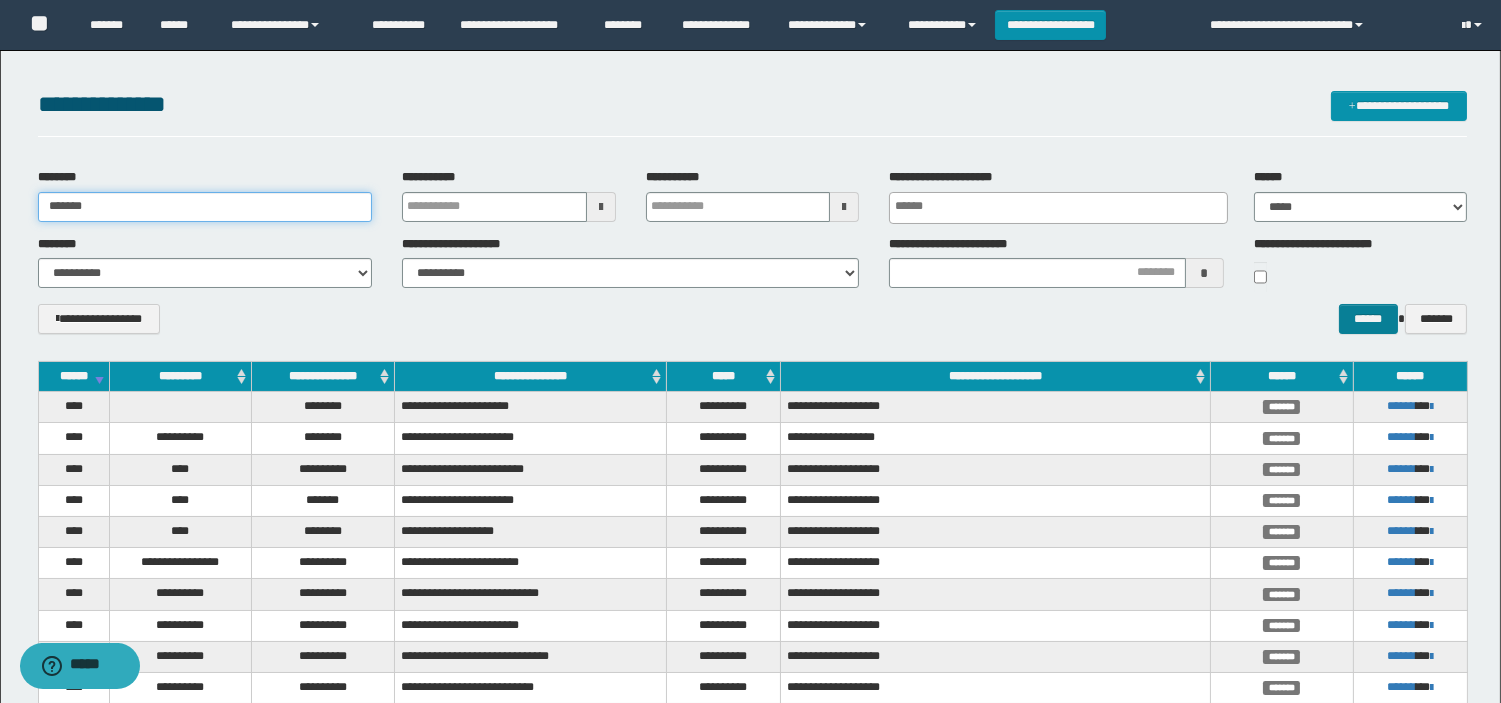 type on "*******" 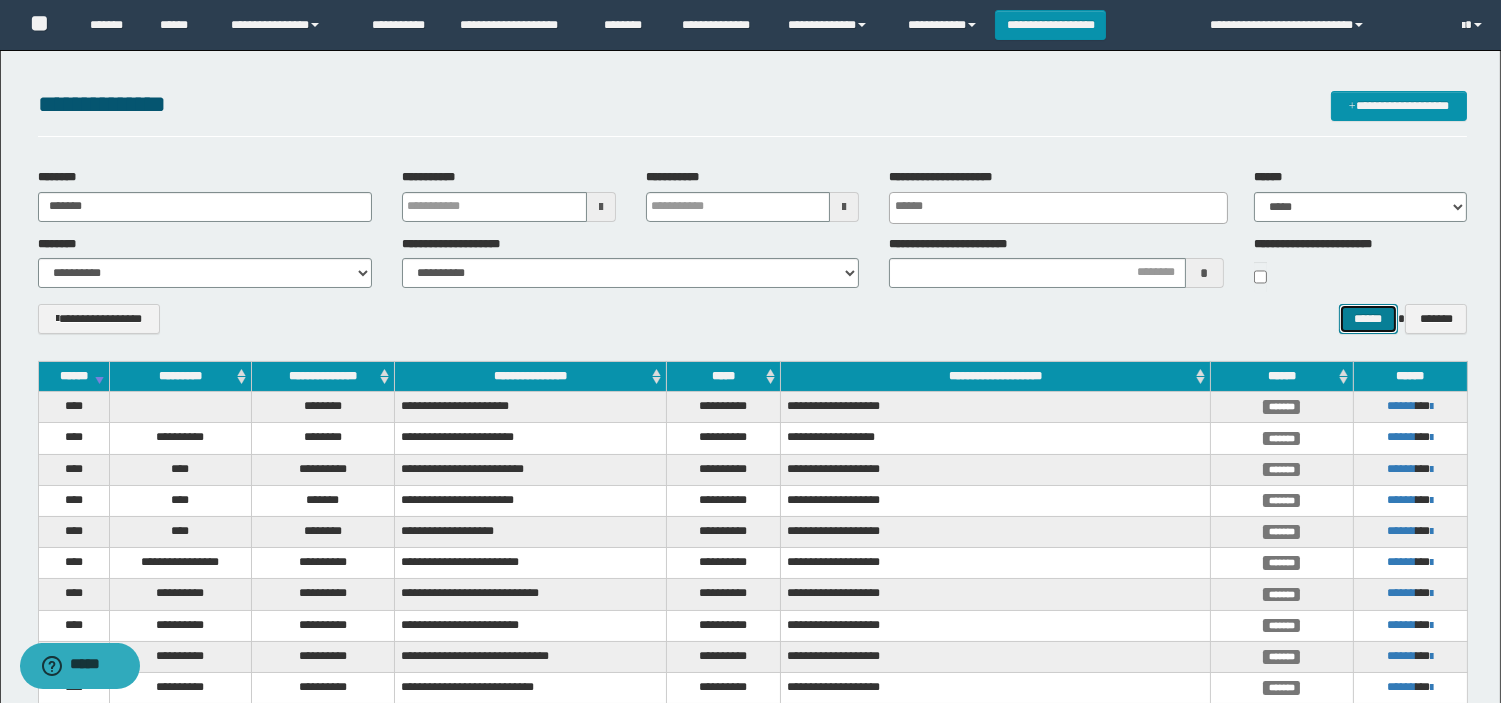 click on "******" at bounding box center [1369, 319] 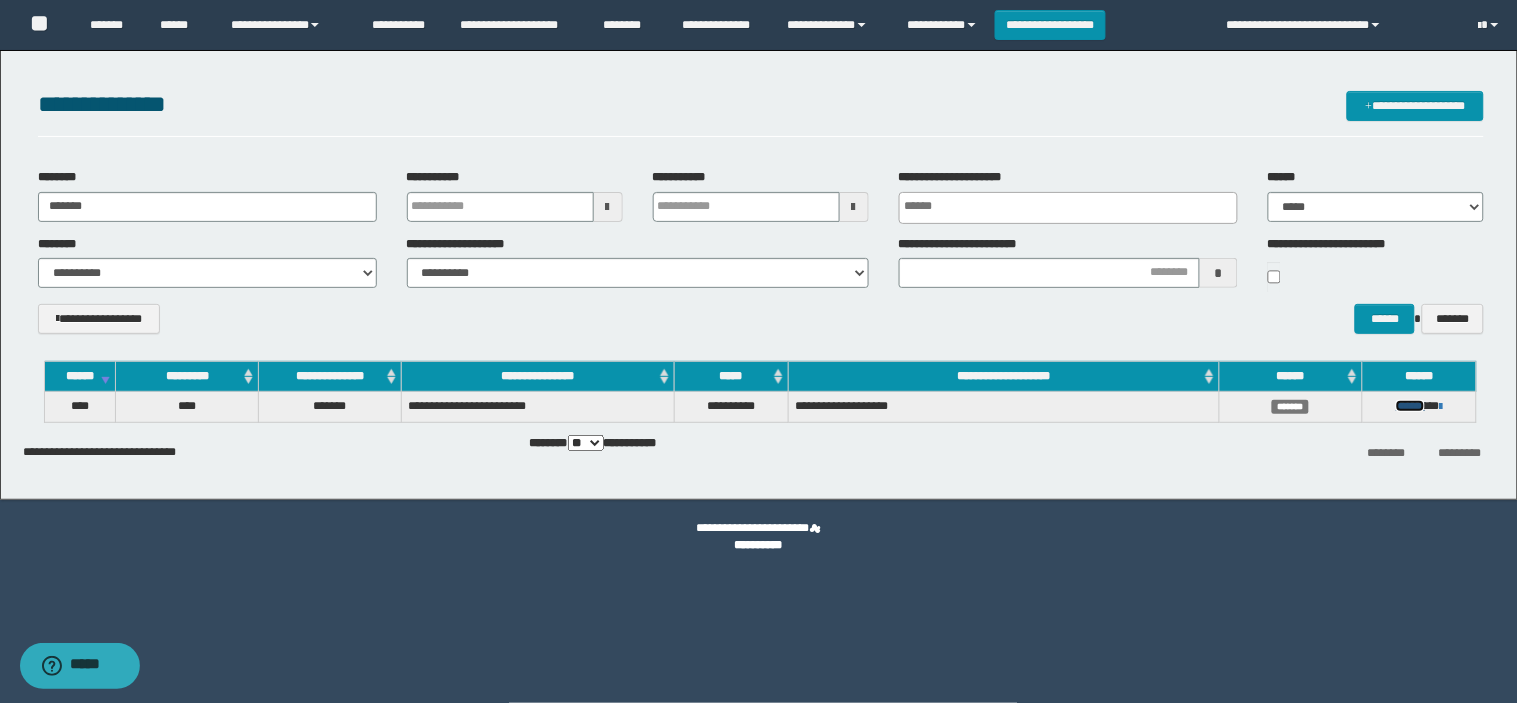 click on "******" at bounding box center [1410, 406] 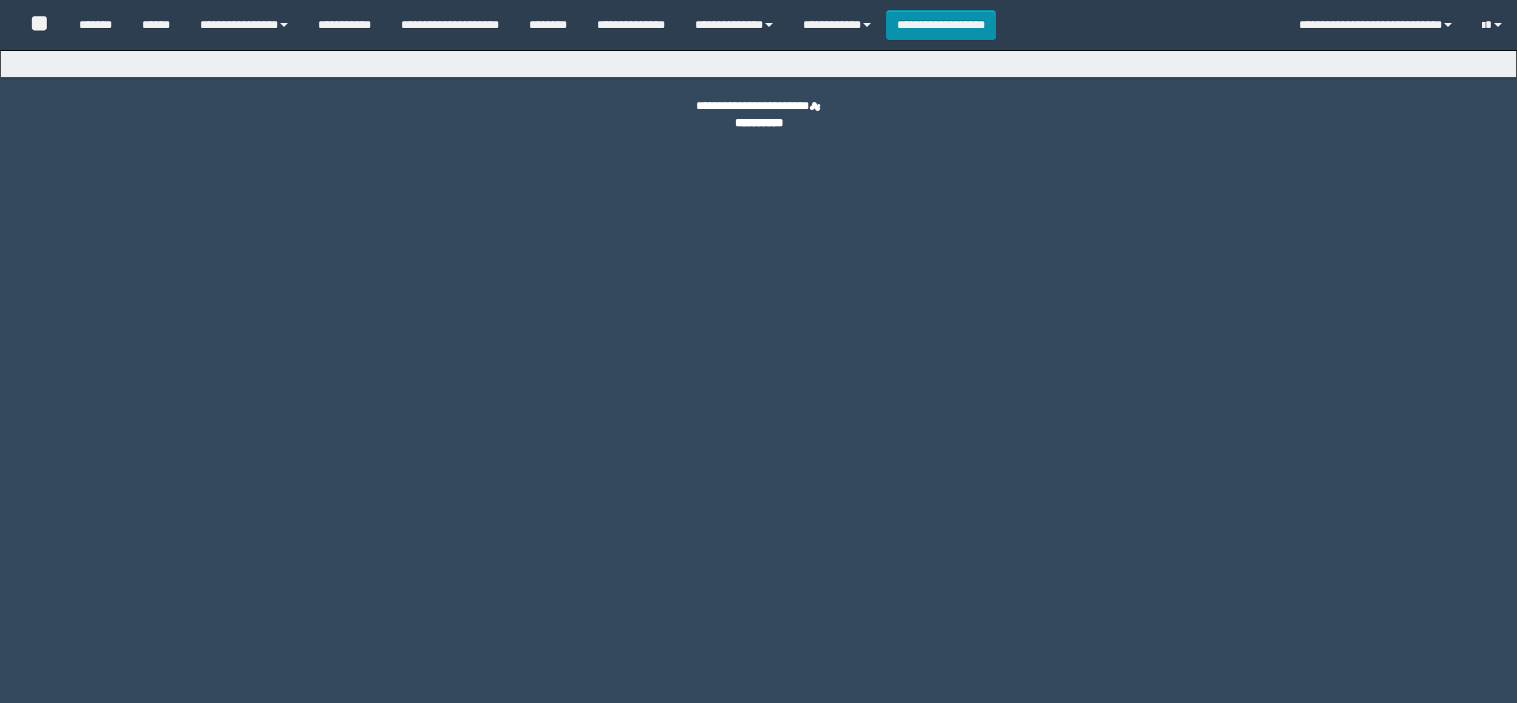 scroll, scrollTop: 0, scrollLeft: 0, axis: both 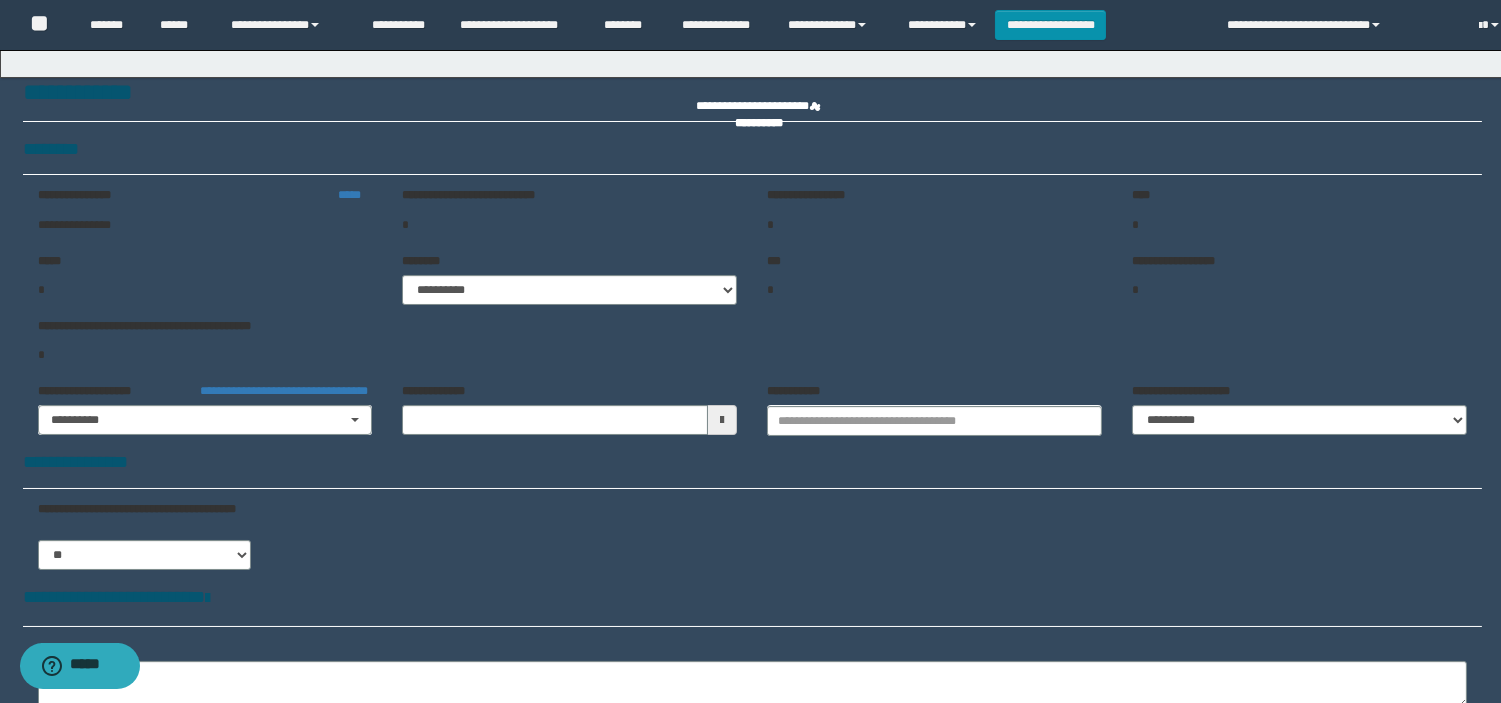 type on "**********" 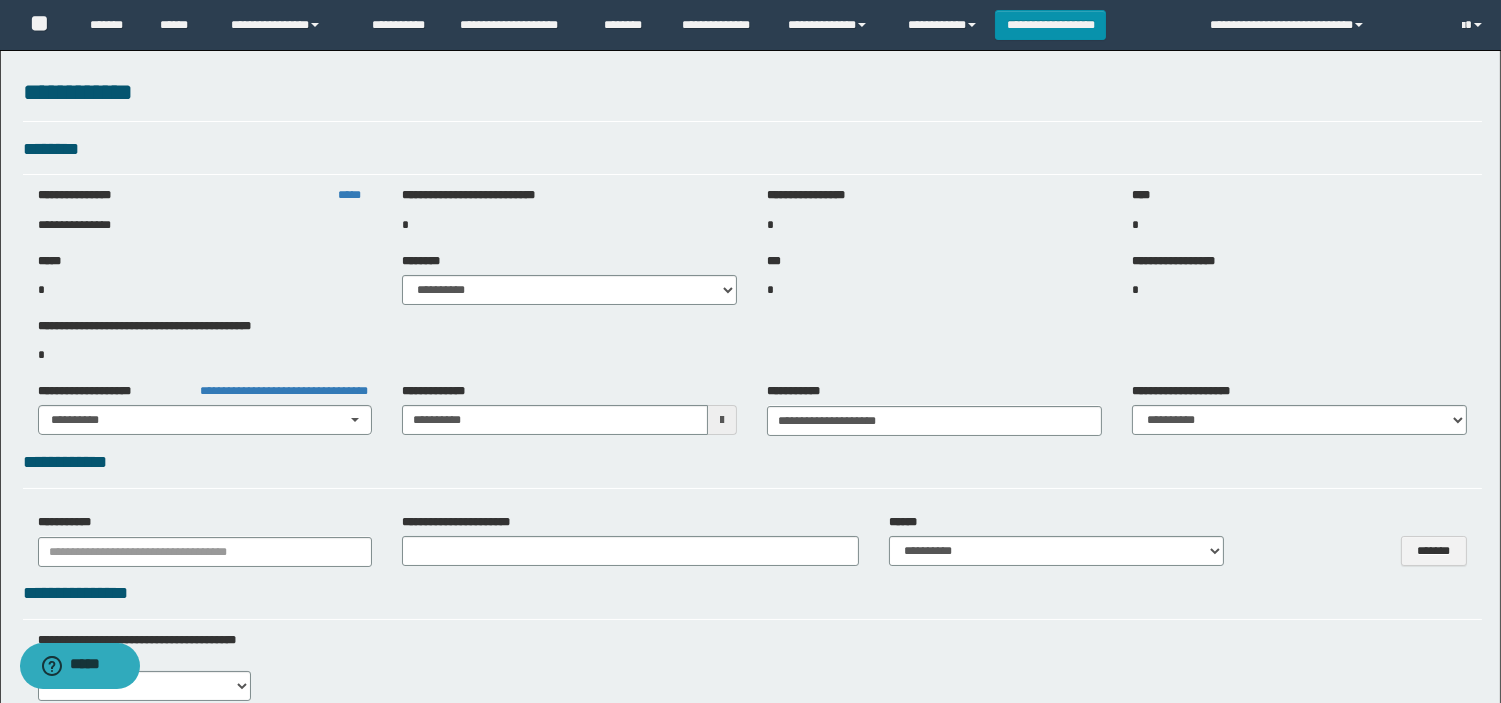 select on "***" 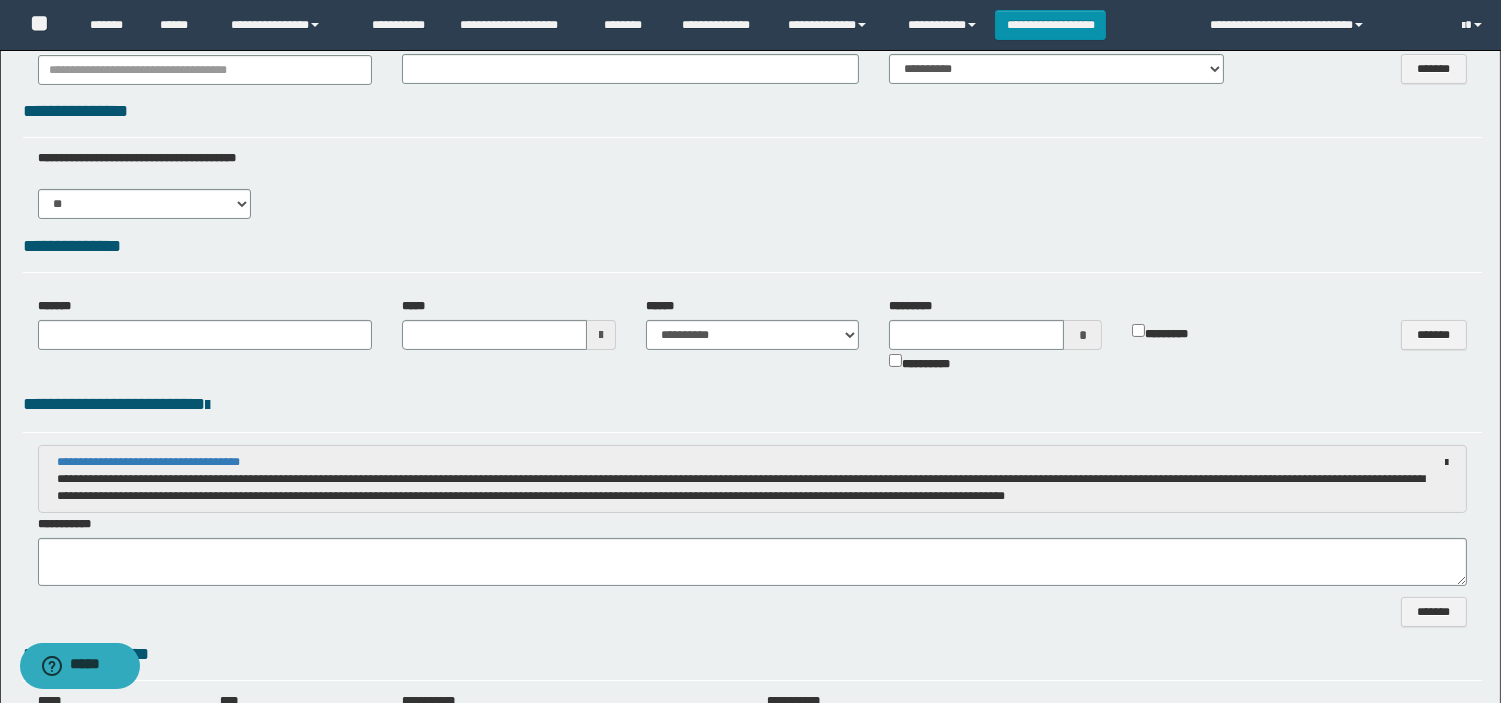 scroll, scrollTop: 0, scrollLeft: 0, axis: both 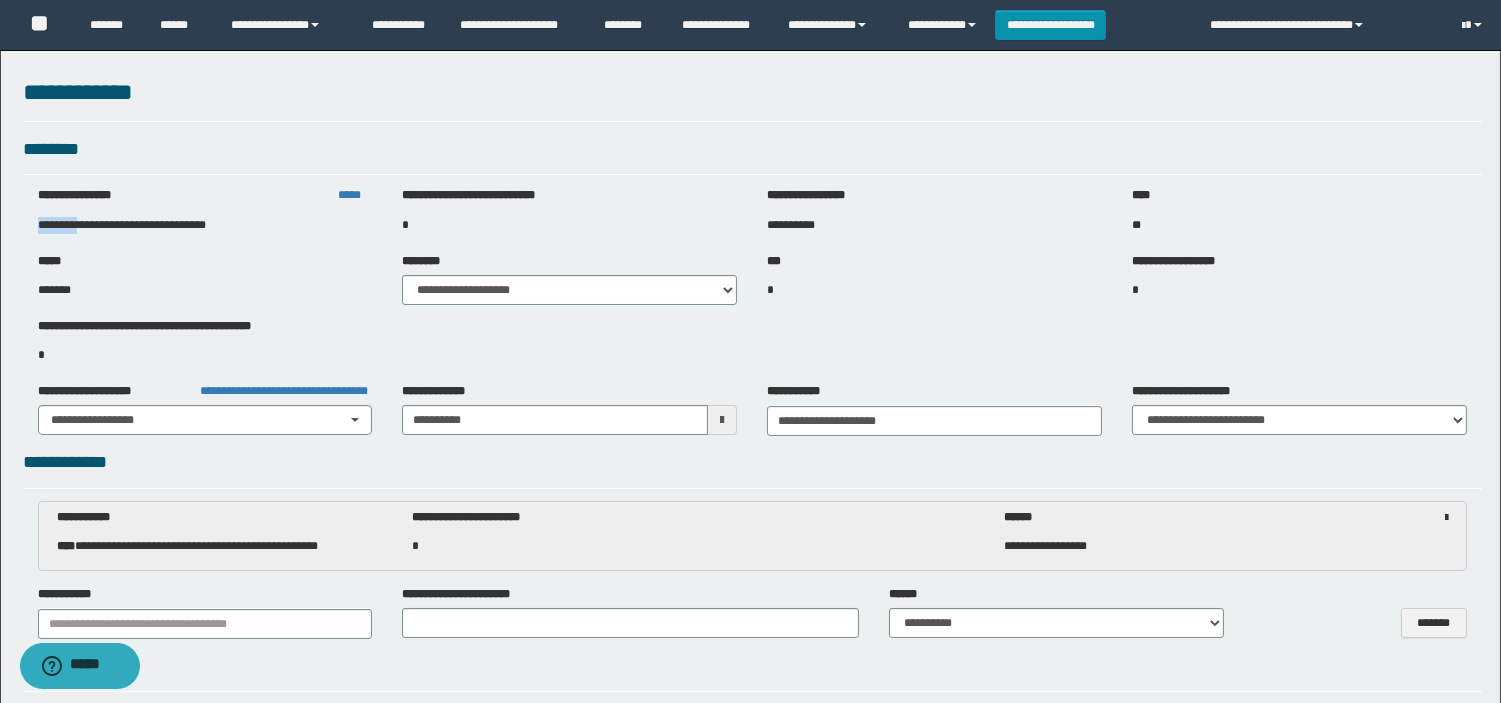 drag, startPoint x: 32, startPoint y: 226, endPoint x: 86, endPoint y: 226, distance: 54 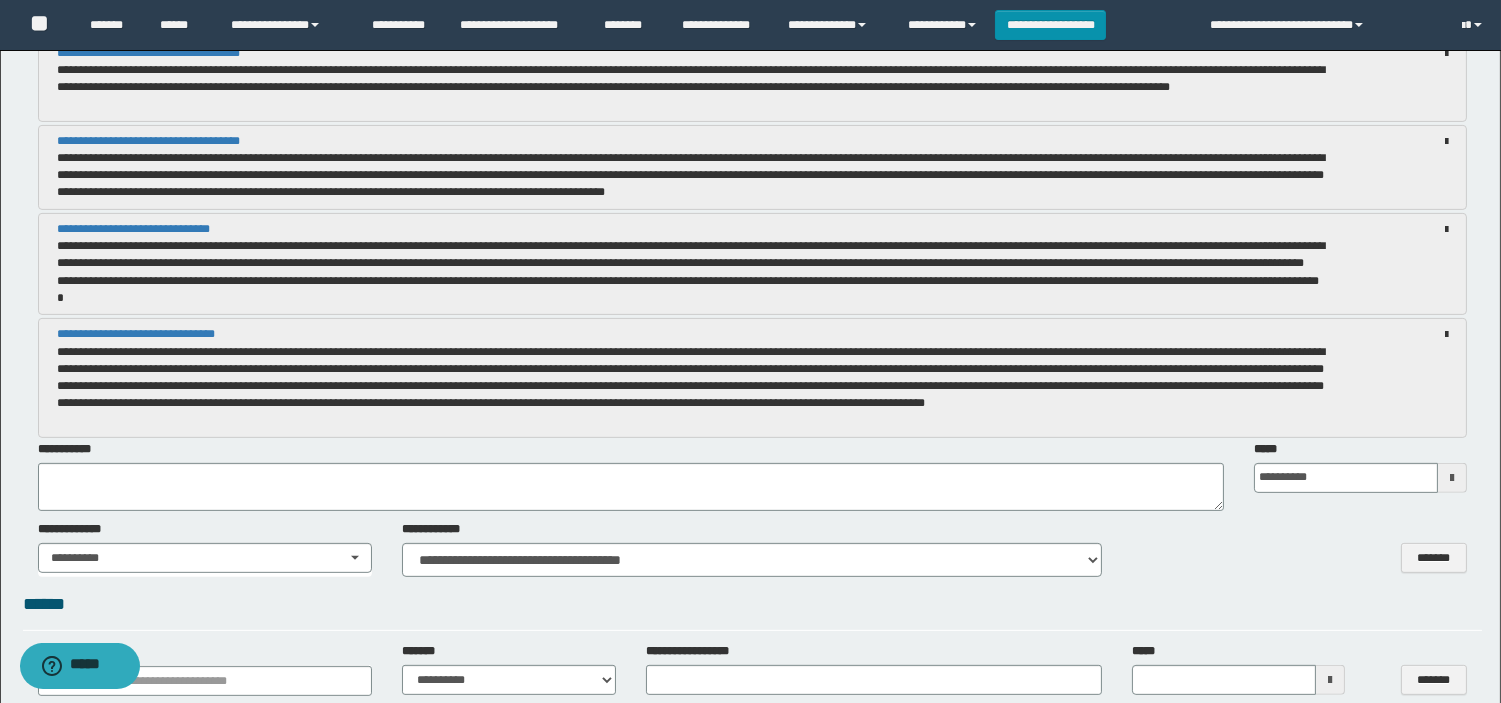 scroll, scrollTop: 1333, scrollLeft: 0, axis: vertical 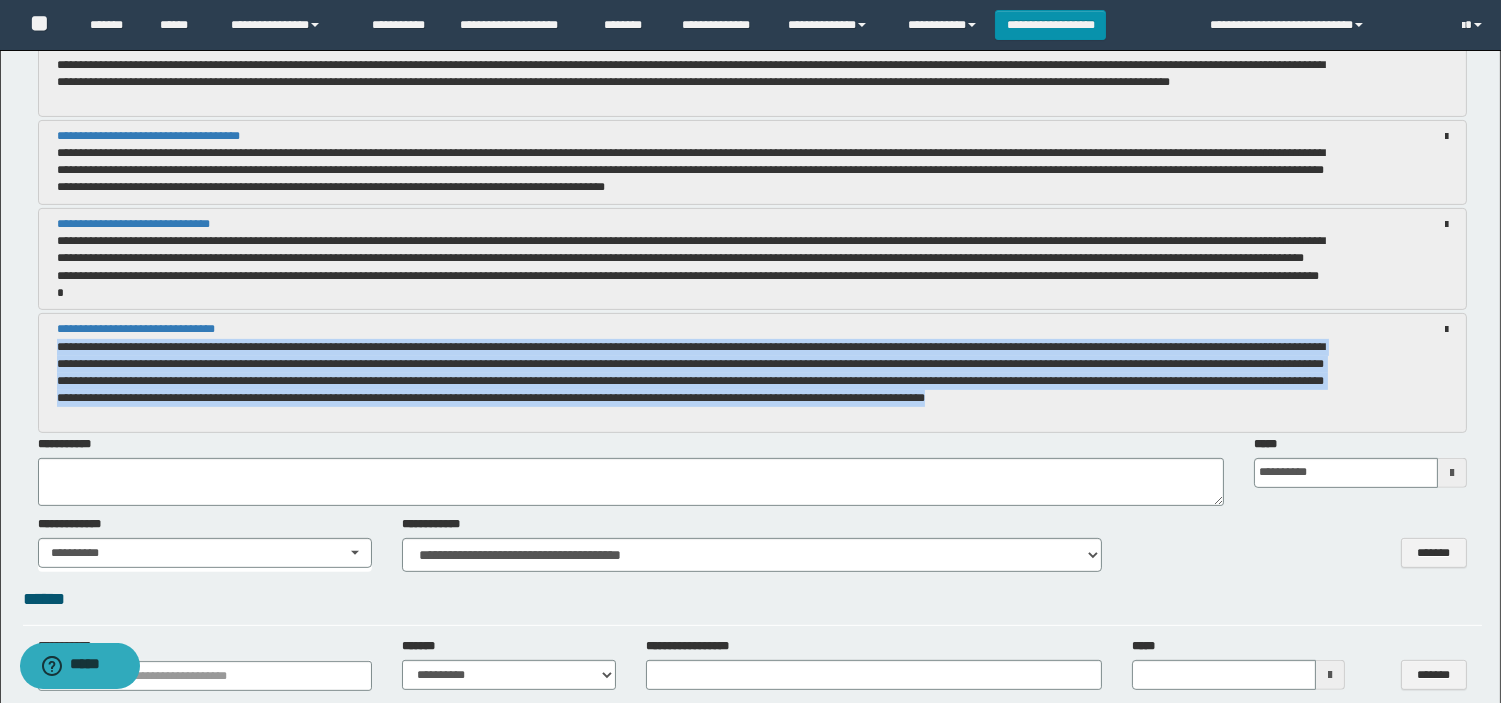 drag, startPoint x: 47, startPoint y: 348, endPoint x: 222, endPoint y: 427, distance: 192.0052 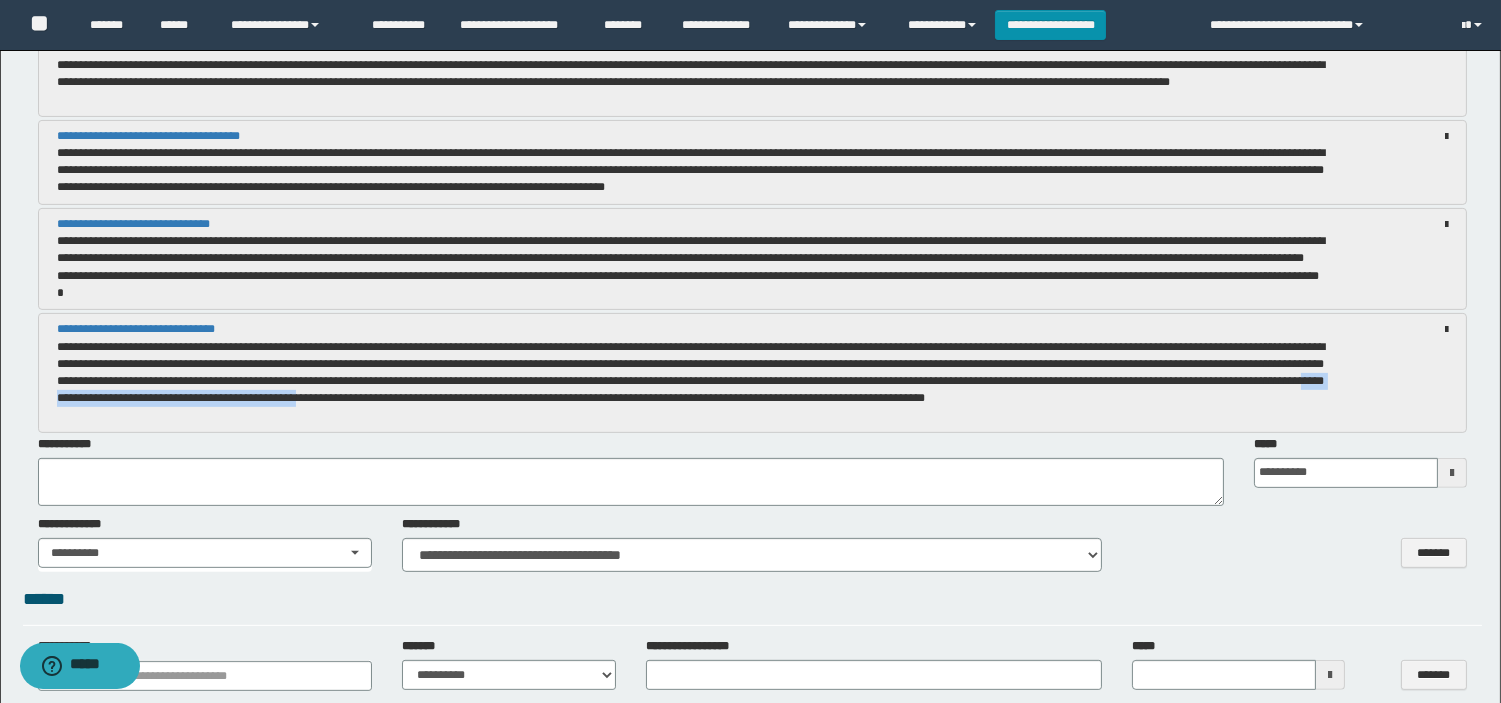 drag, startPoint x: 402, startPoint y: 396, endPoint x: 692, endPoint y: 397, distance: 290.0017 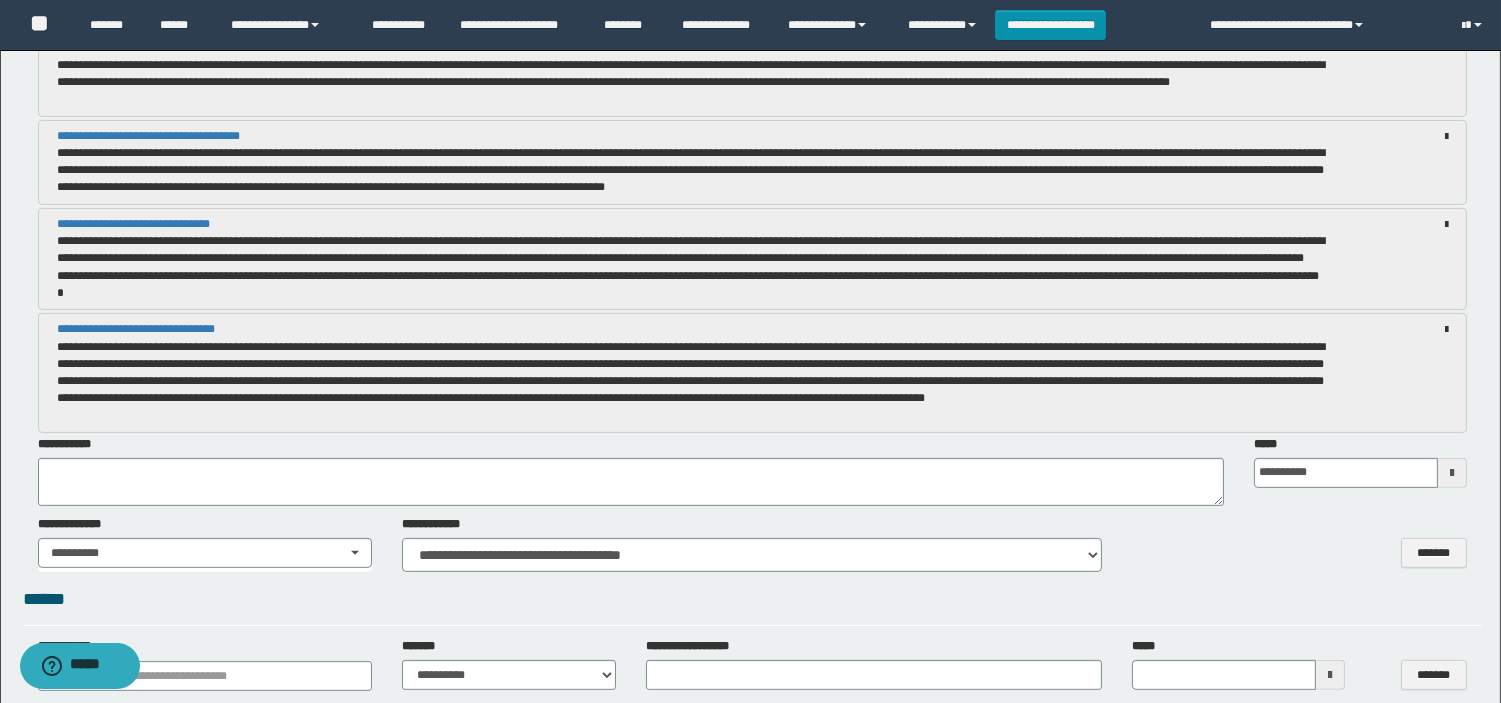 click on "**********" at bounding box center [691, 372] 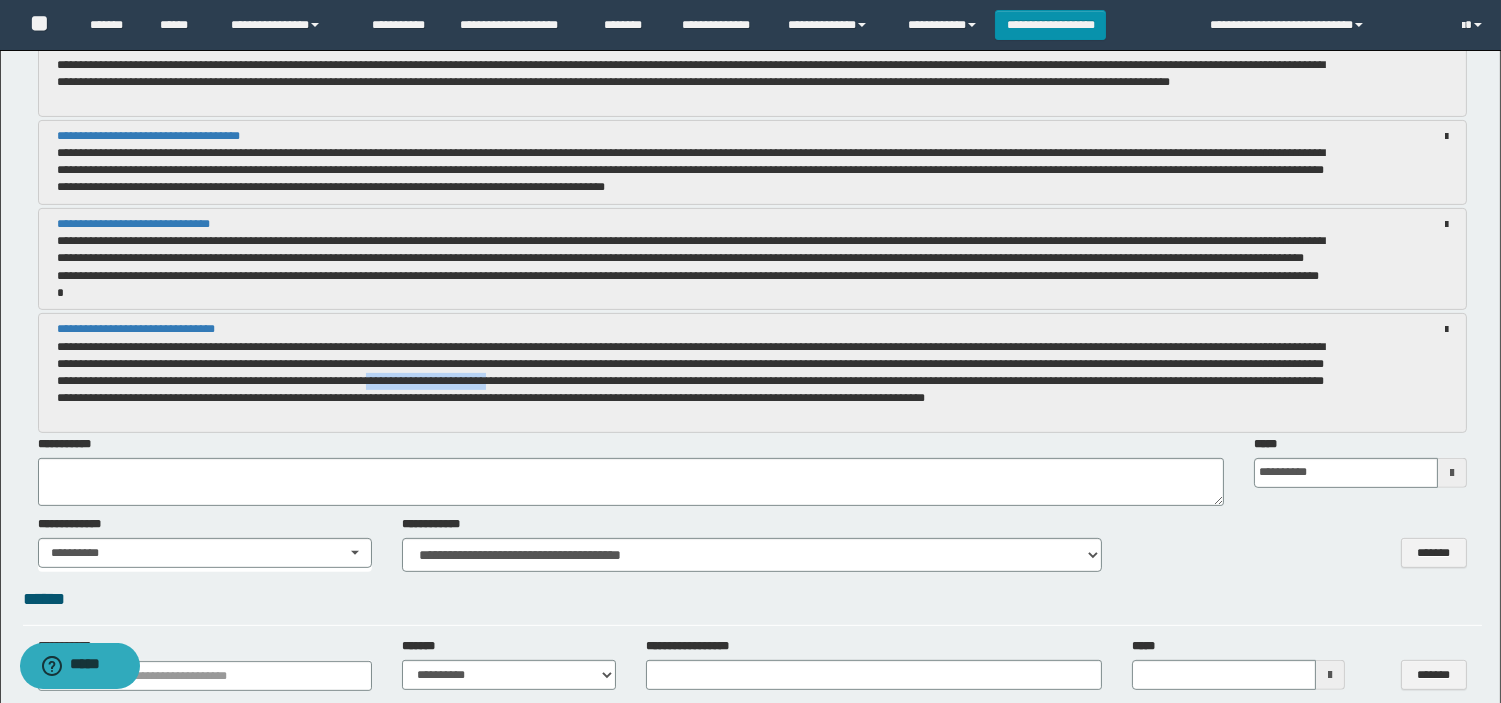 drag, startPoint x: 677, startPoint y: 378, endPoint x: 804, endPoint y: 382, distance: 127.06297 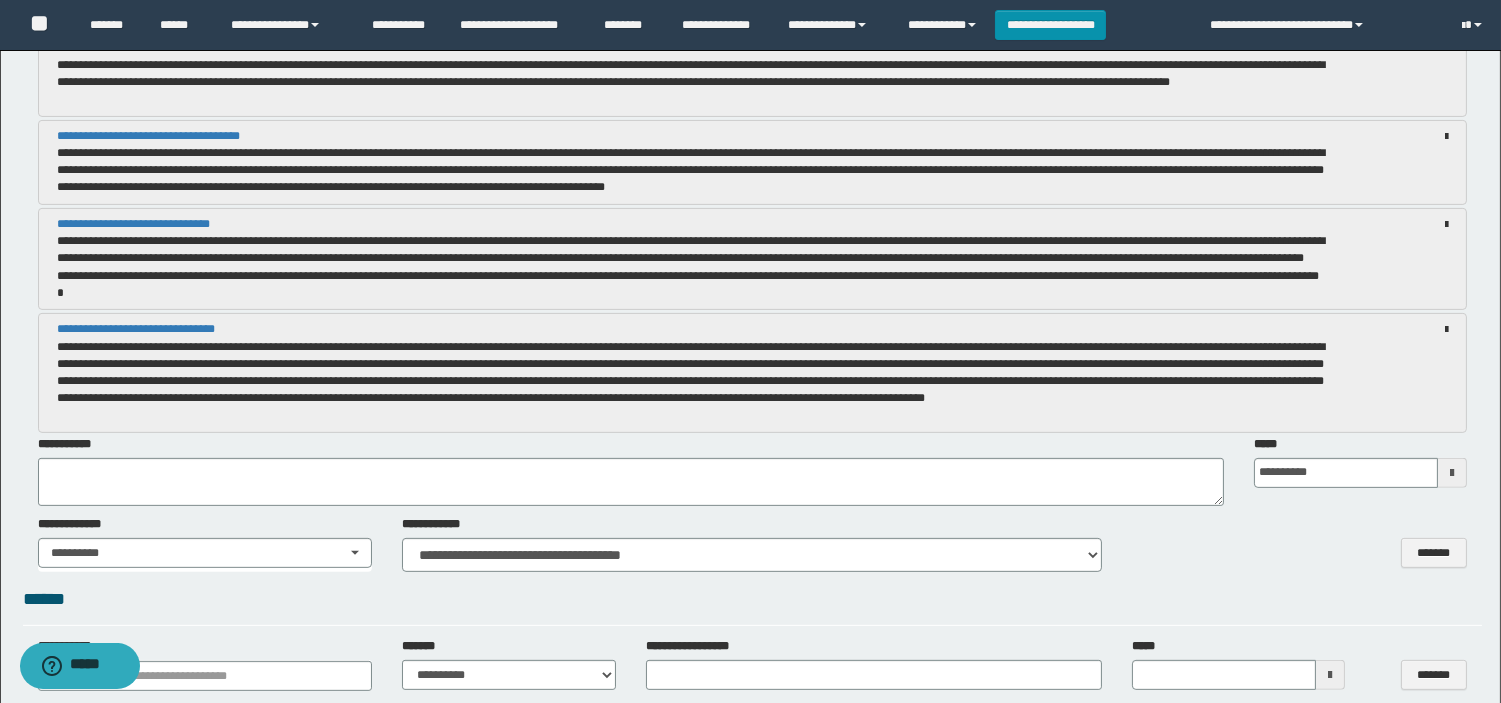 click on "**********" at bounding box center (693, 382) 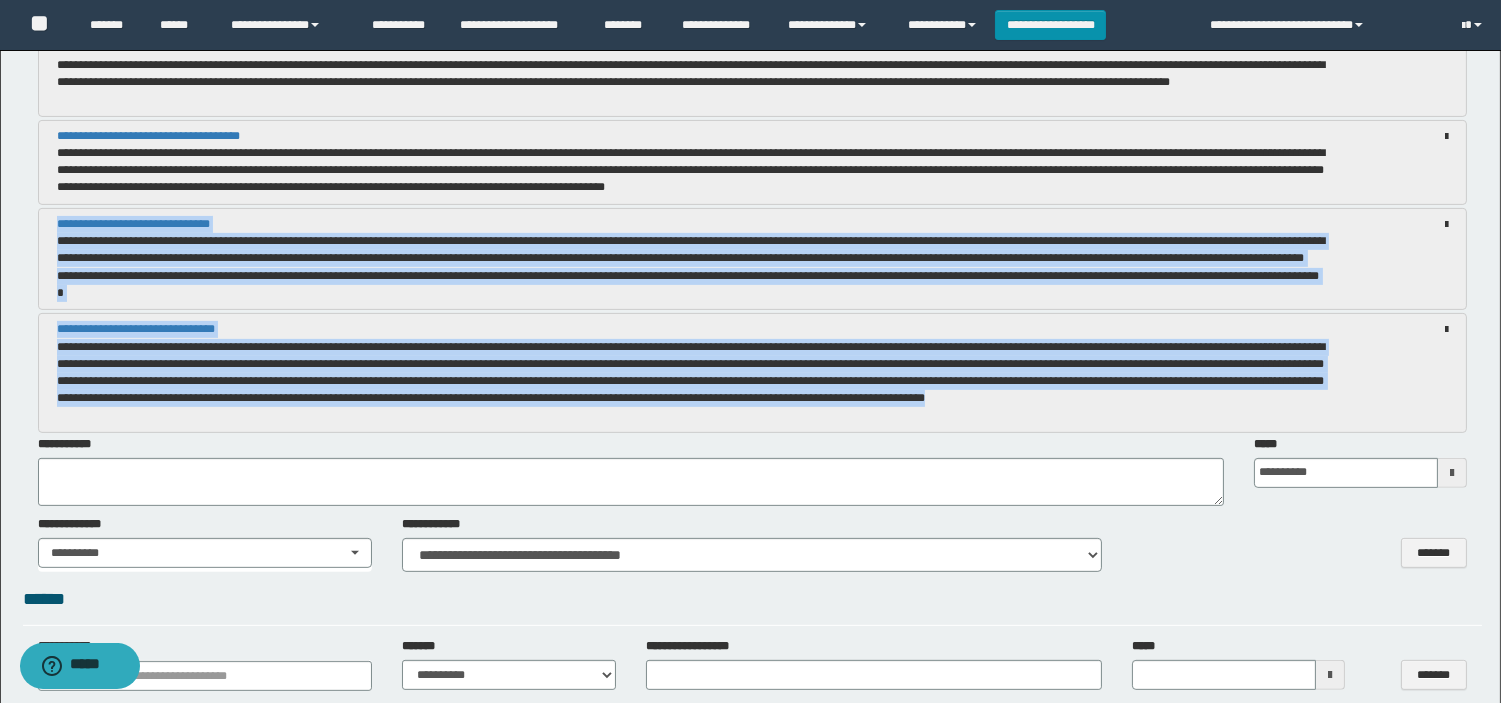 drag, startPoint x: 58, startPoint y: 215, endPoint x: 218, endPoint y: 412, distance: 253.78928 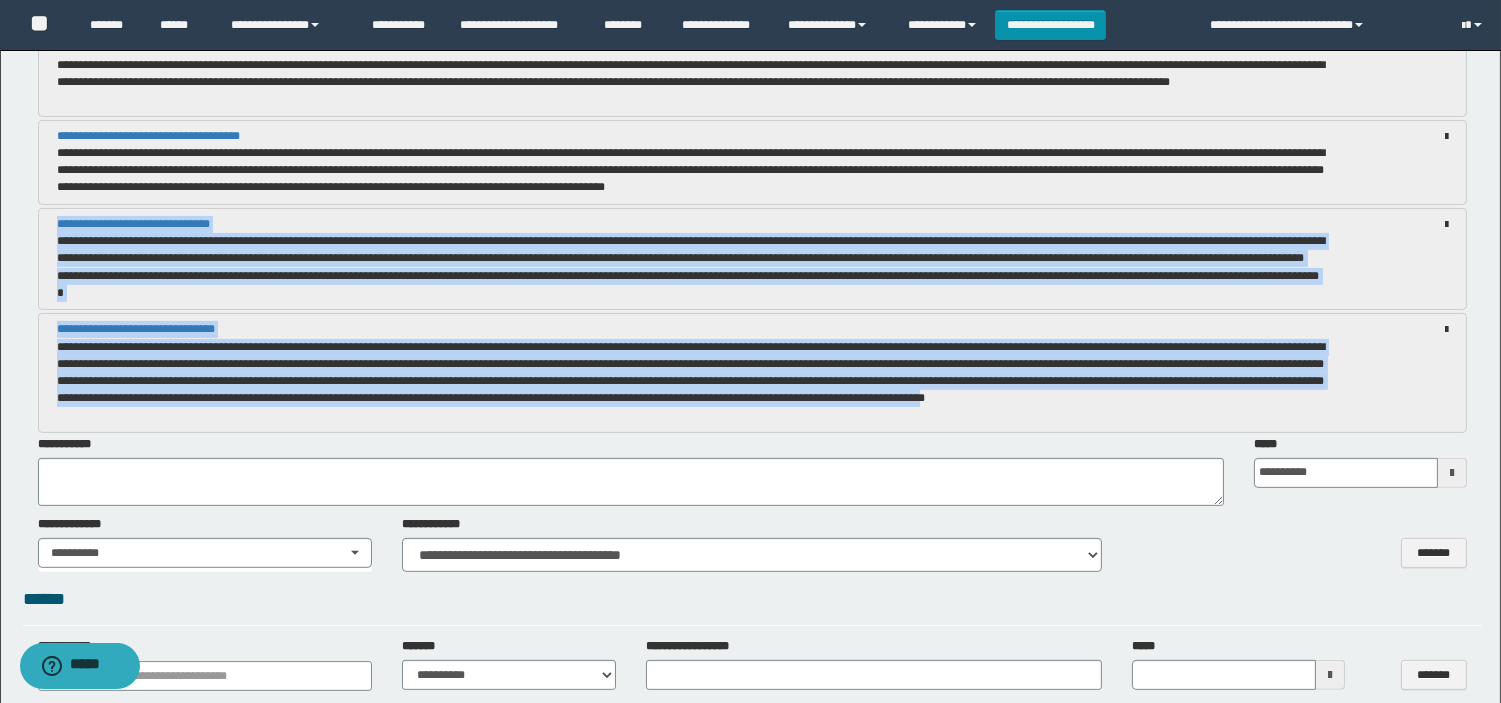 drag, startPoint x: 178, startPoint y: 422, endPoint x: 35, endPoint y: 230, distance: 239.40134 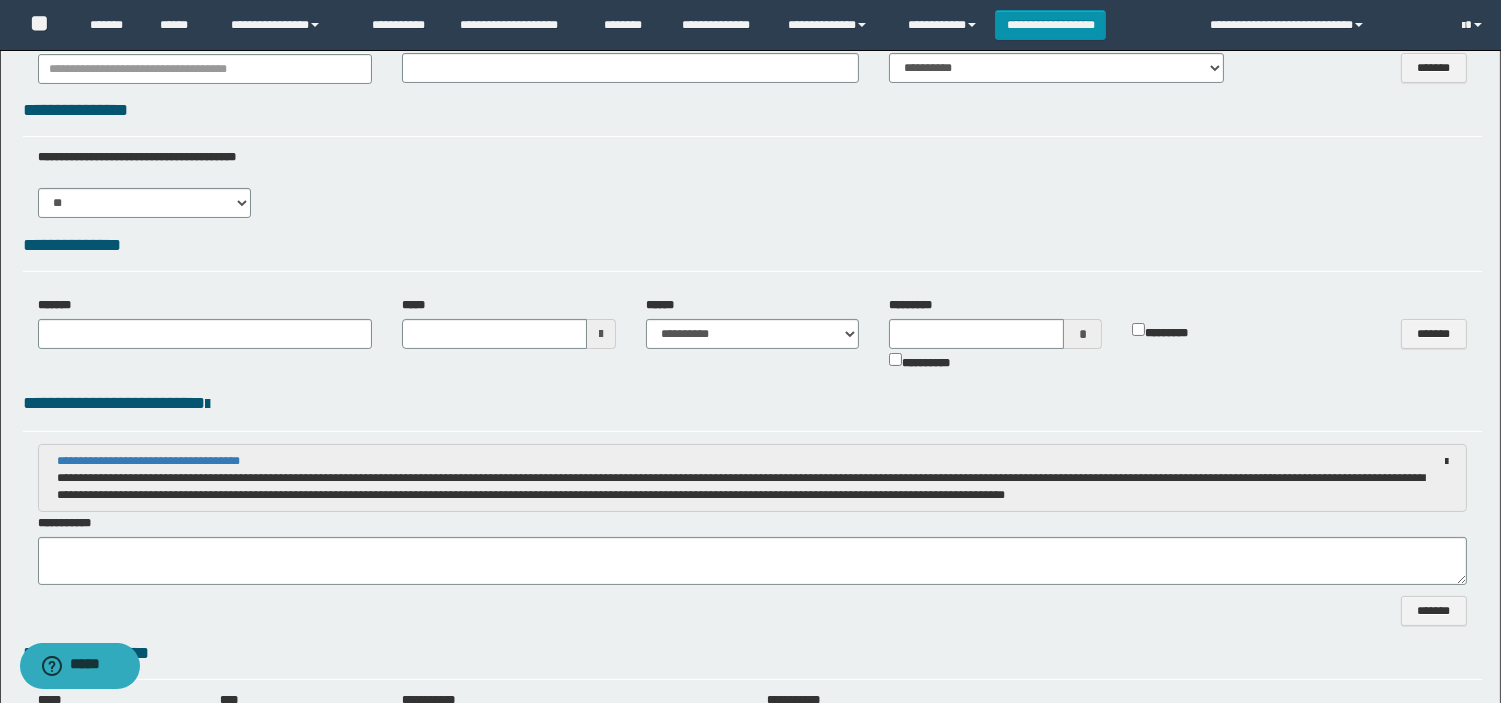 type 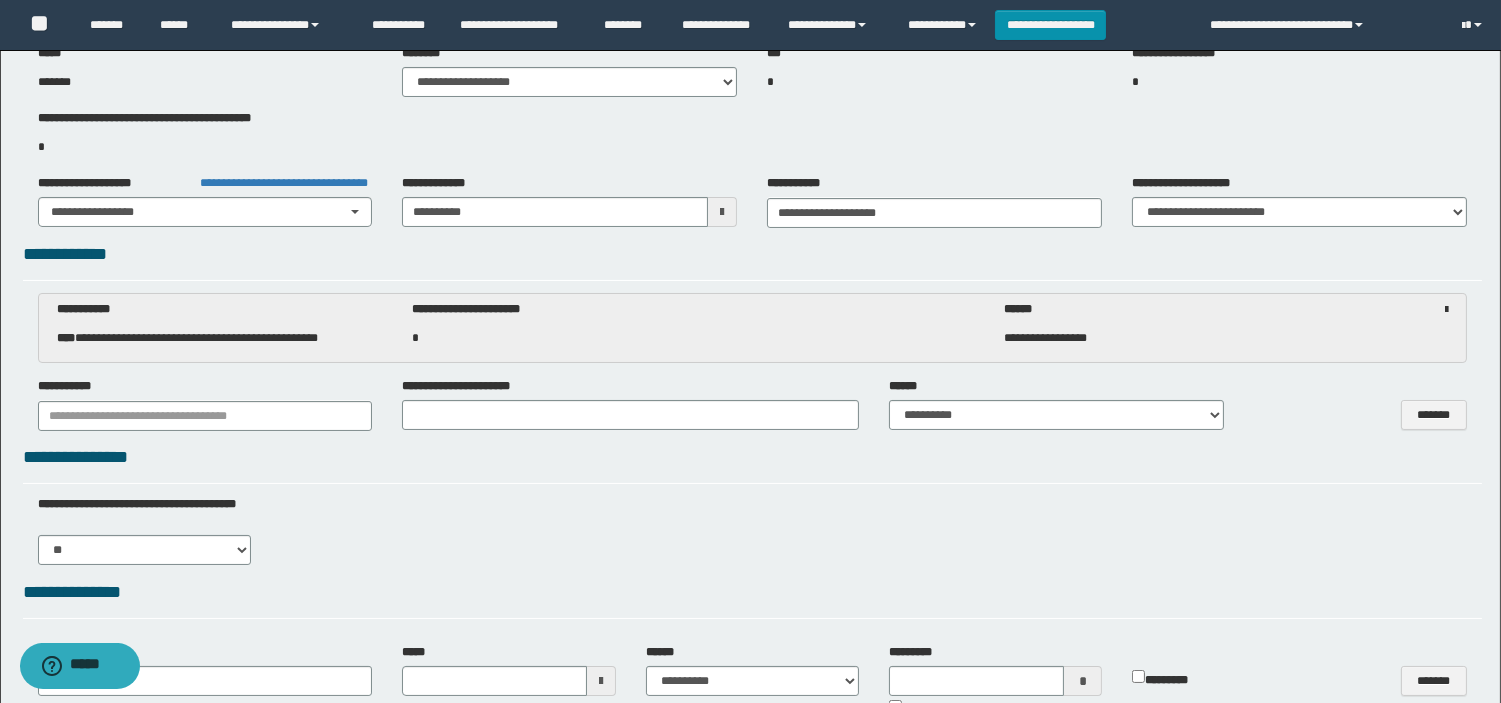 scroll, scrollTop: 0, scrollLeft: 0, axis: both 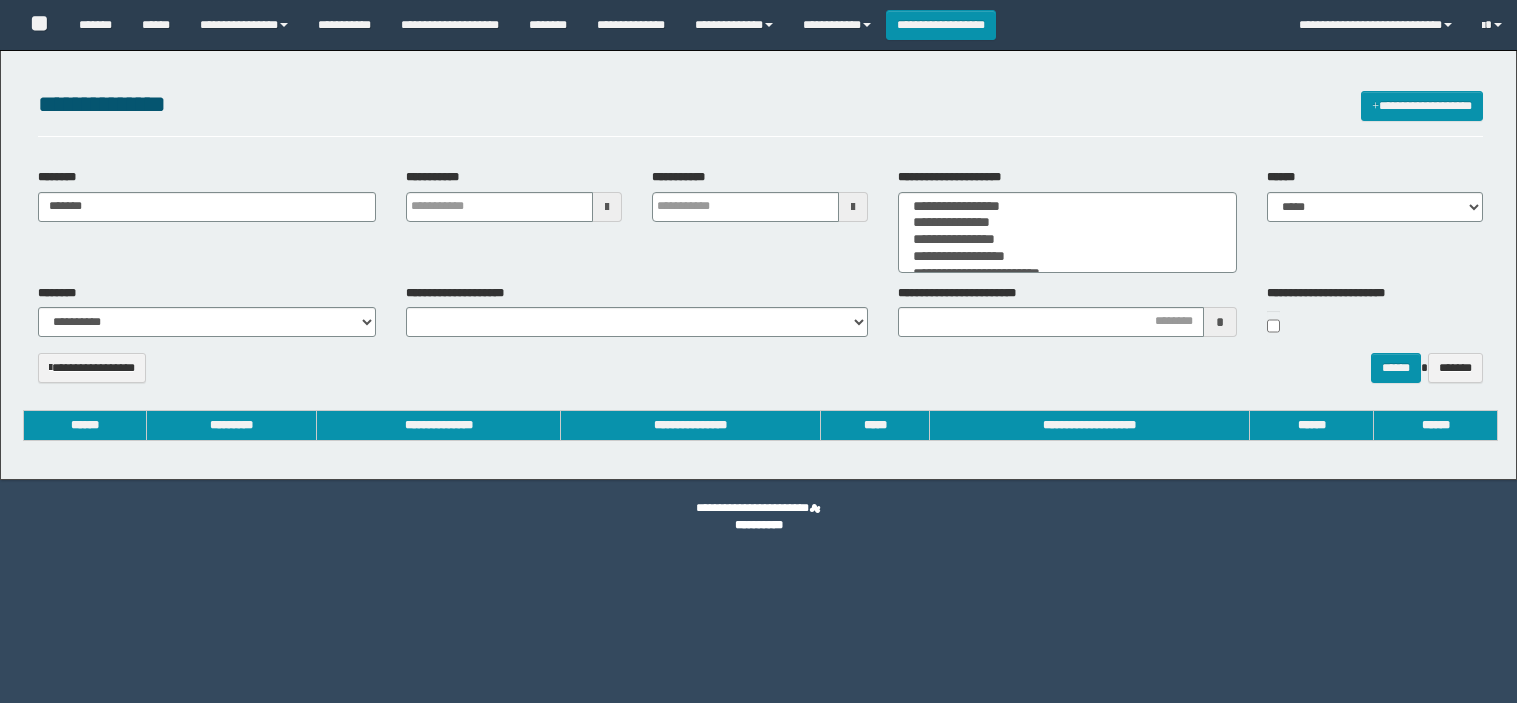 select 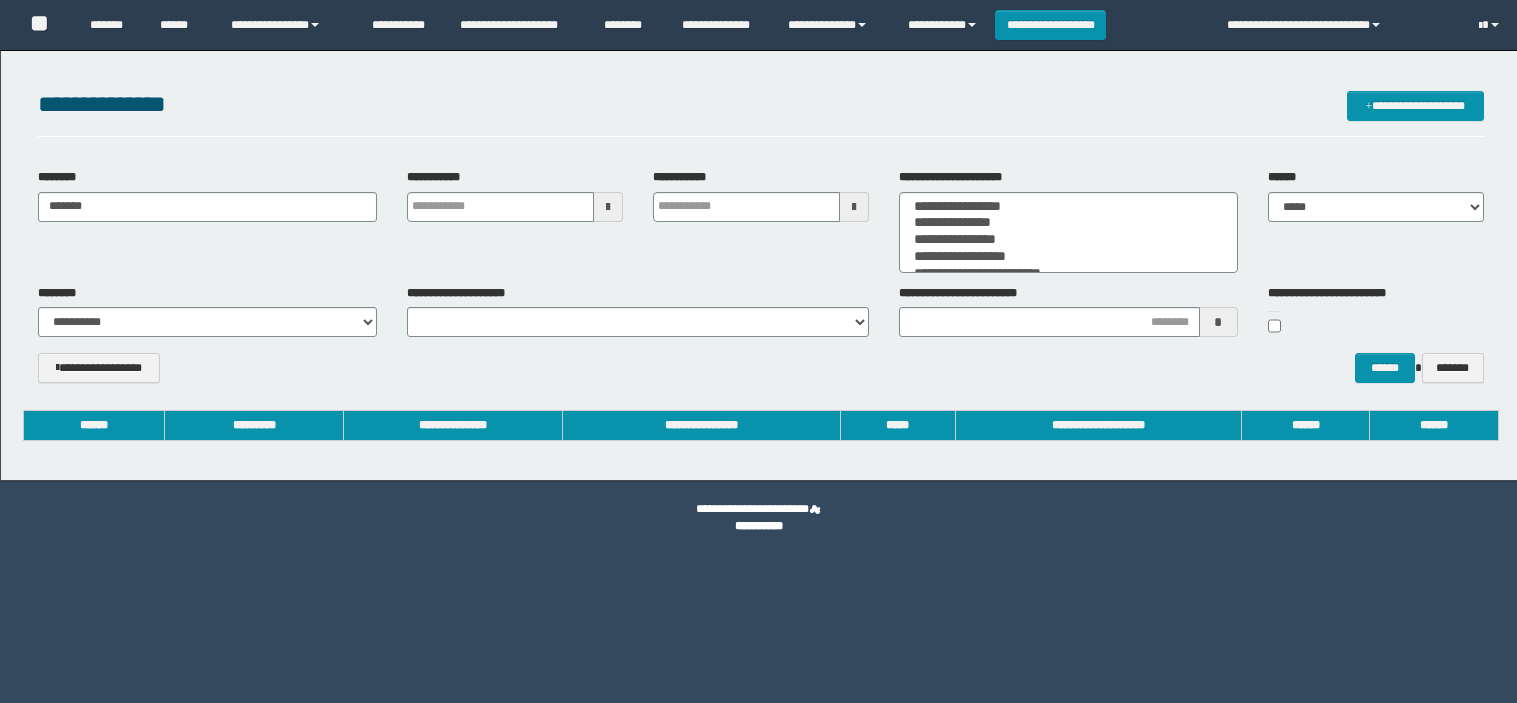 scroll, scrollTop: 0, scrollLeft: 0, axis: both 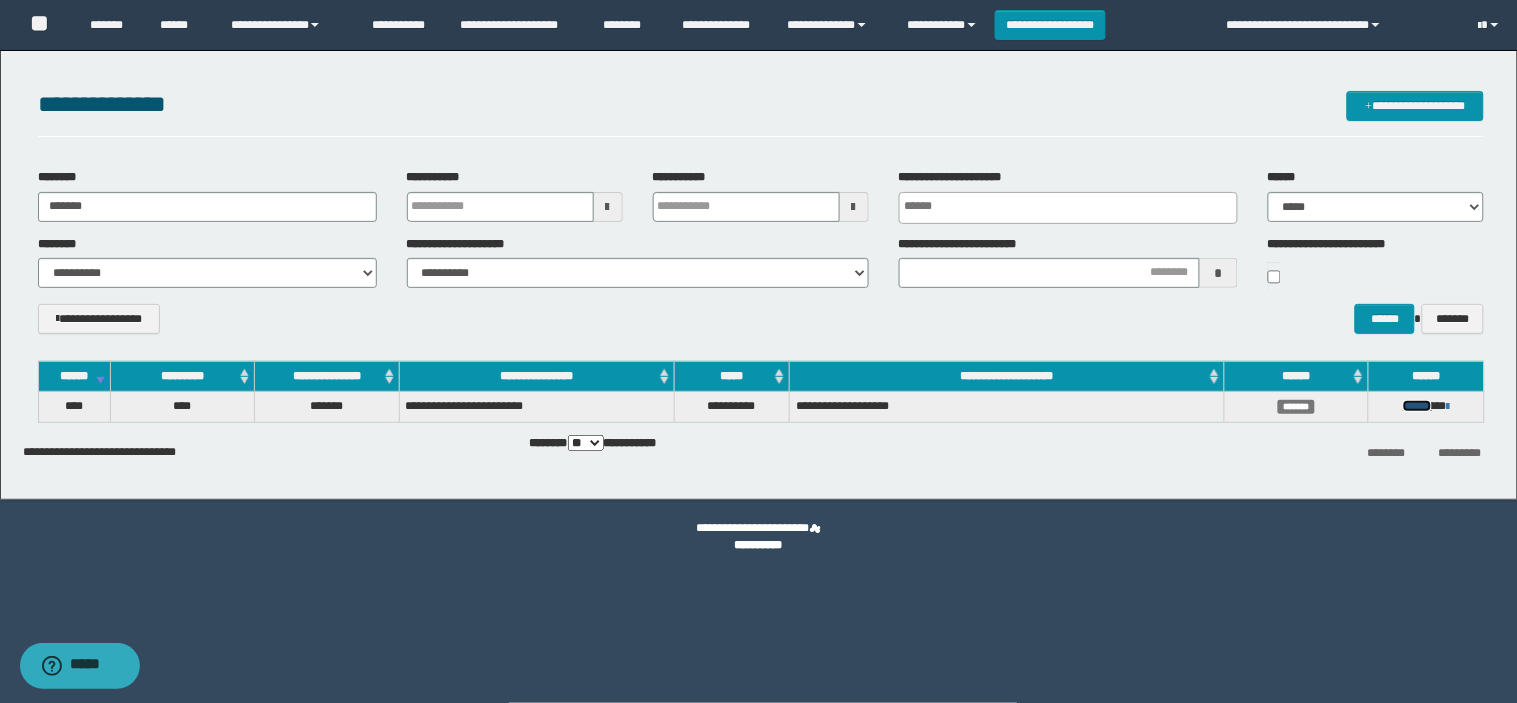 click on "******" at bounding box center [1417, 406] 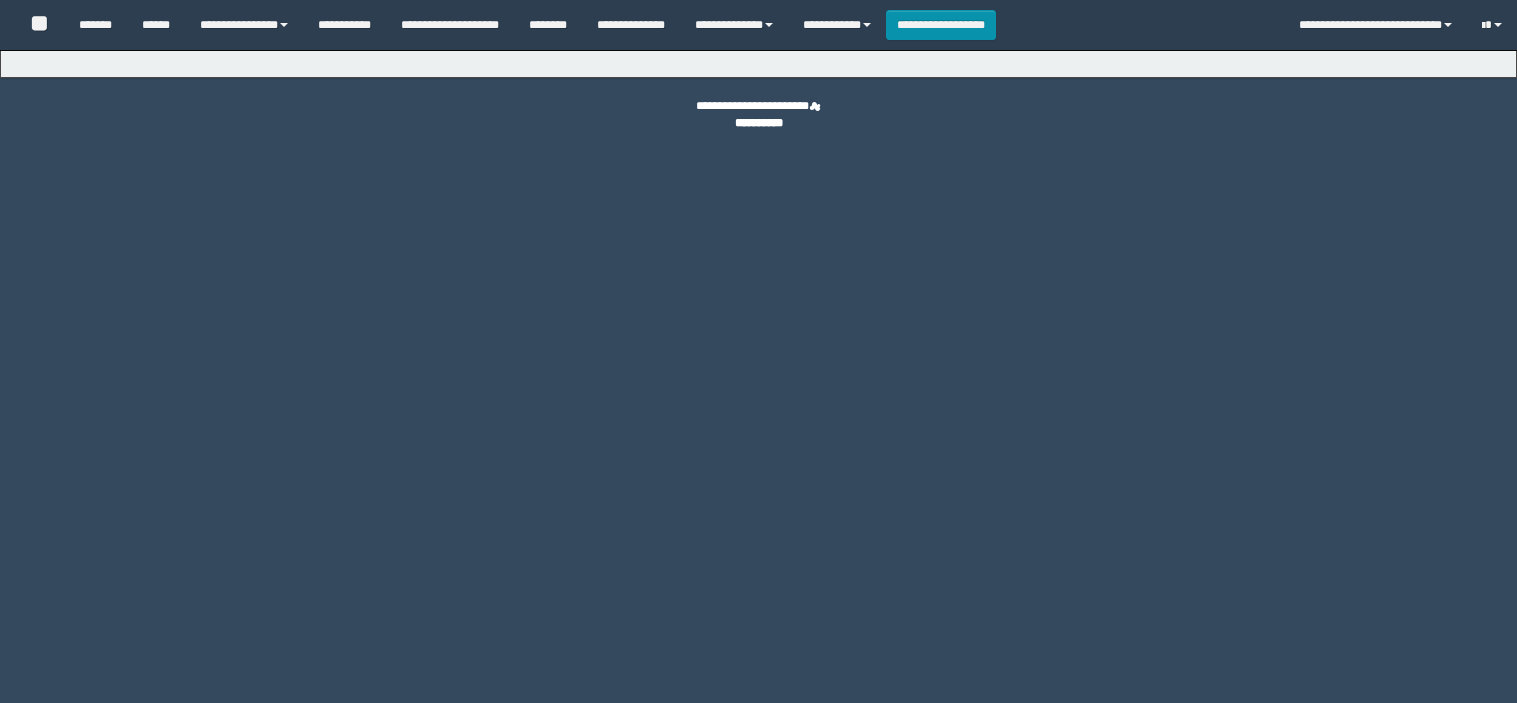 scroll, scrollTop: 0, scrollLeft: 0, axis: both 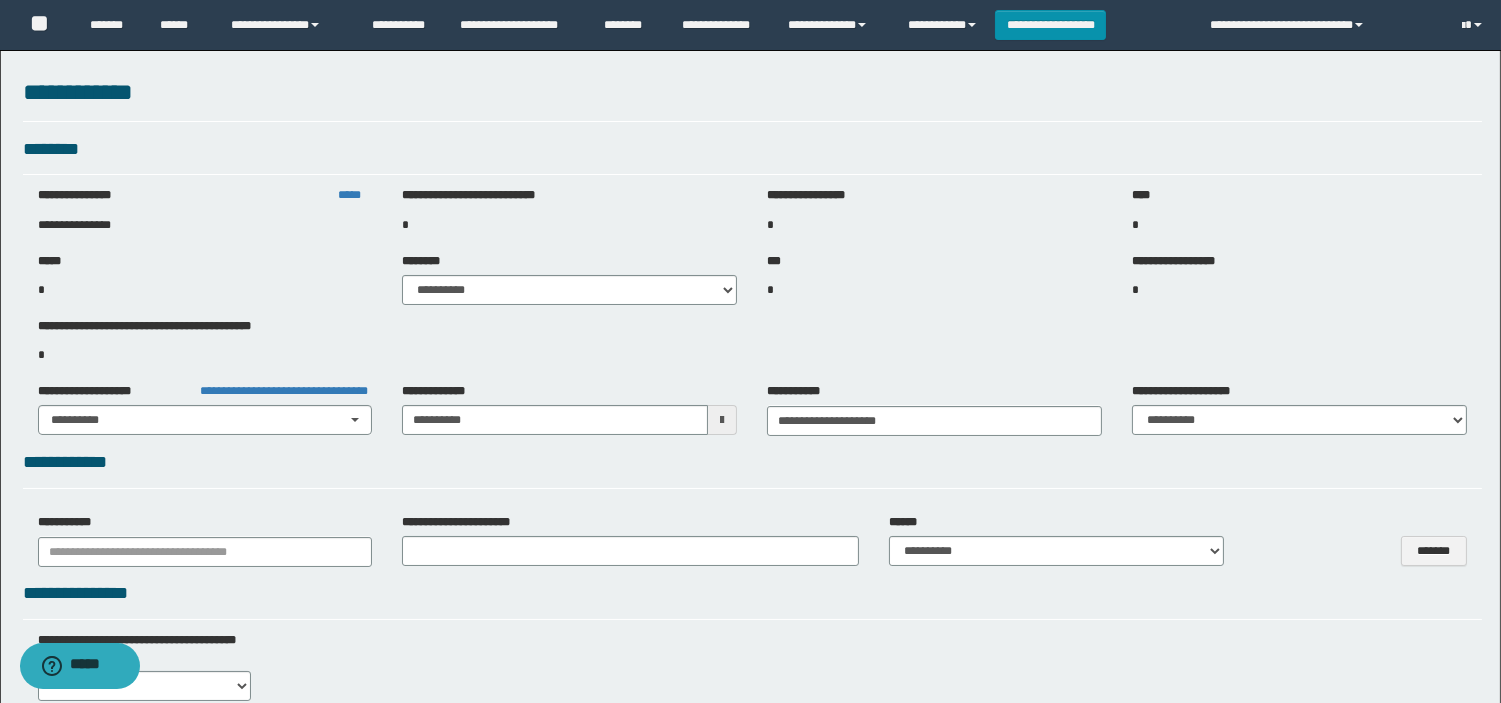 select on "***" 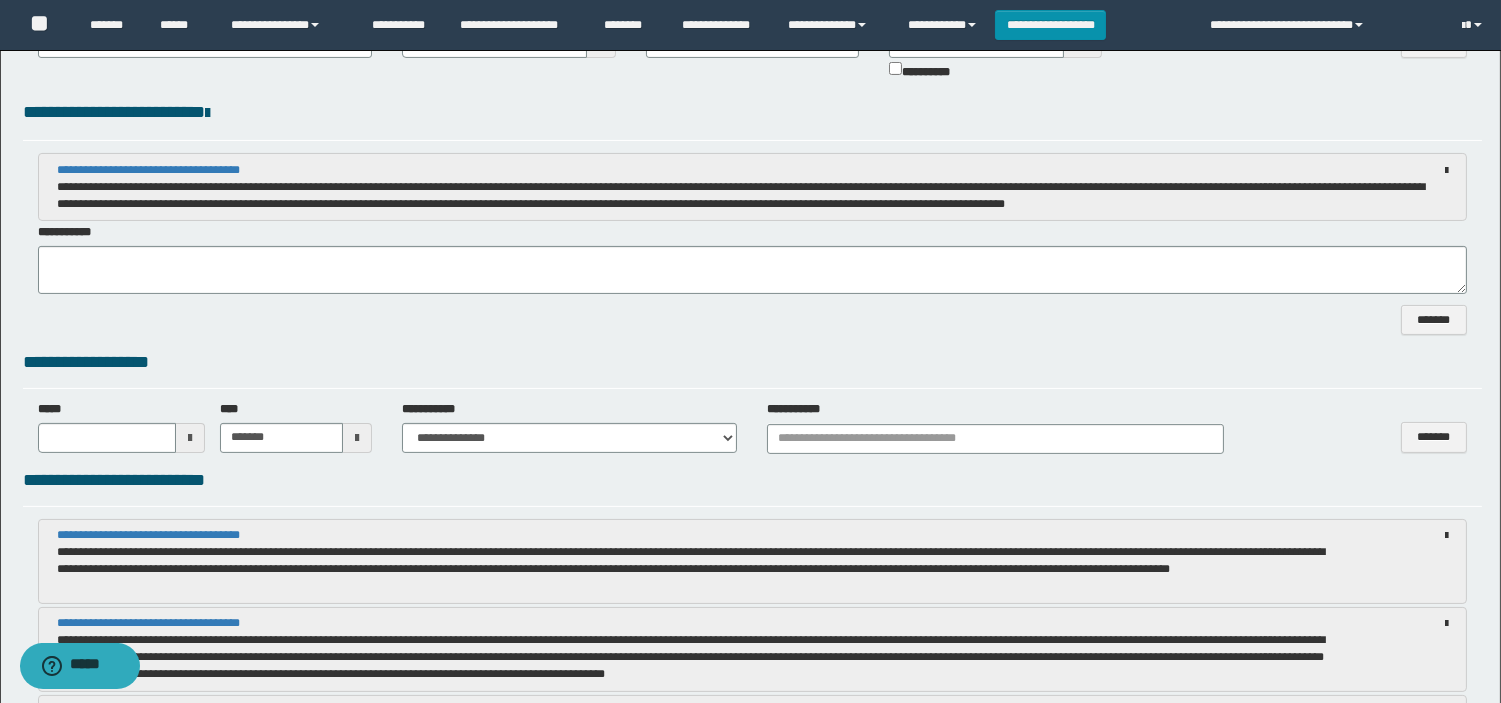 scroll, scrollTop: 444, scrollLeft: 0, axis: vertical 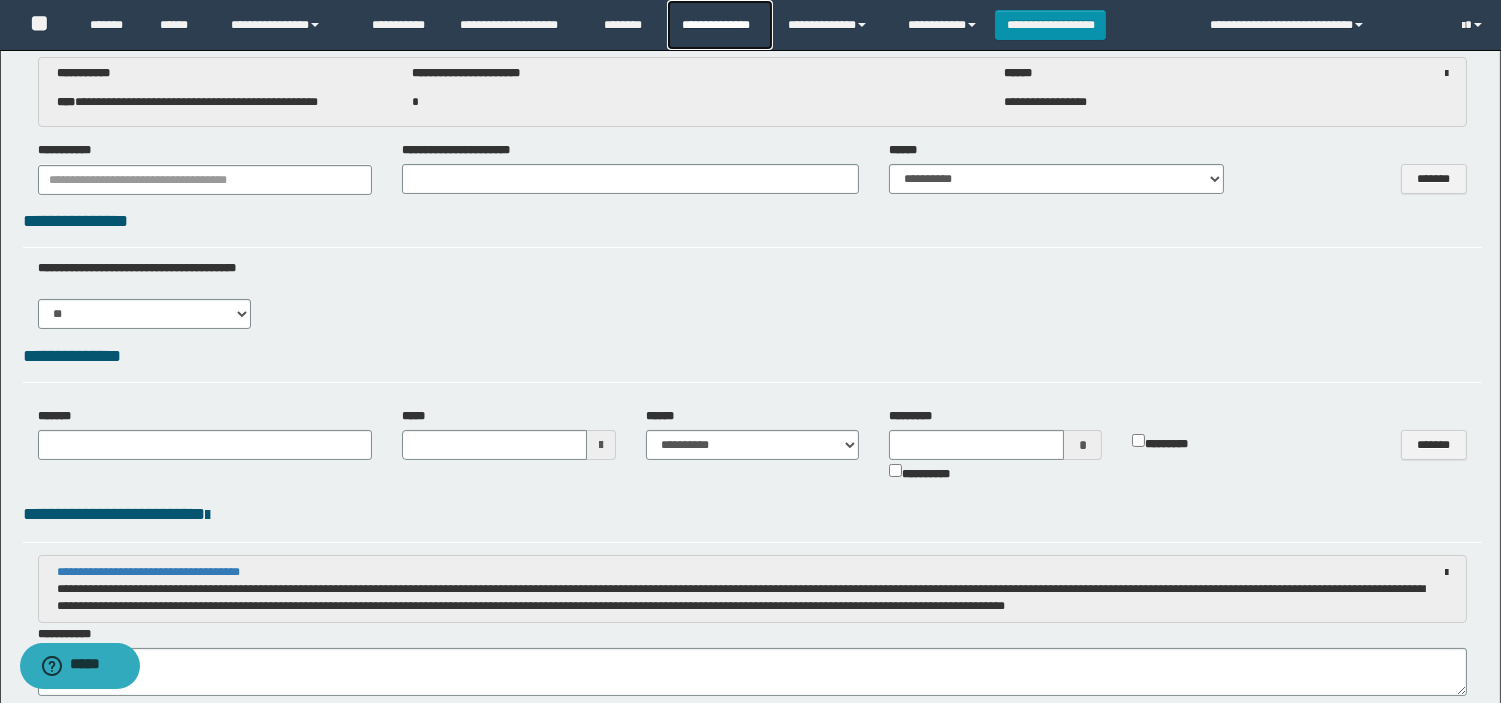 click on "**********" at bounding box center [719, 25] 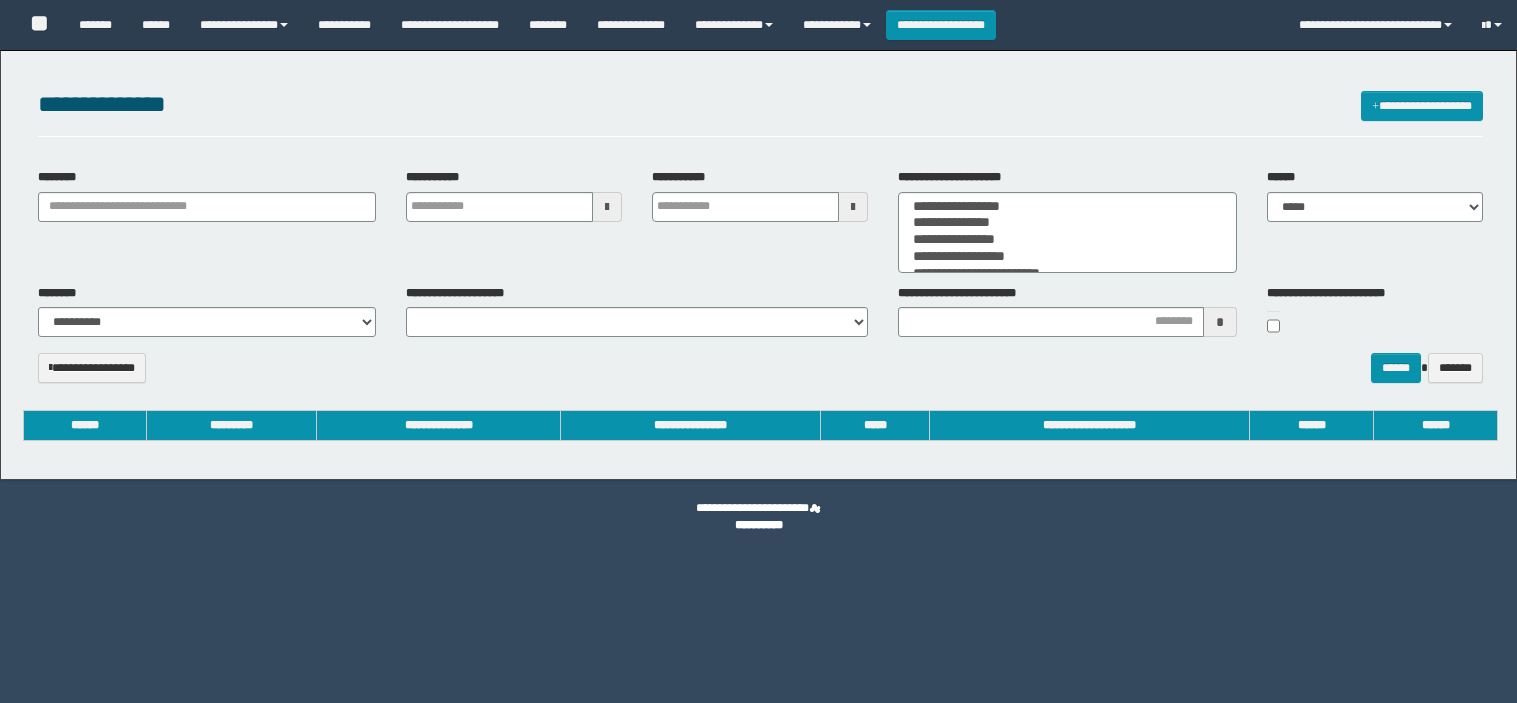 select 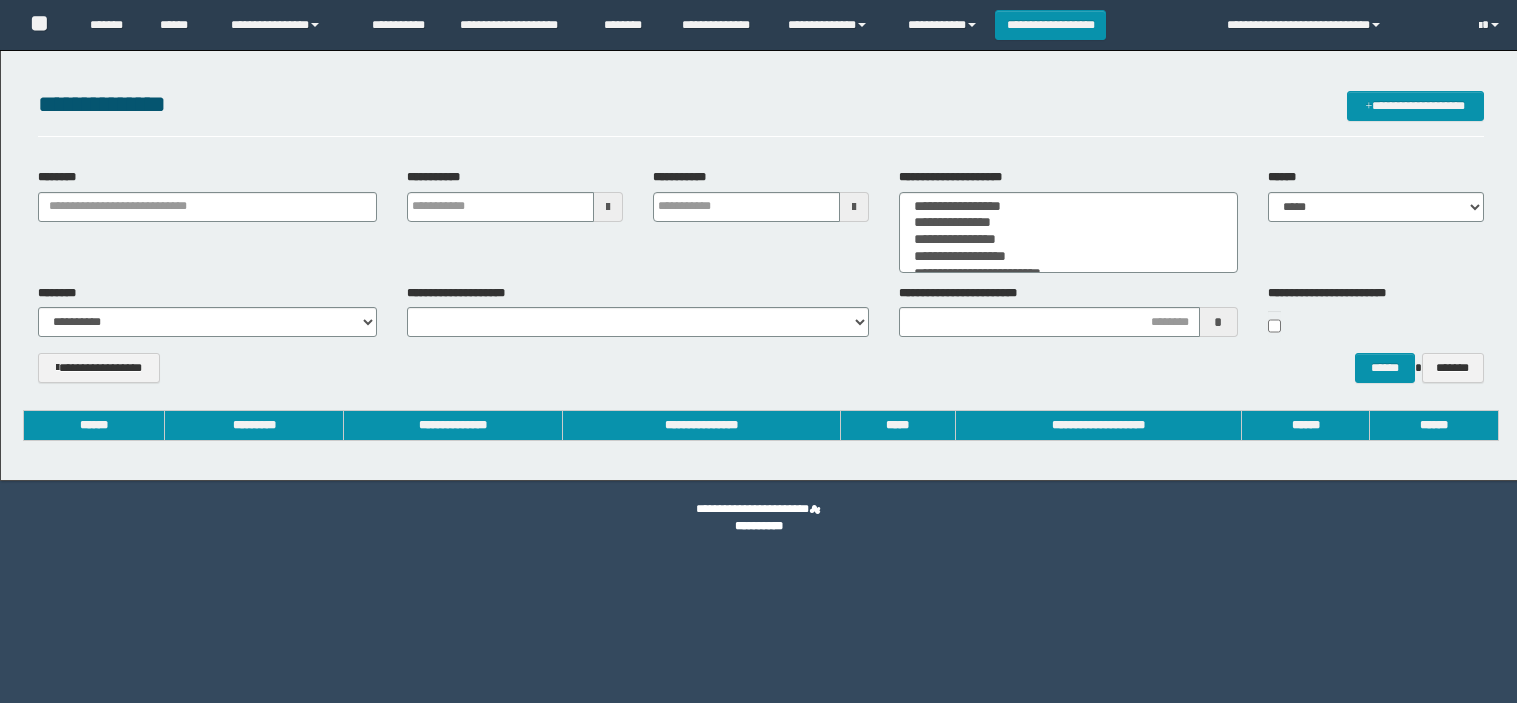 scroll, scrollTop: 0, scrollLeft: 0, axis: both 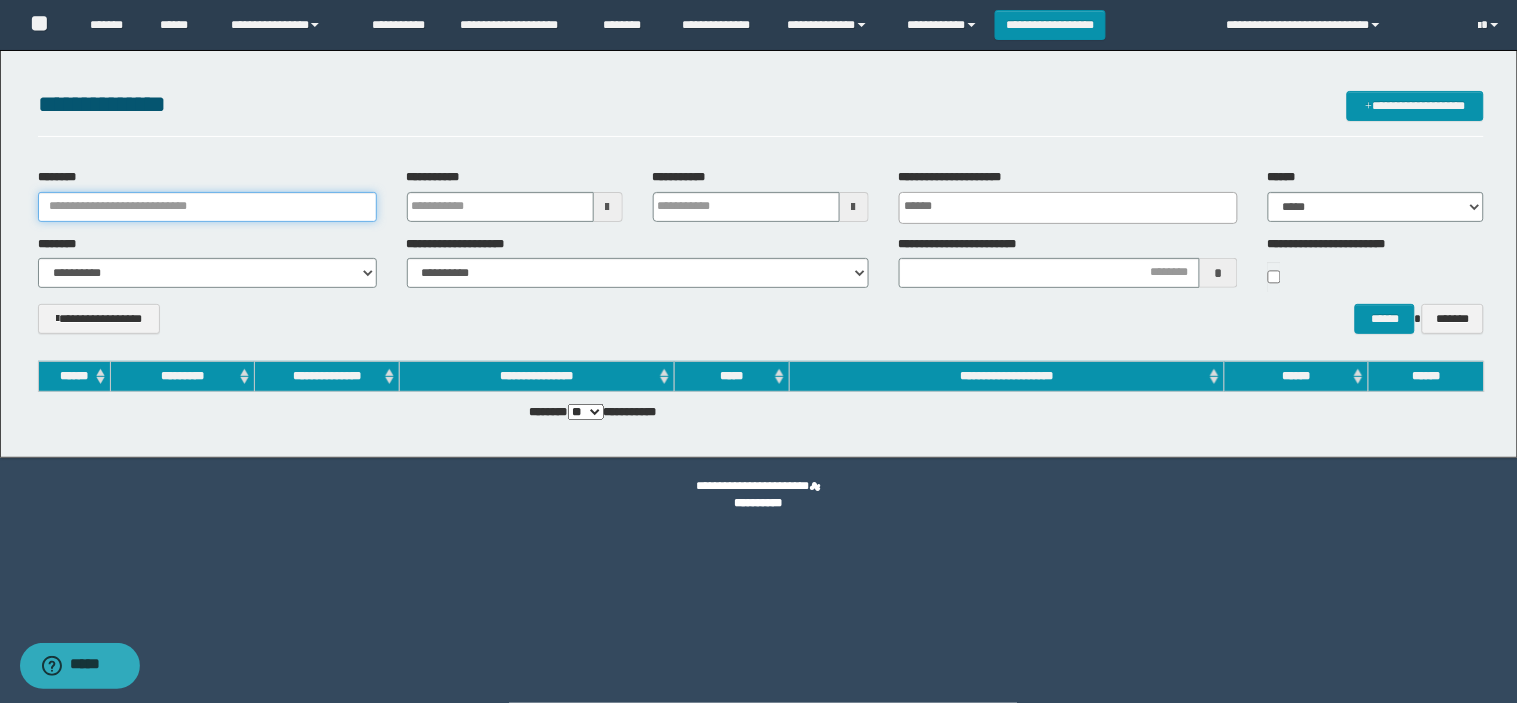 click on "********" at bounding box center [207, 207] 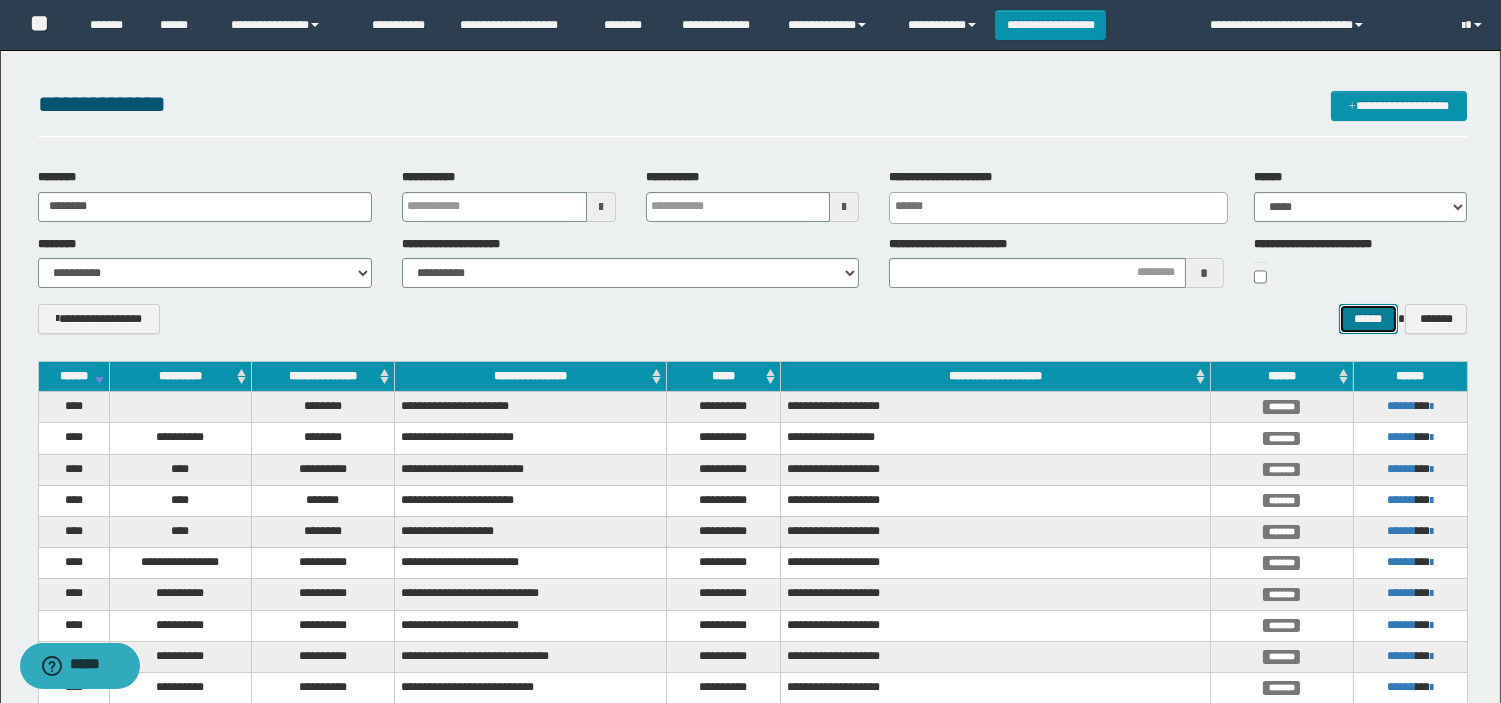 click on "******" at bounding box center [1369, 319] 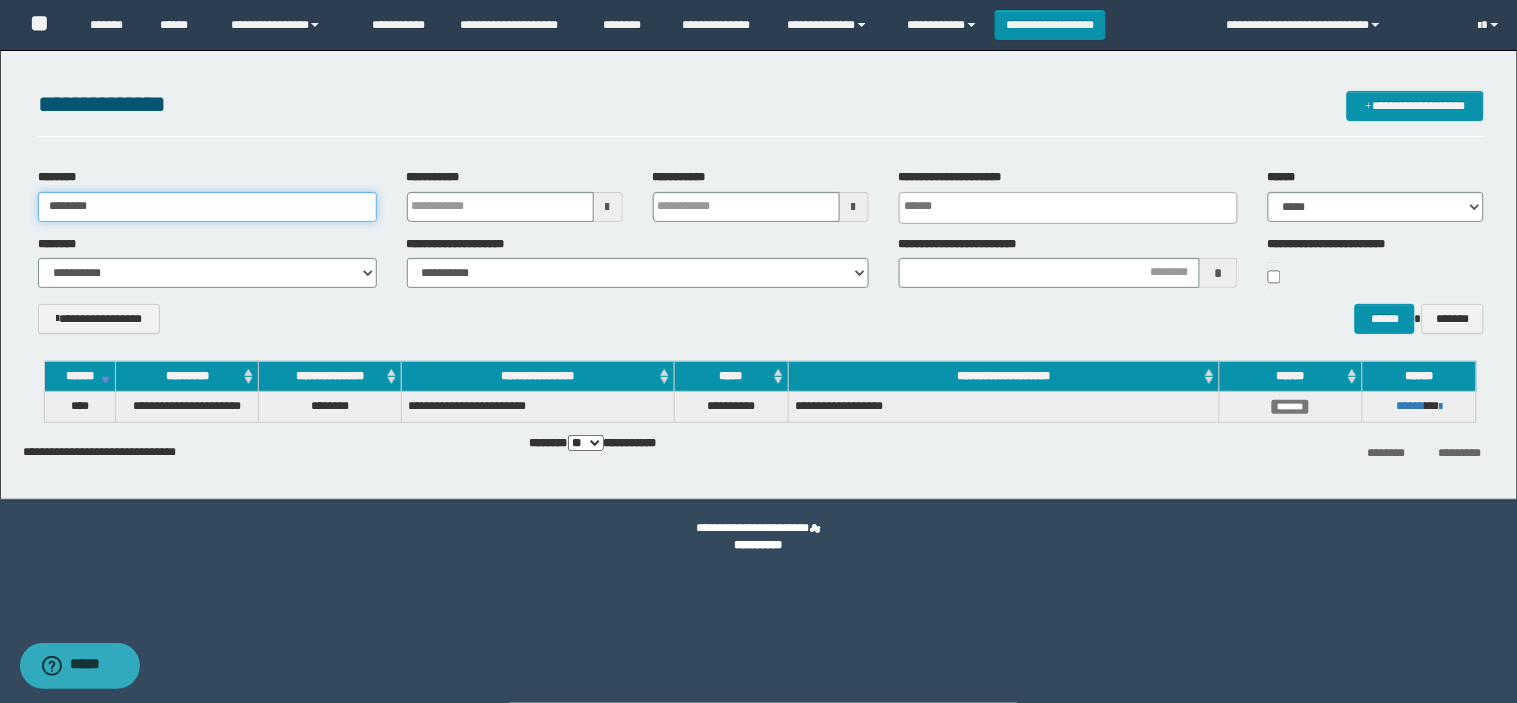 drag, startPoint x: 135, startPoint y: 201, endPoint x: 0, endPoint y: 202, distance: 135.00371 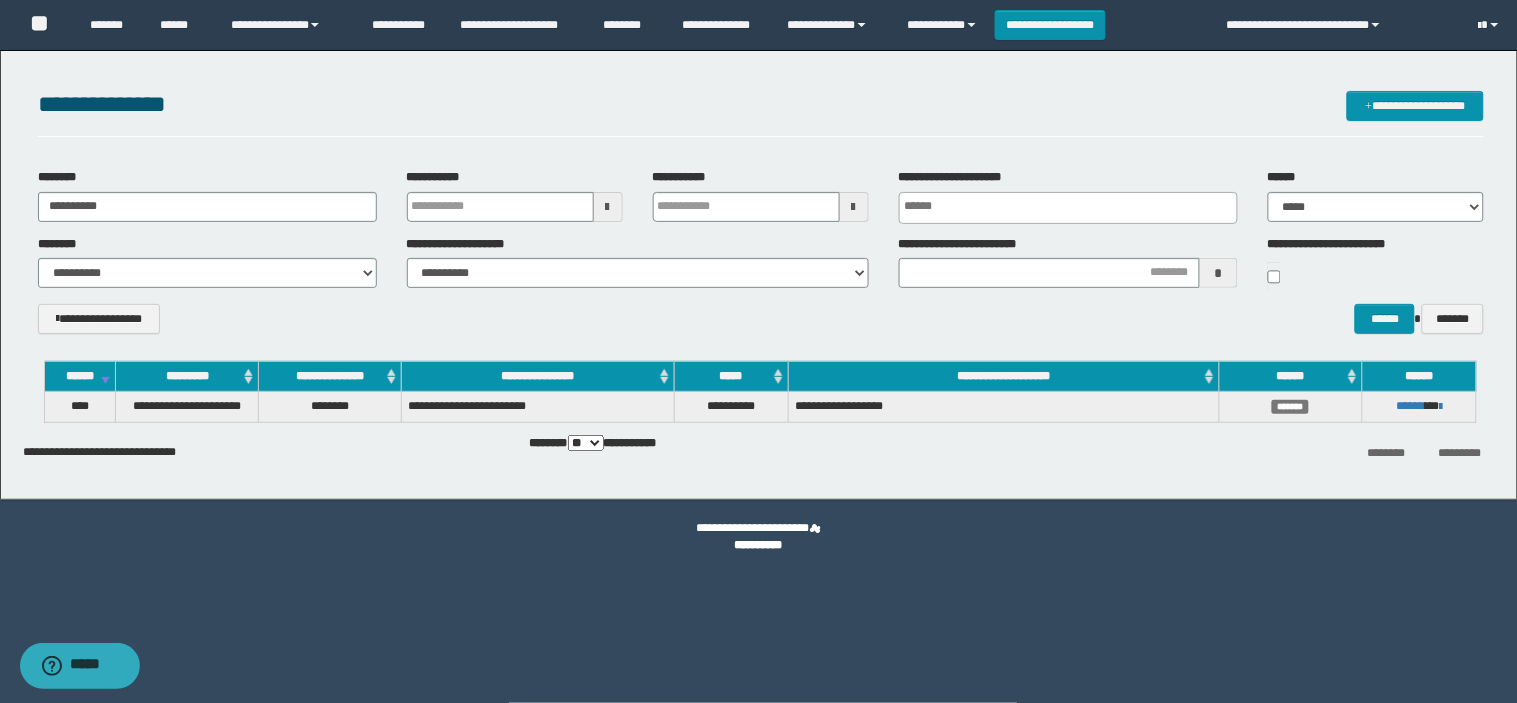click on "******
*******" at bounding box center [1376, 319] 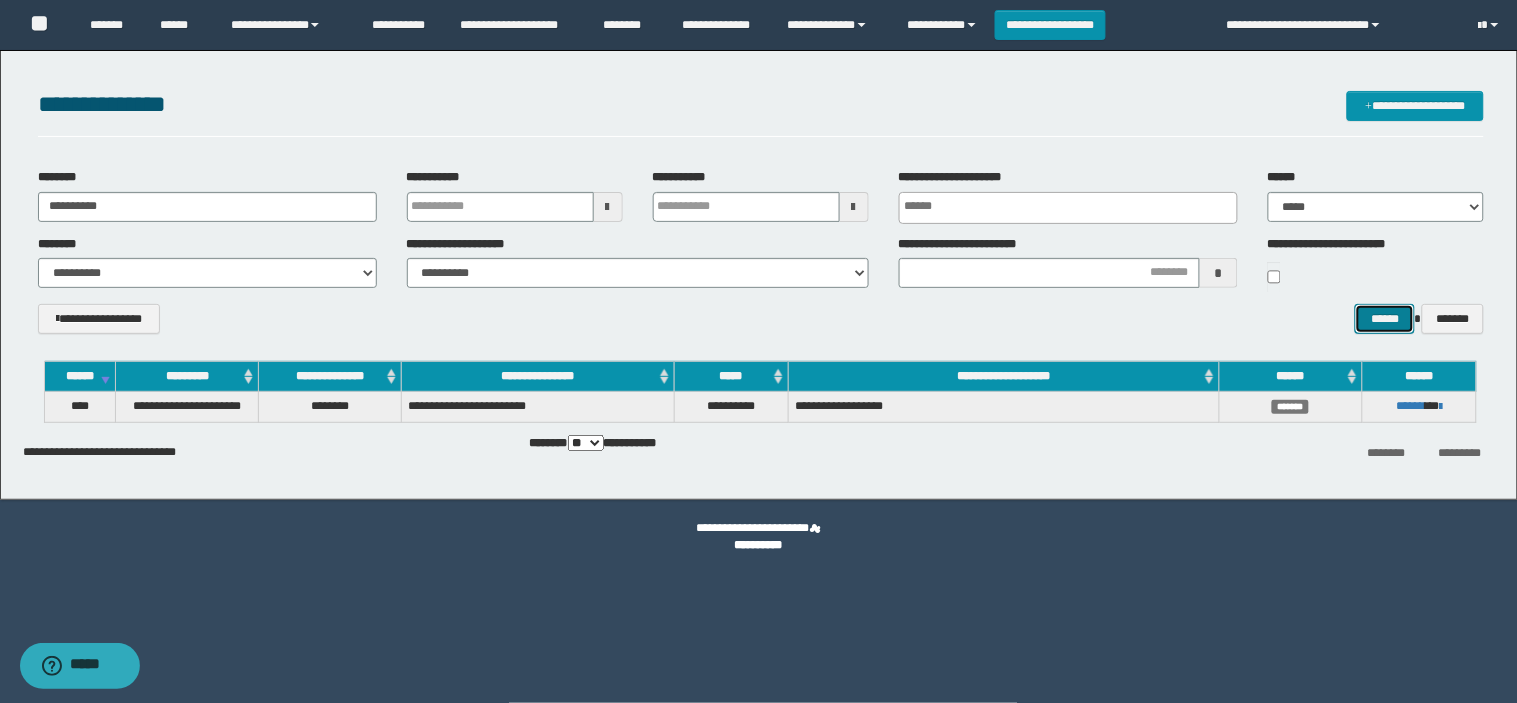 click on "******" at bounding box center (1385, 319) 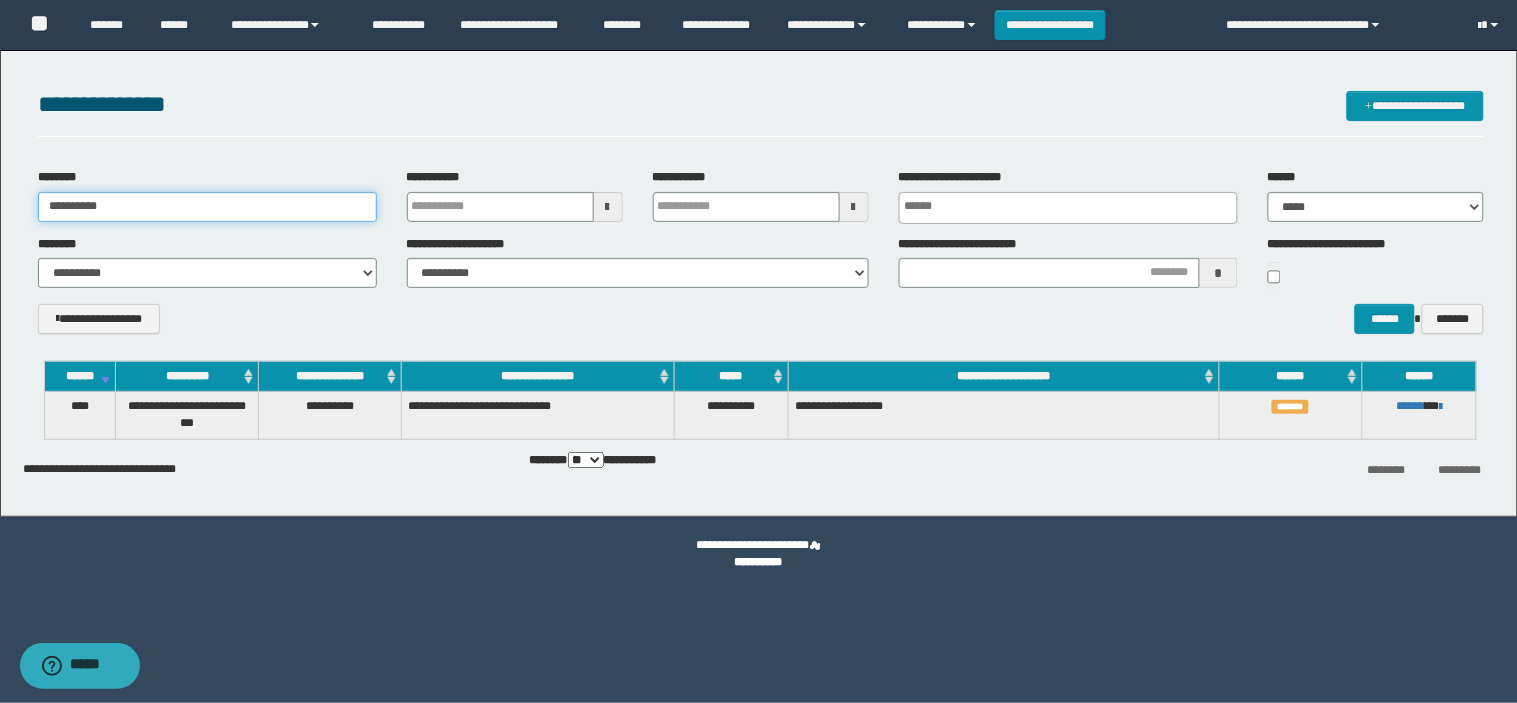 drag, startPoint x: 182, startPoint y: 214, endPoint x: 0, endPoint y: 207, distance: 182.13457 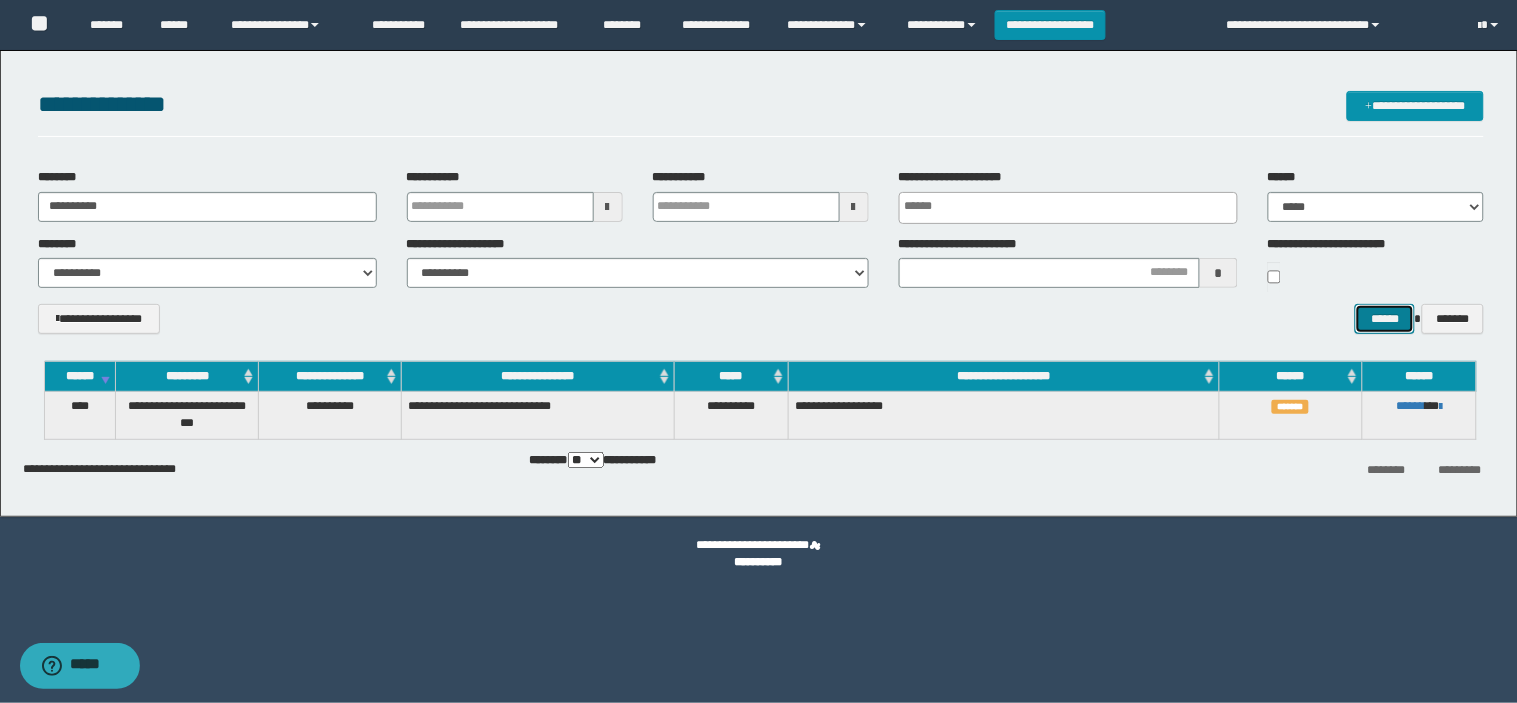 click on "******" at bounding box center (1385, 319) 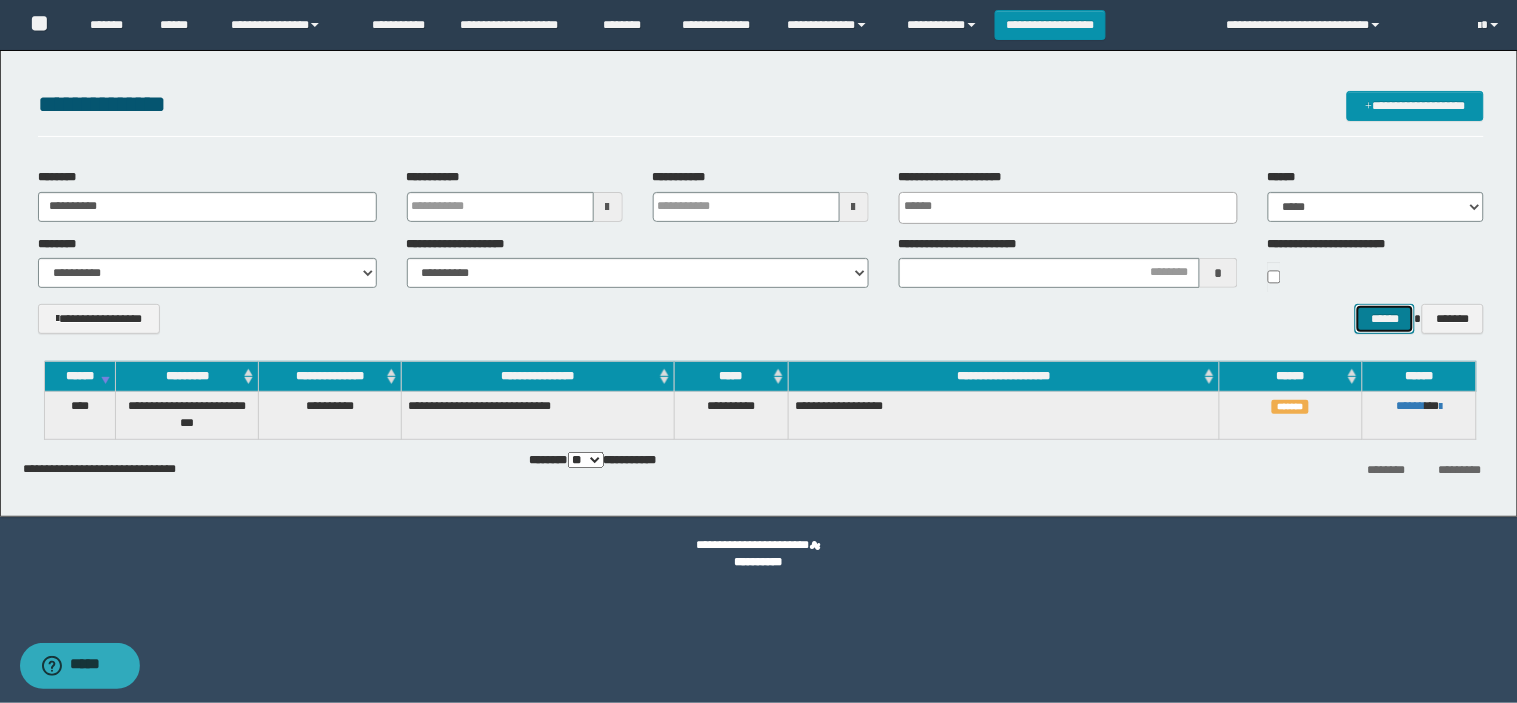 click on "******" at bounding box center (1385, 319) 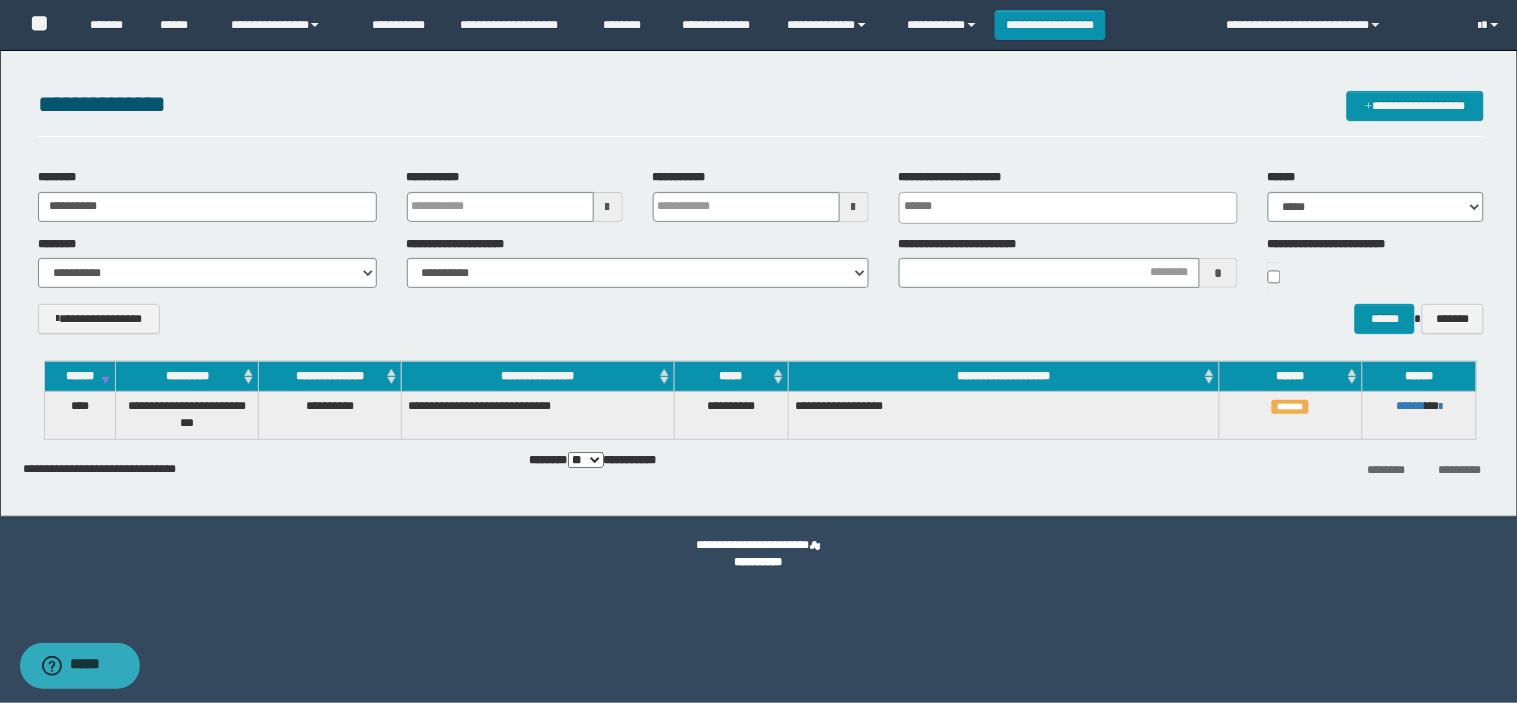 click on "**********" at bounding box center (761, 258) 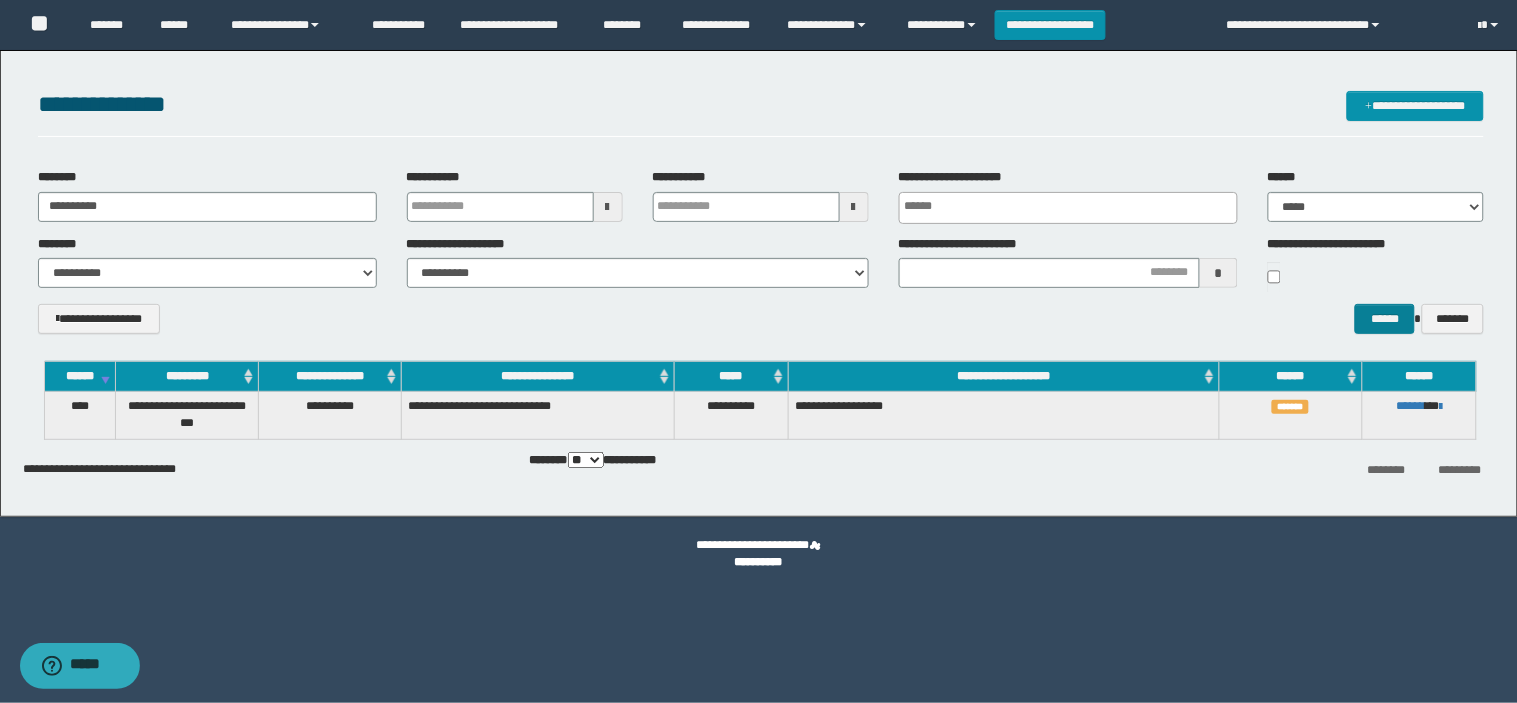 click on "**********" at bounding box center (761, 326) 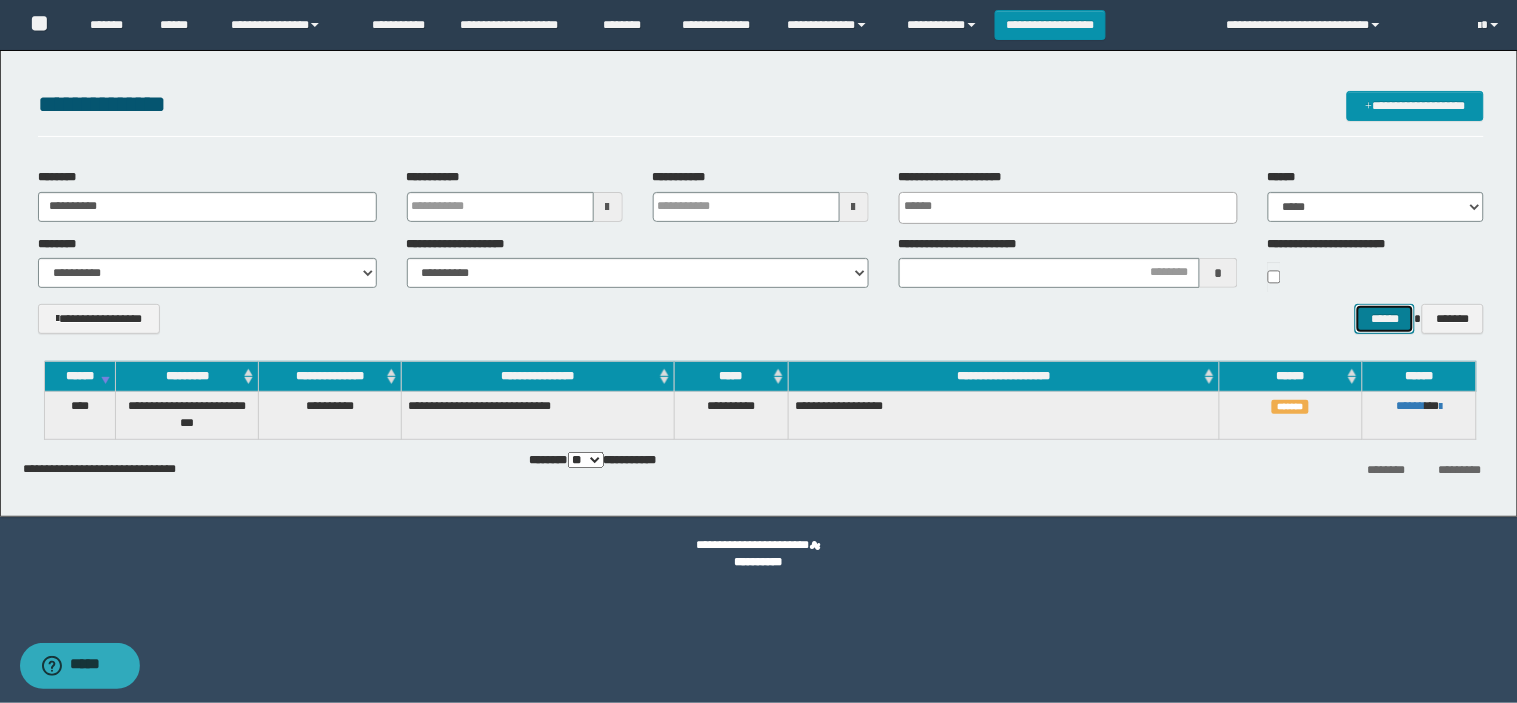 click on "******" at bounding box center (1385, 319) 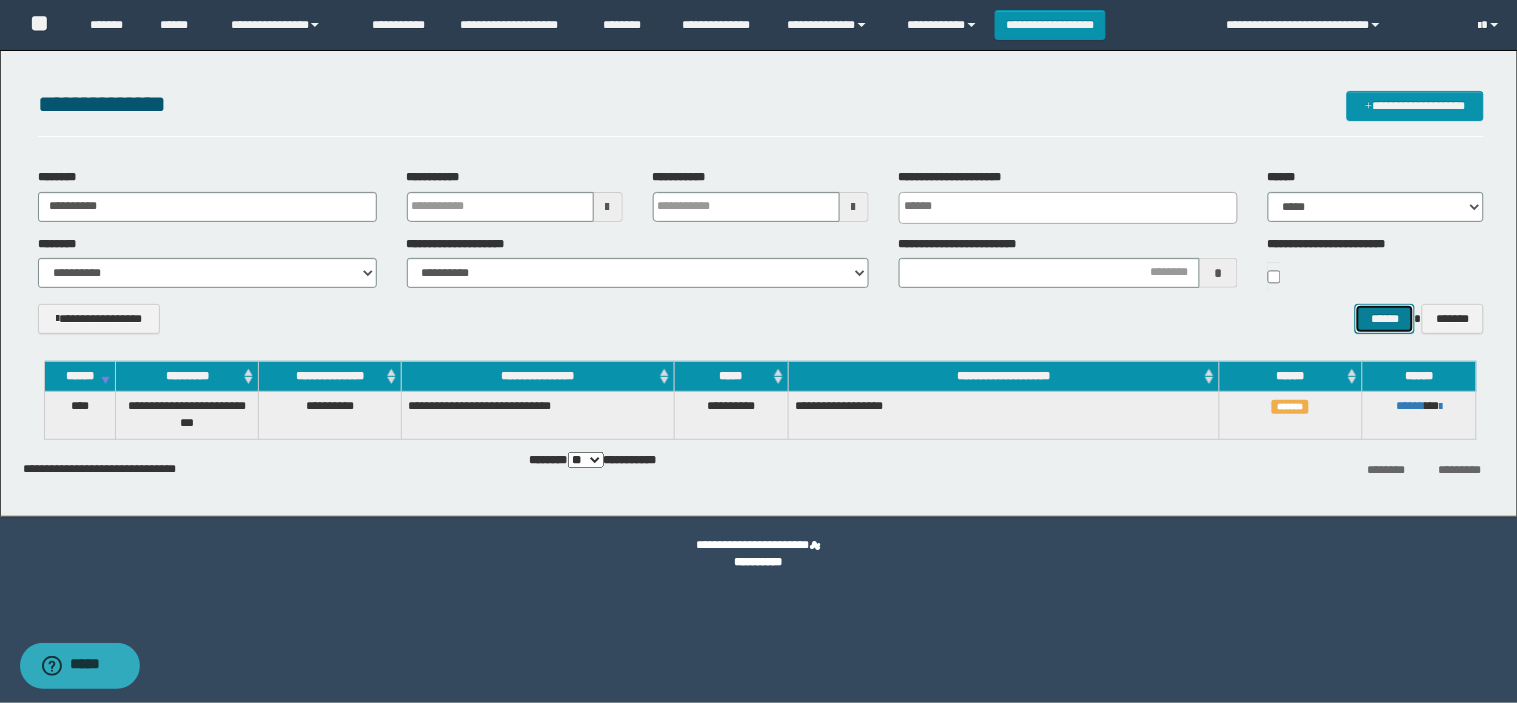 click on "******" at bounding box center [1385, 319] 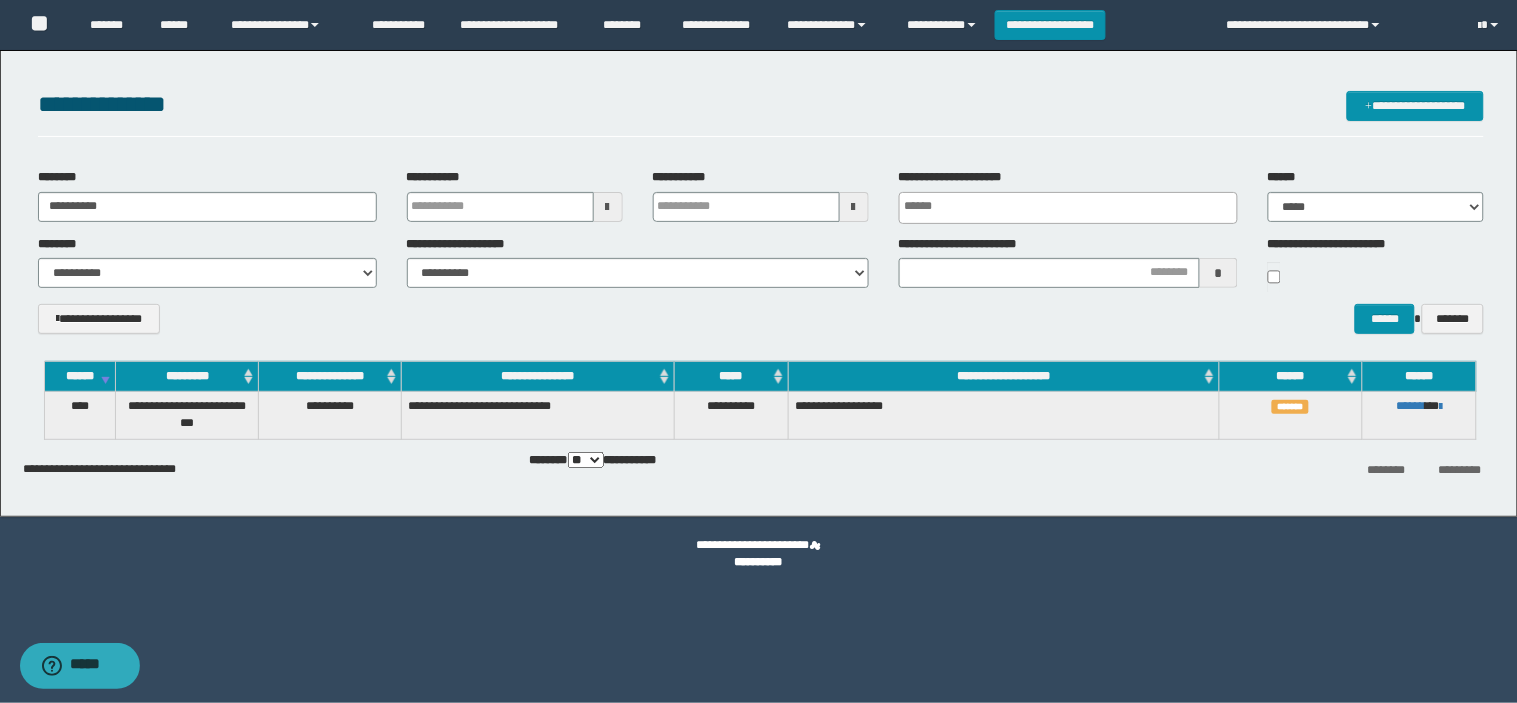 click on "**********" at bounding box center [207, 195] 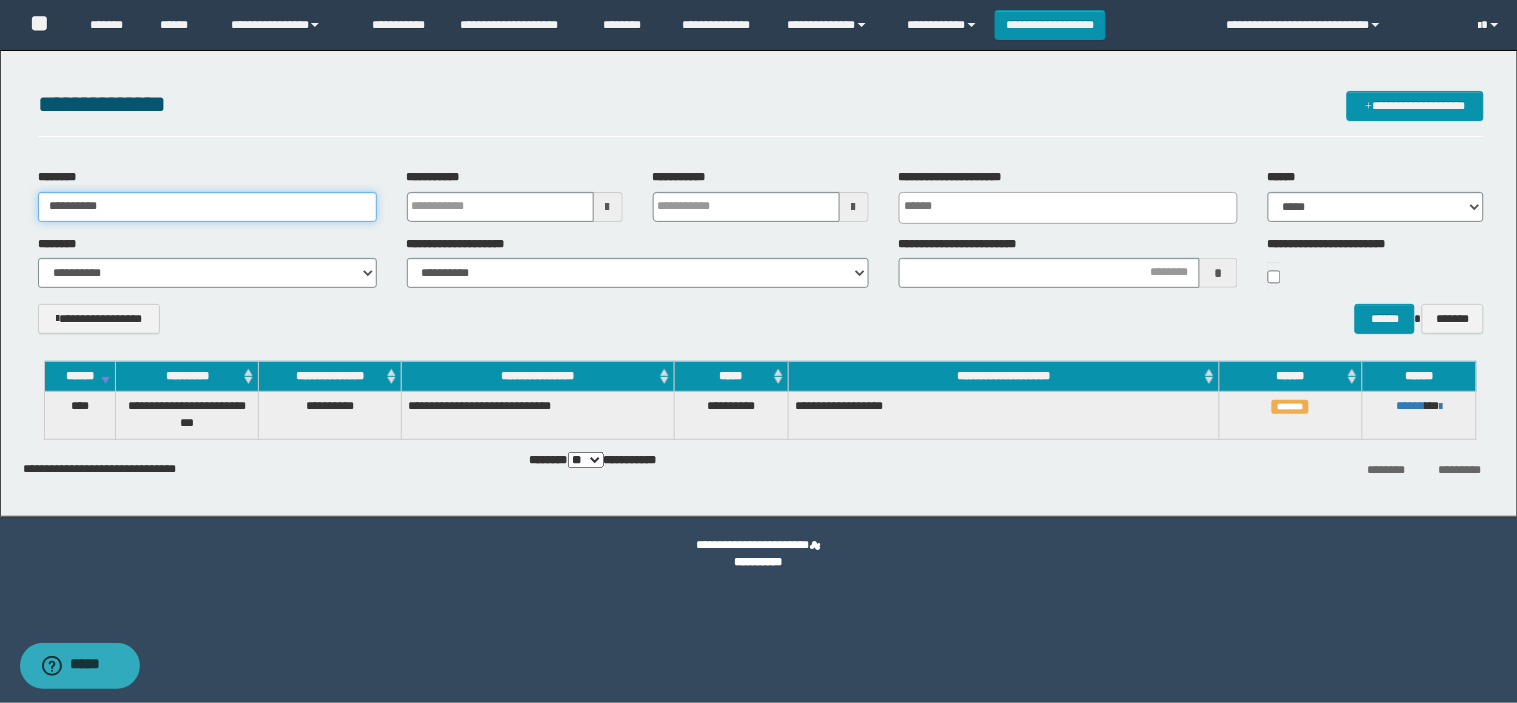 drag, startPoint x: 181, startPoint y: 207, endPoint x: 0, endPoint y: 205, distance: 181.01105 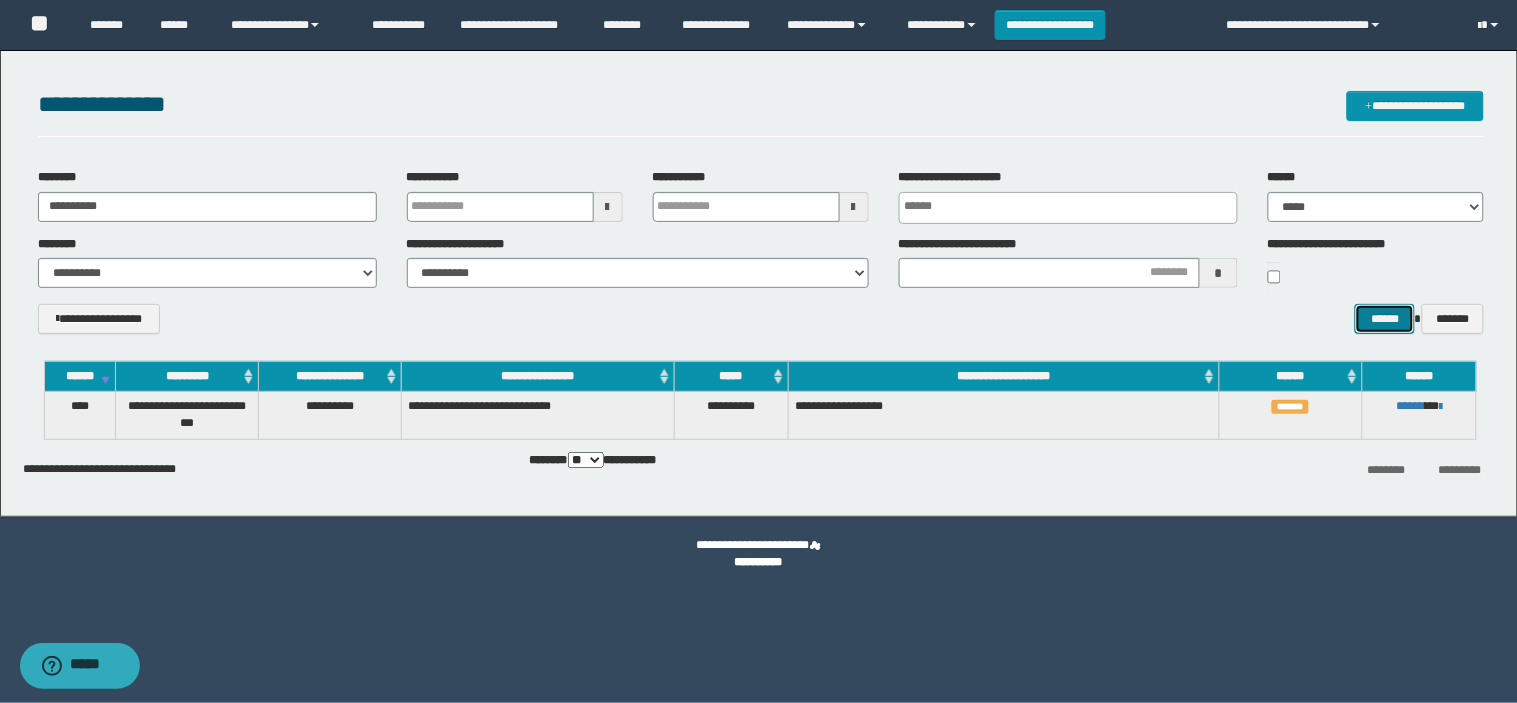 click on "******" at bounding box center (1385, 319) 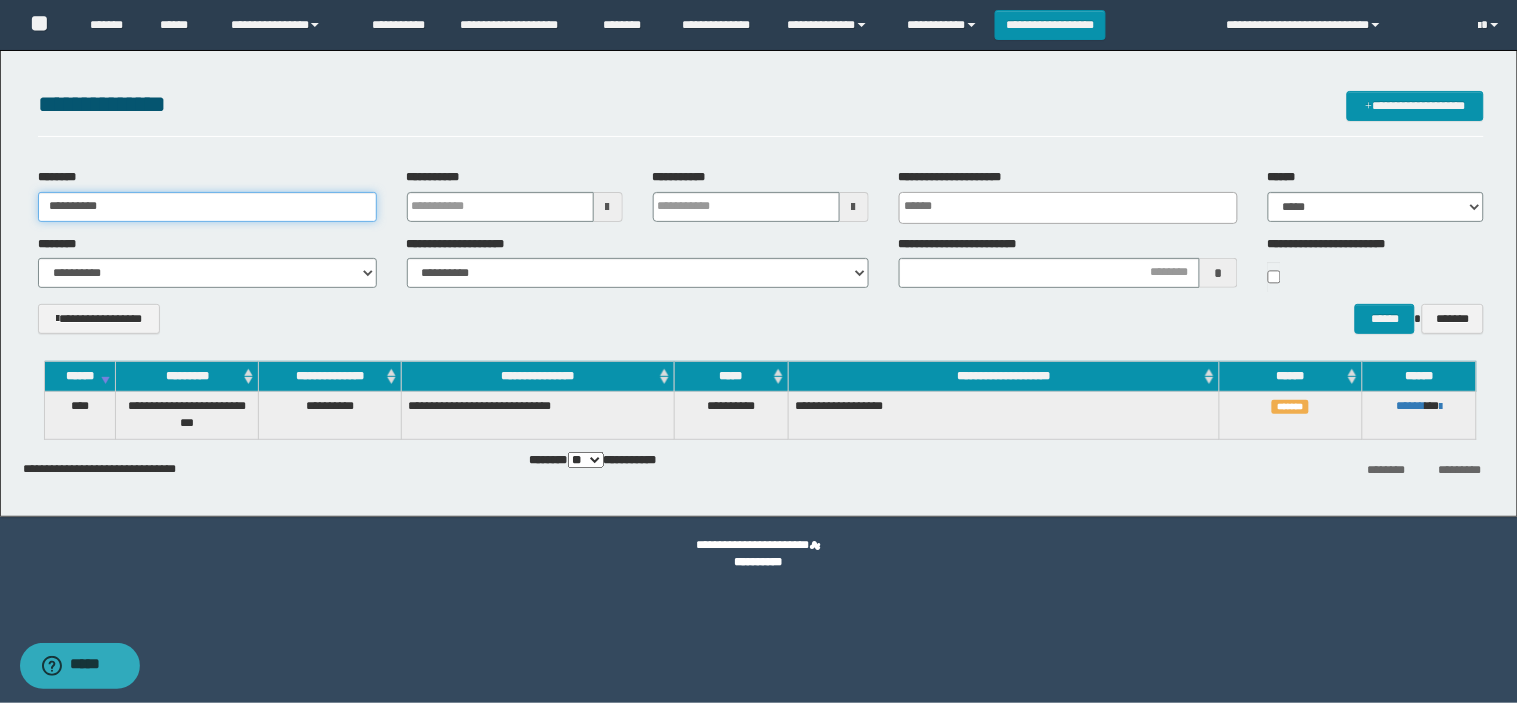 drag, startPoint x: 174, startPoint y: 208, endPoint x: 0, endPoint y: 208, distance: 174 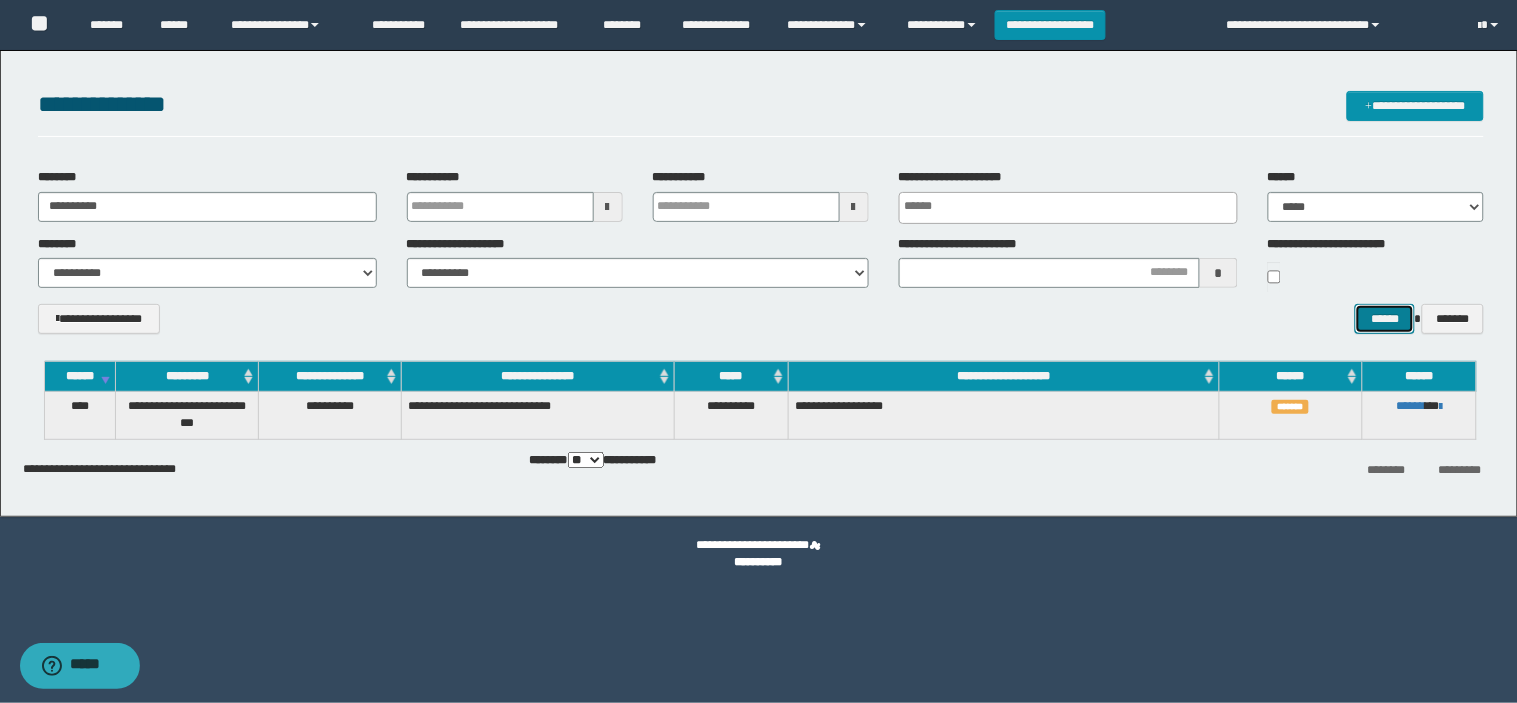 click on "******" at bounding box center (1385, 319) 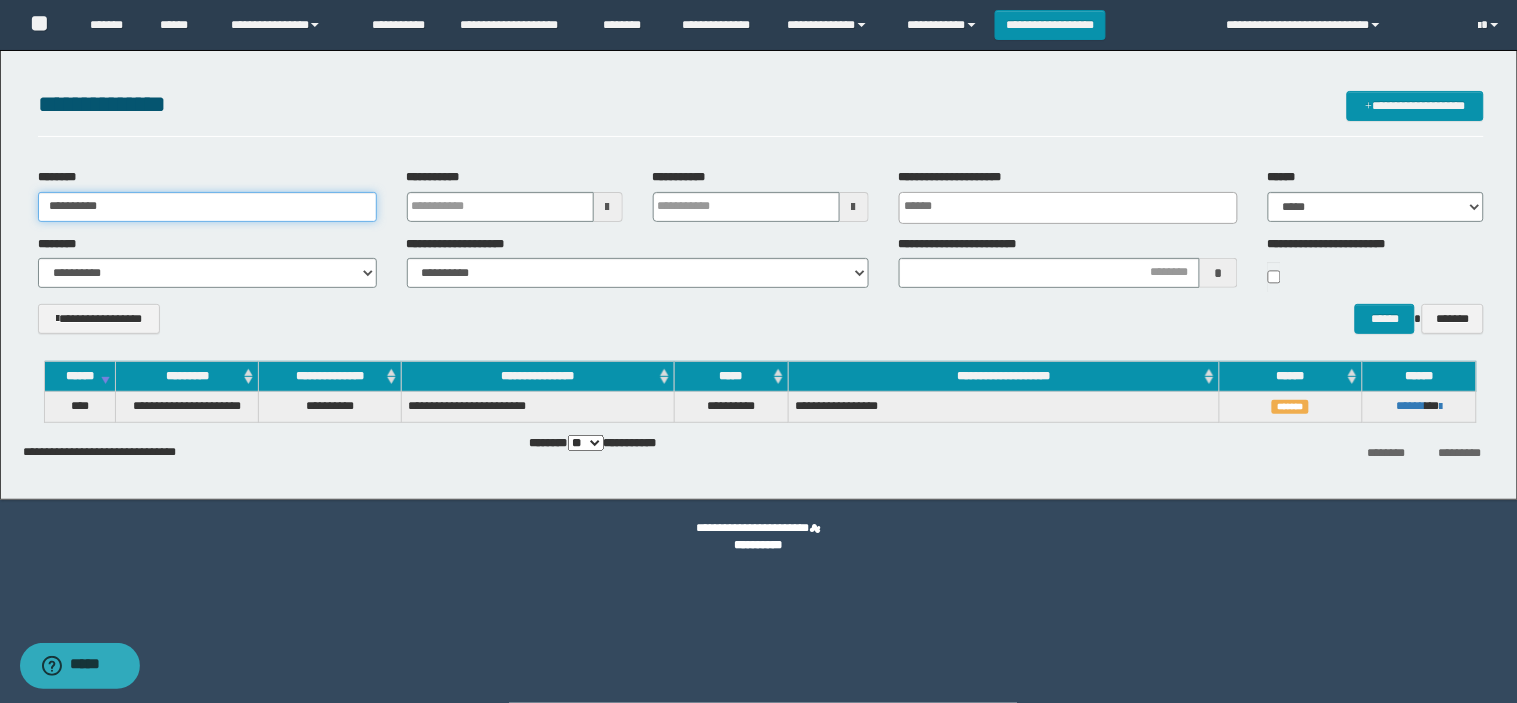 drag, startPoint x: 138, startPoint y: 210, endPoint x: 0, endPoint y: 208, distance: 138.0145 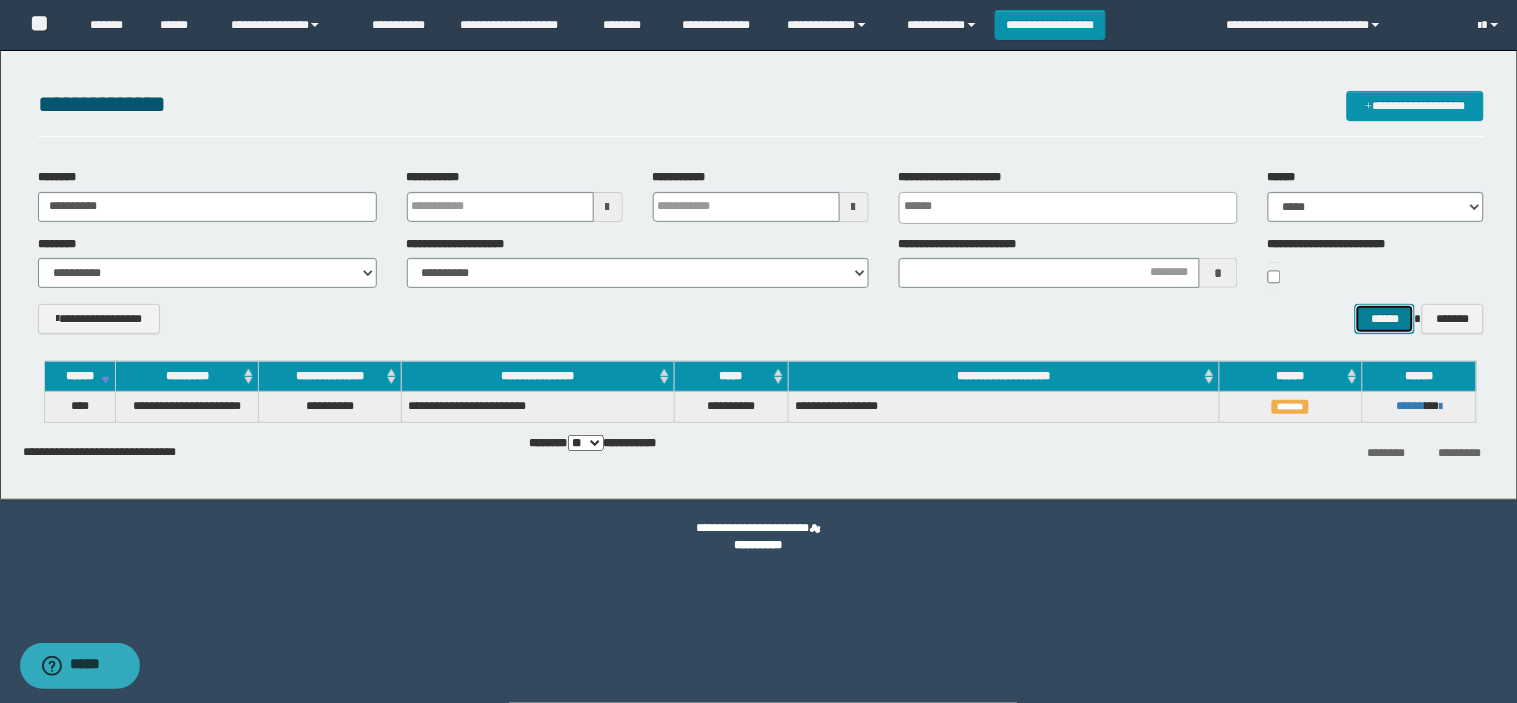 click on "******" at bounding box center (1385, 319) 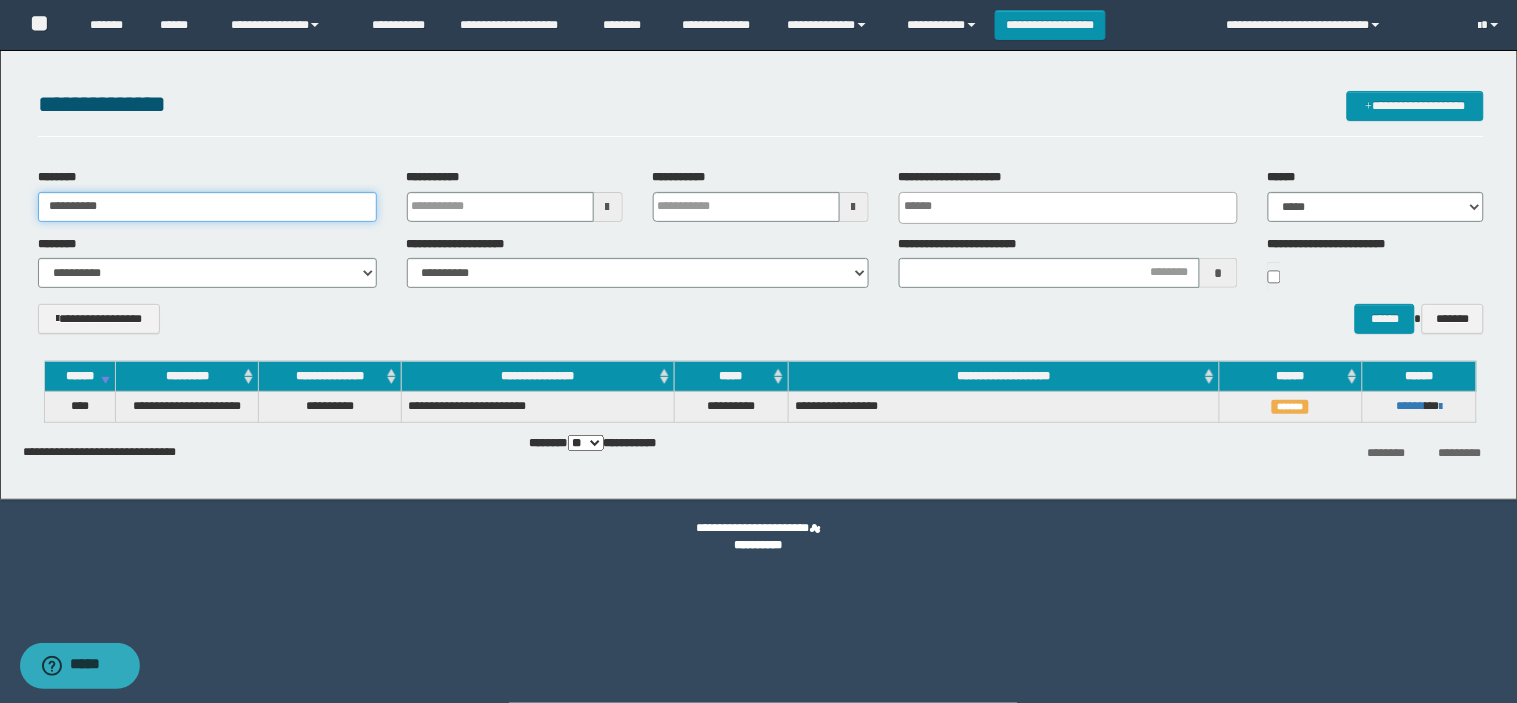 drag, startPoint x: 132, startPoint y: 193, endPoint x: 0, endPoint y: 195, distance: 132.01515 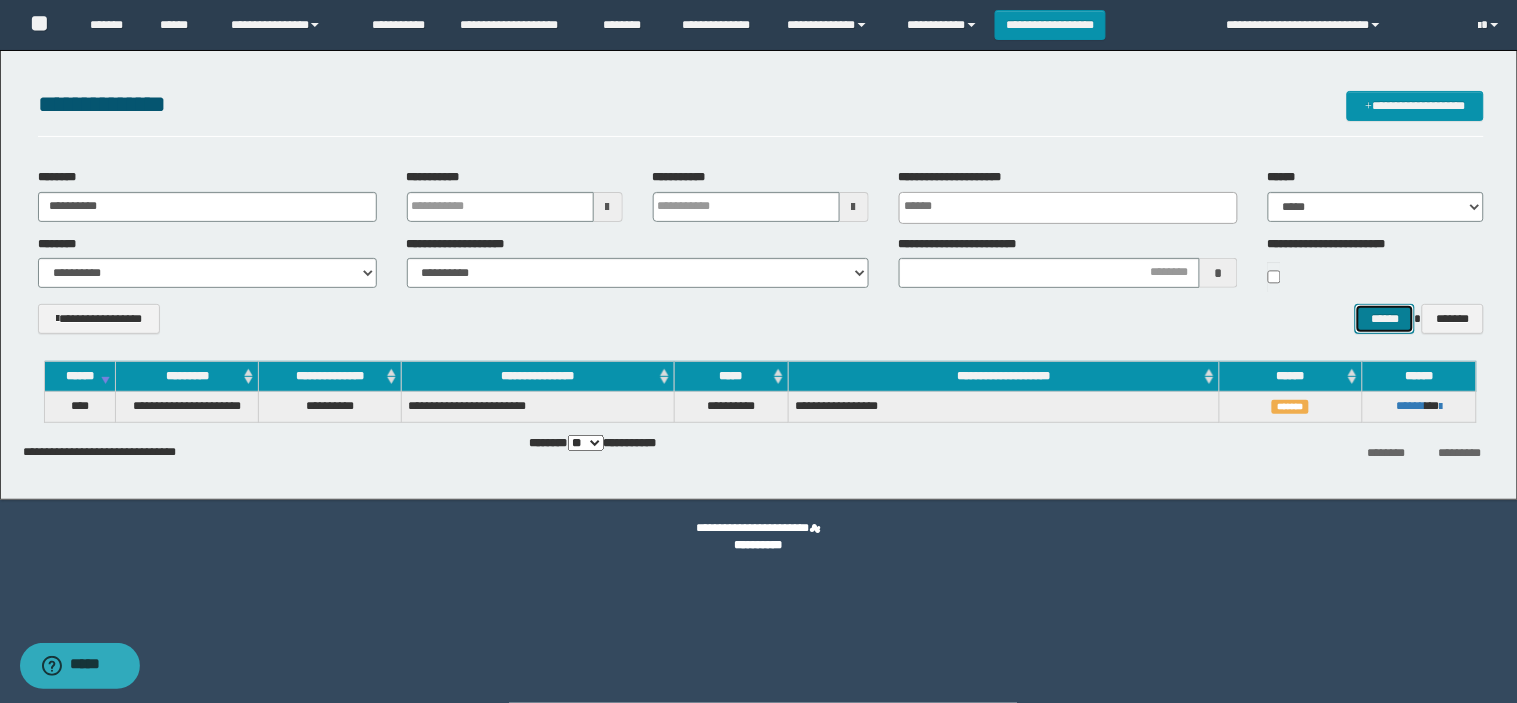 click on "******" at bounding box center (1385, 319) 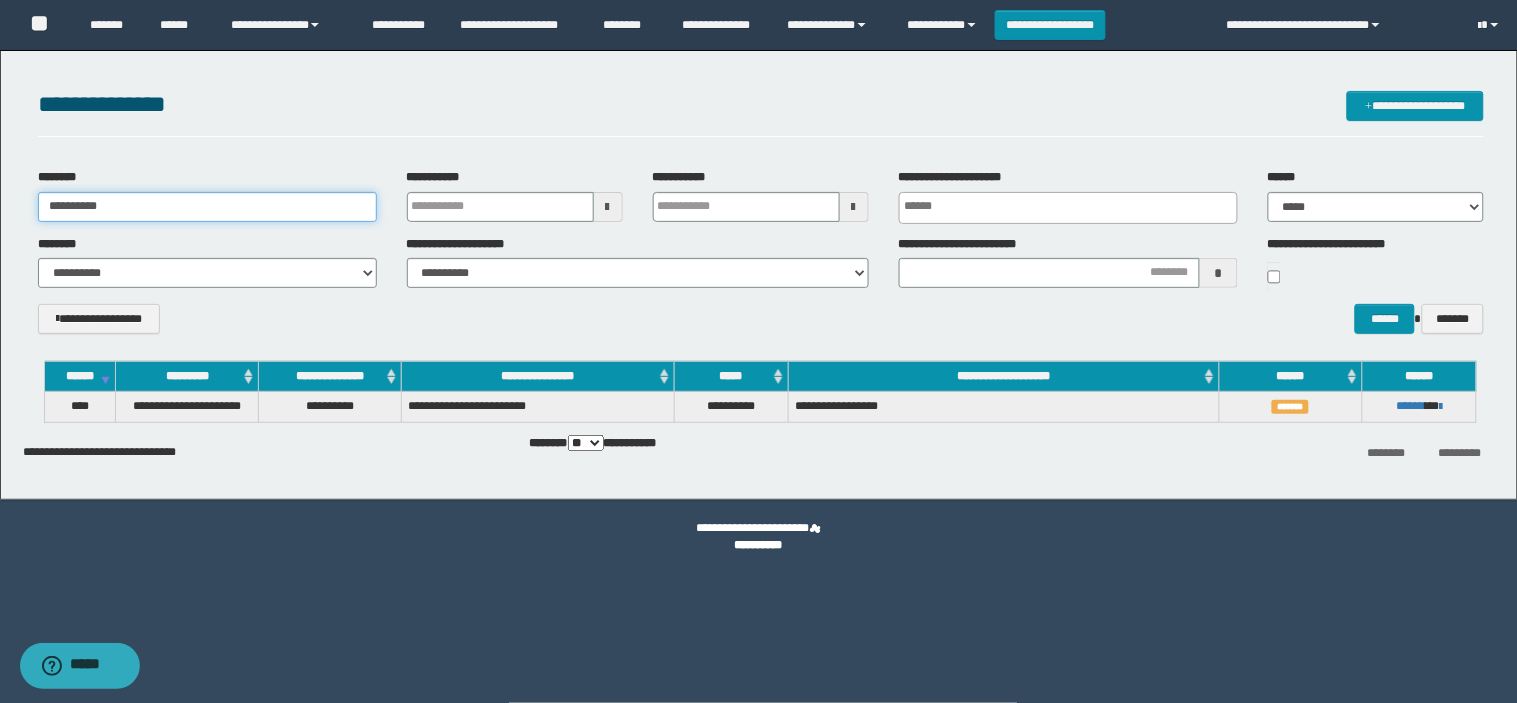 drag, startPoint x: 193, startPoint y: 203, endPoint x: 0, endPoint y: 201, distance: 193.01036 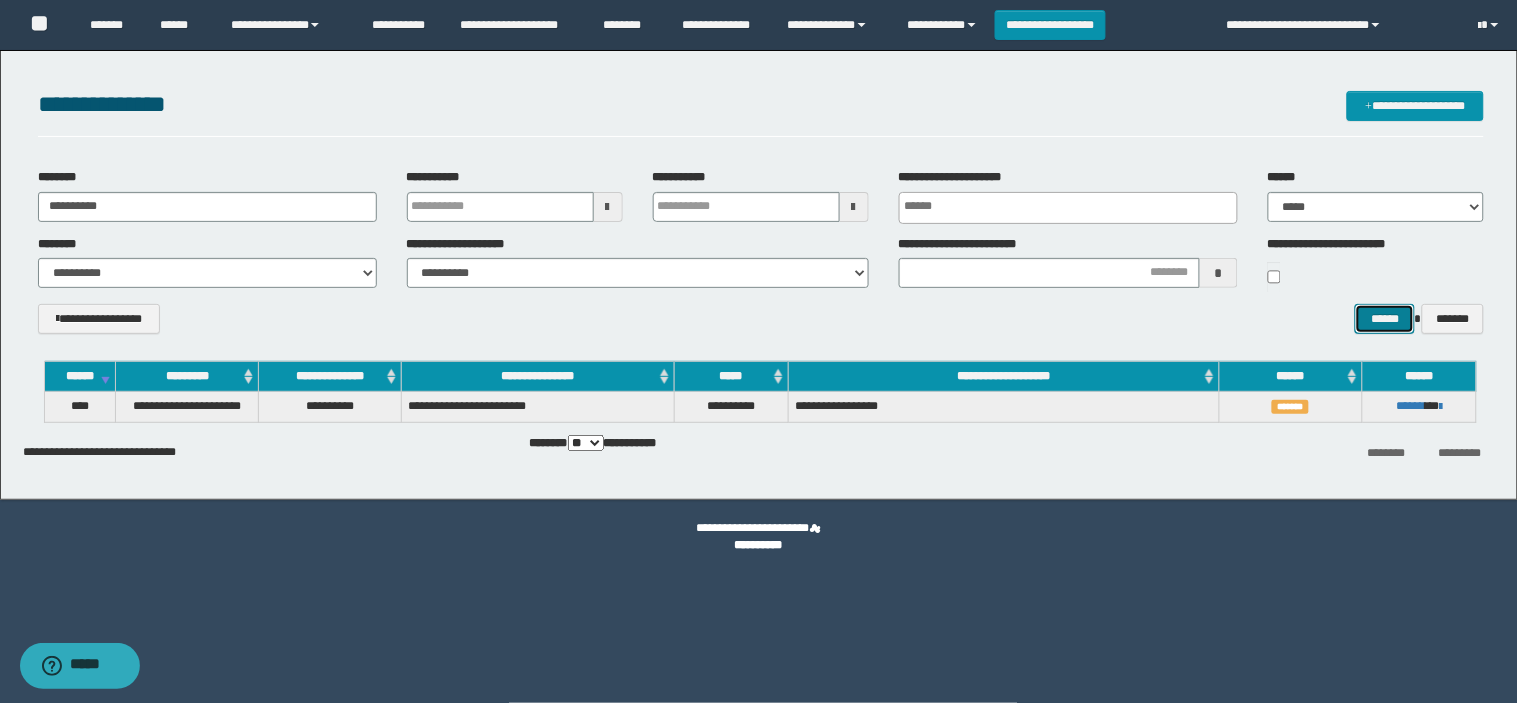 click on "******" at bounding box center [1385, 319] 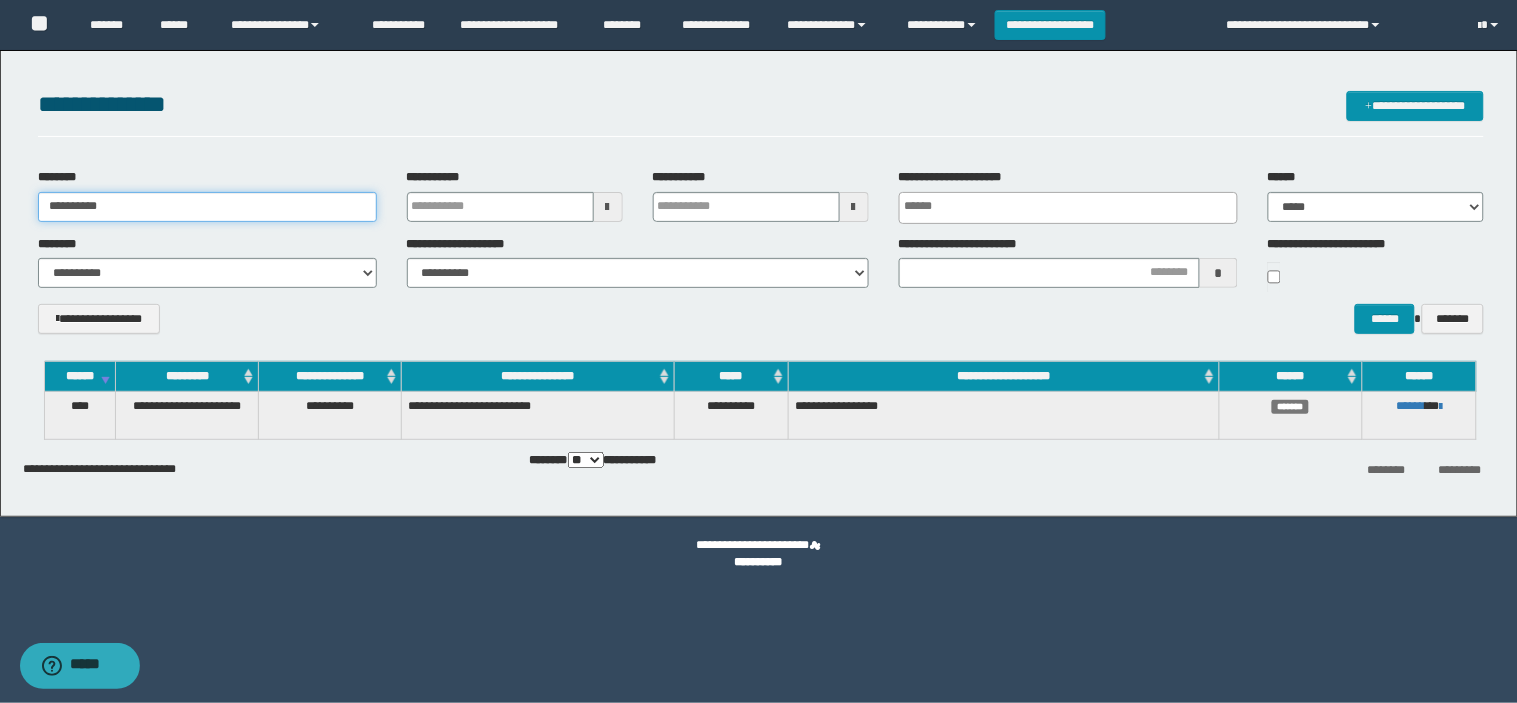 drag, startPoint x: 70, startPoint y: 206, endPoint x: 0, endPoint y: 206, distance: 70 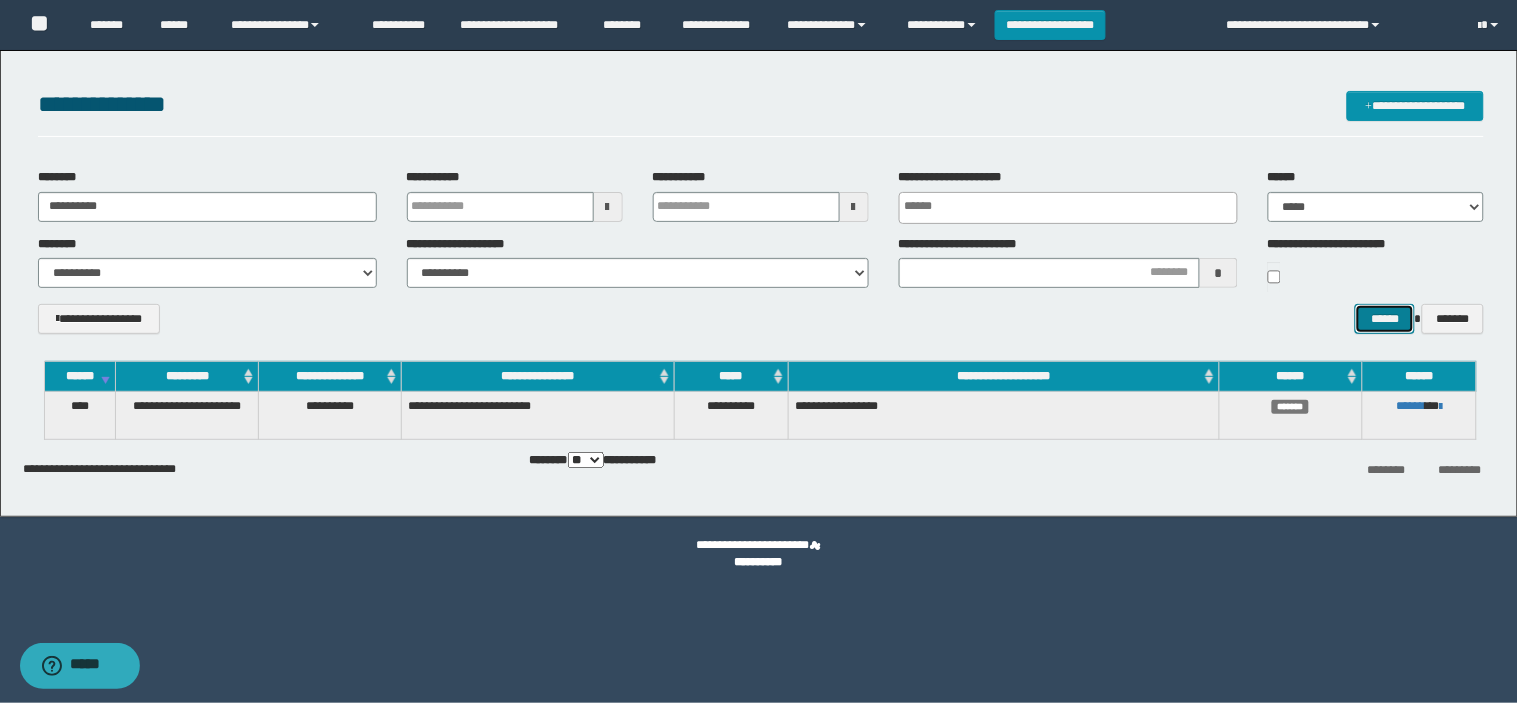 click on "******" at bounding box center [1385, 319] 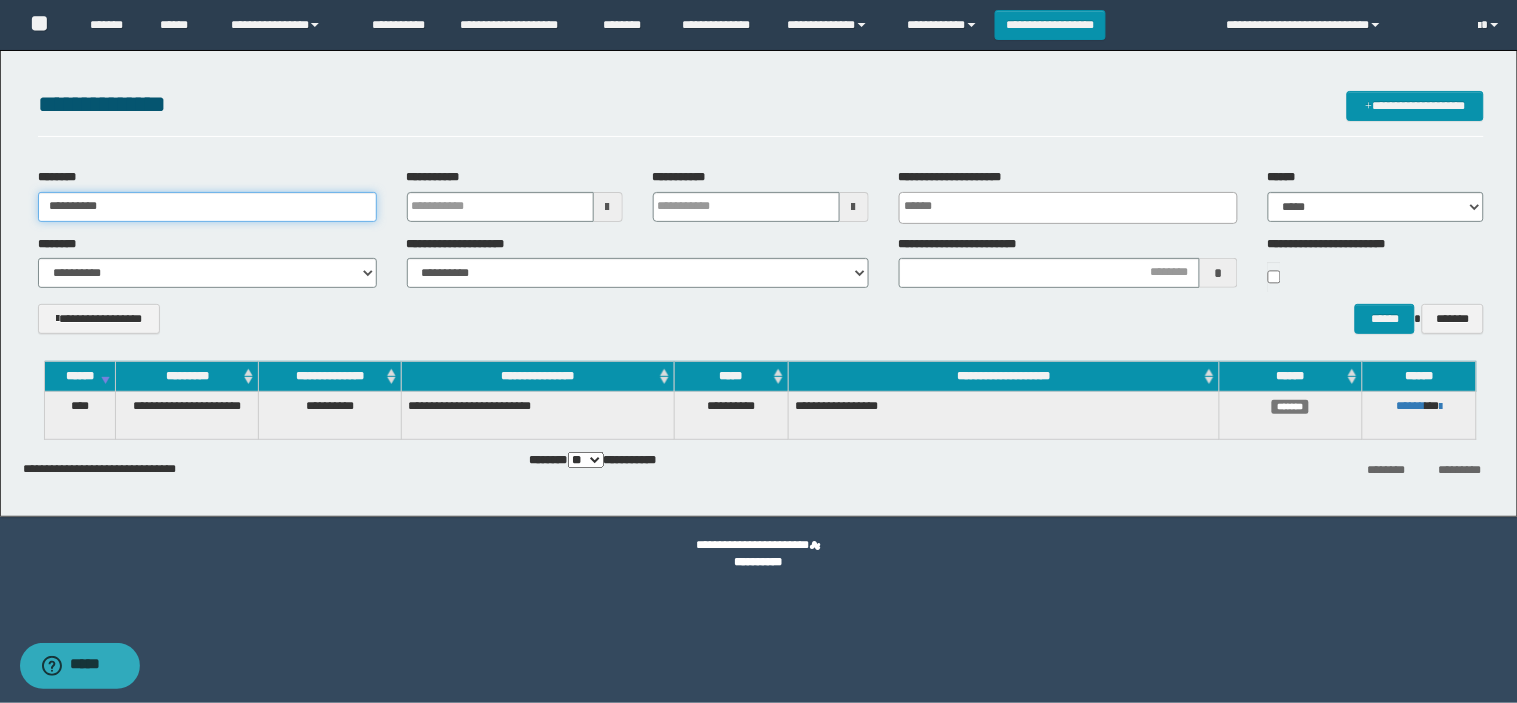 drag, startPoint x: 132, startPoint y: 211, endPoint x: 0, endPoint y: 208, distance: 132.03409 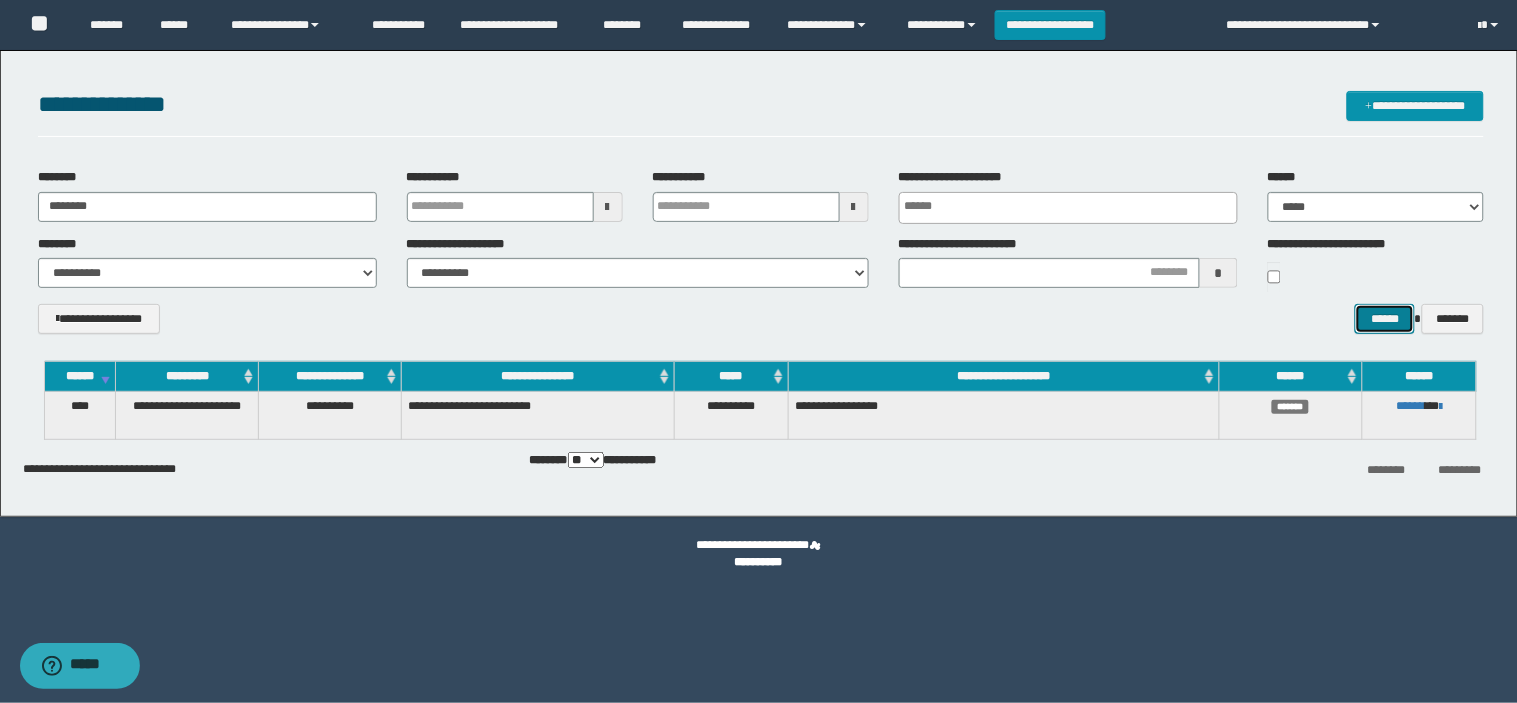 click on "******" at bounding box center (1385, 319) 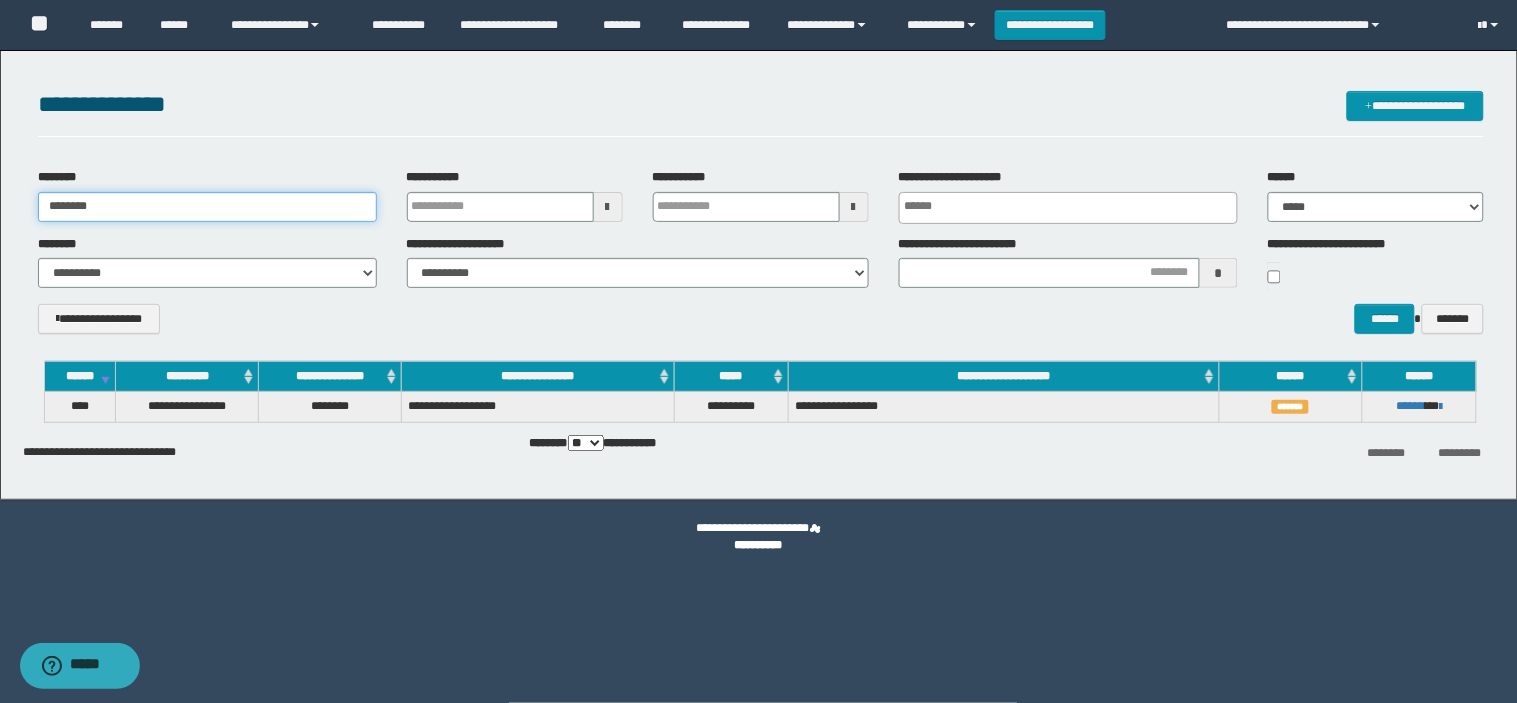 drag, startPoint x: 182, startPoint y: 210, endPoint x: 0, endPoint y: 210, distance: 182 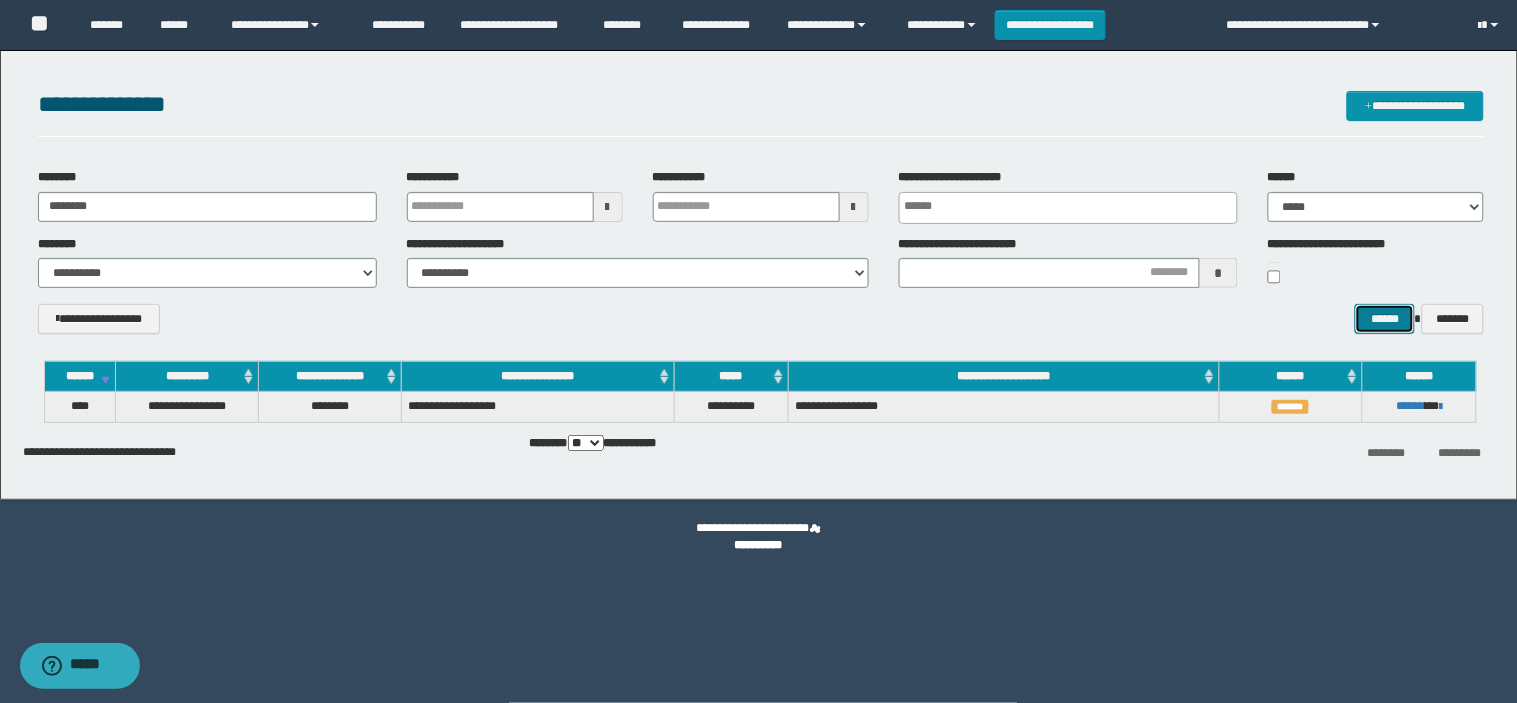 click on "******" at bounding box center (1385, 319) 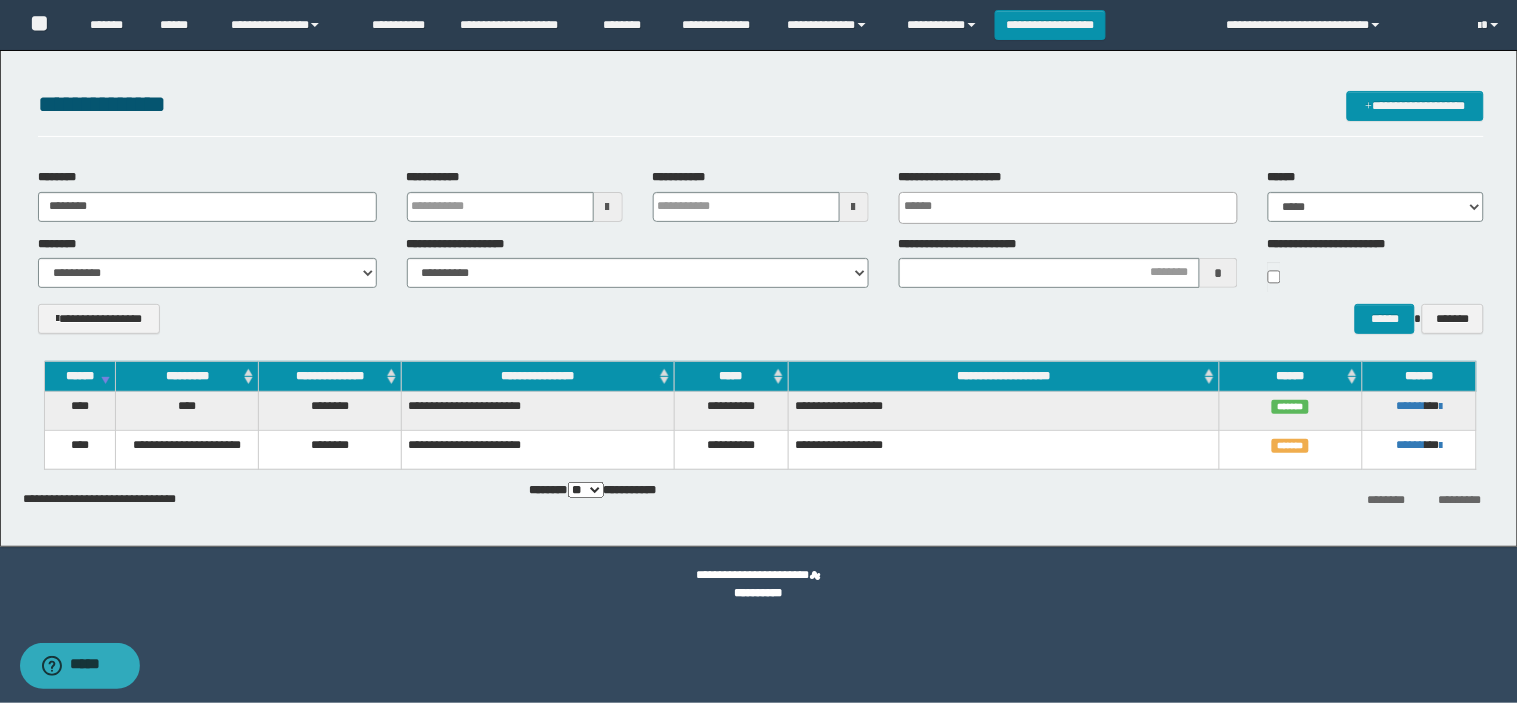 click on "********
********" at bounding box center (207, 195) 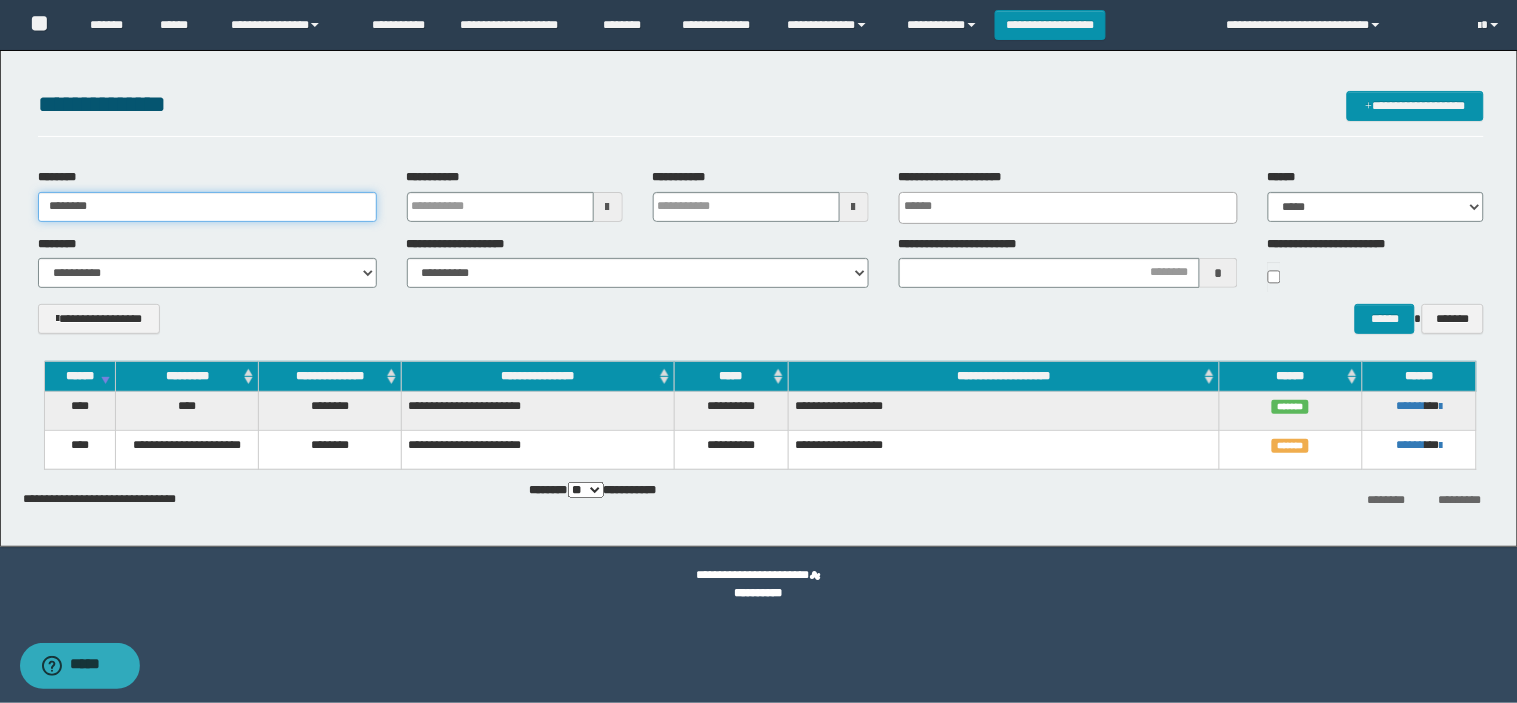 drag, startPoint x: 128, startPoint y: 216, endPoint x: 0, endPoint y: 216, distance: 128 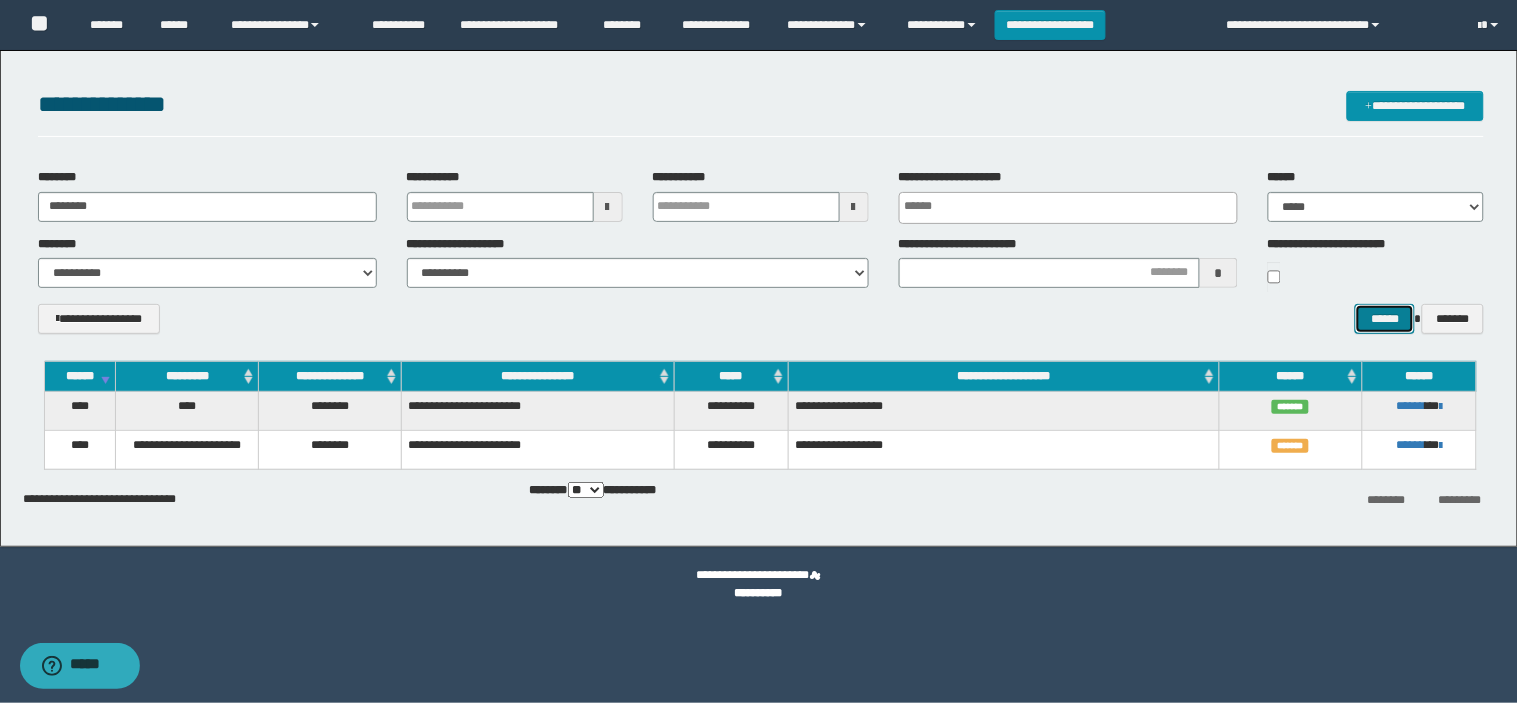 click on "******" at bounding box center [1385, 319] 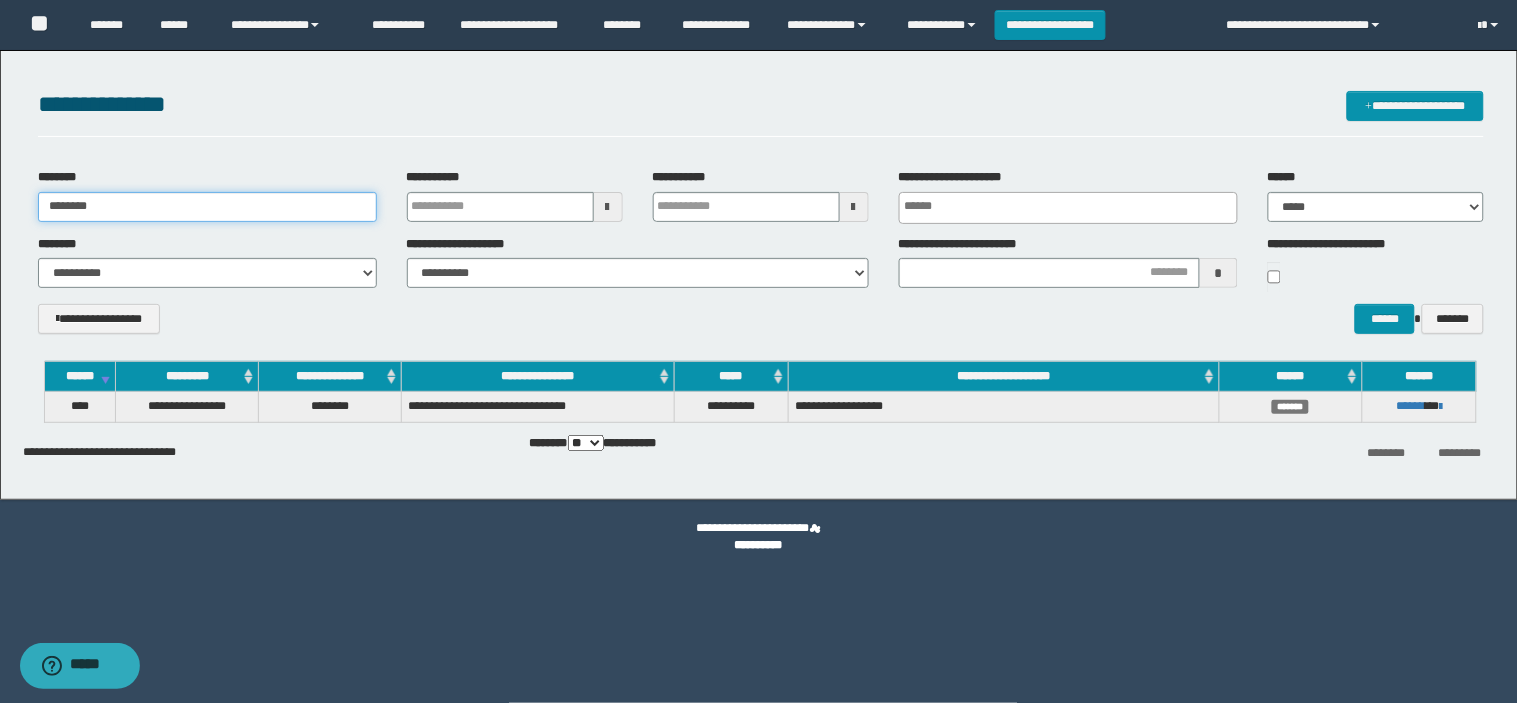drag, startPoint x: 202, startPoint y: 218, endPoint x: 0, endPoint y: 217, distance: 202.00247 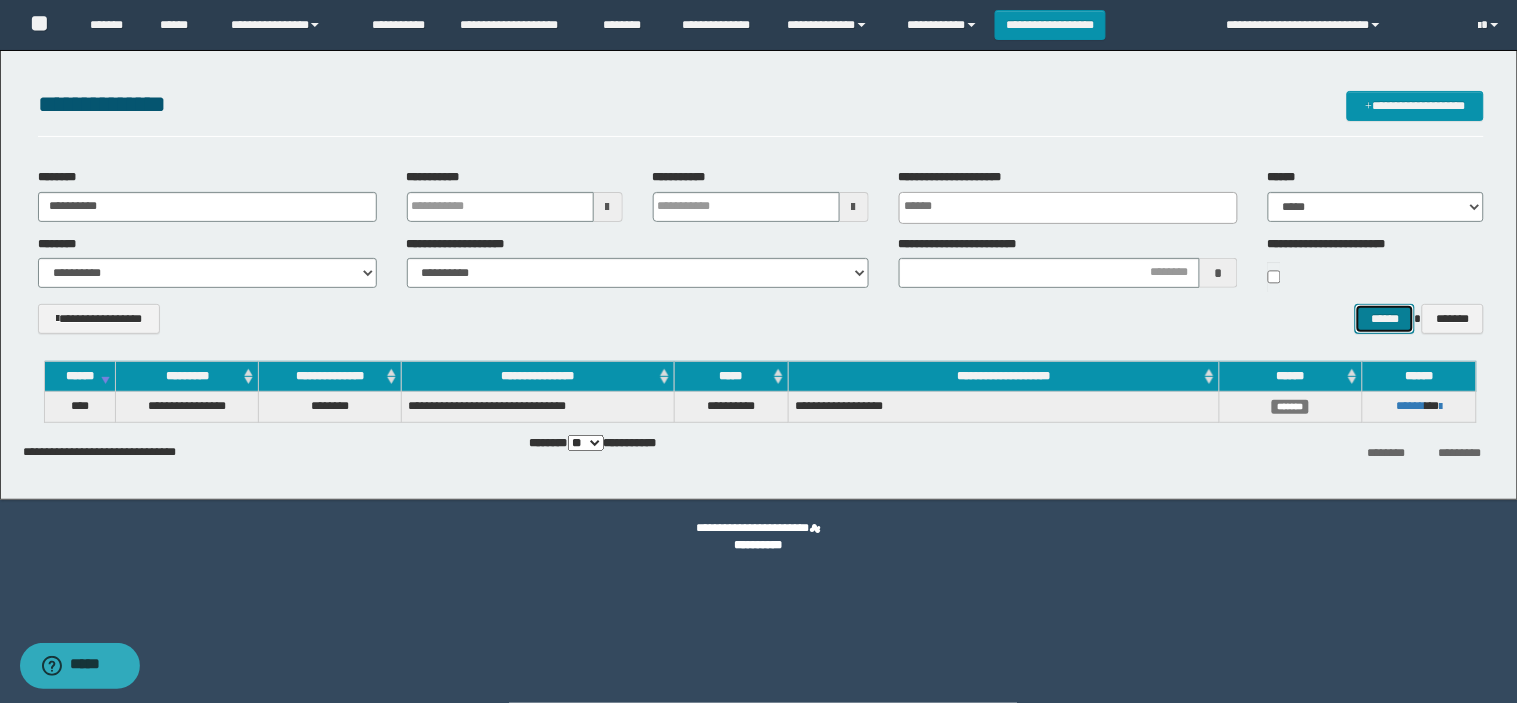 click on "******" at bounding box center (1385, 319) 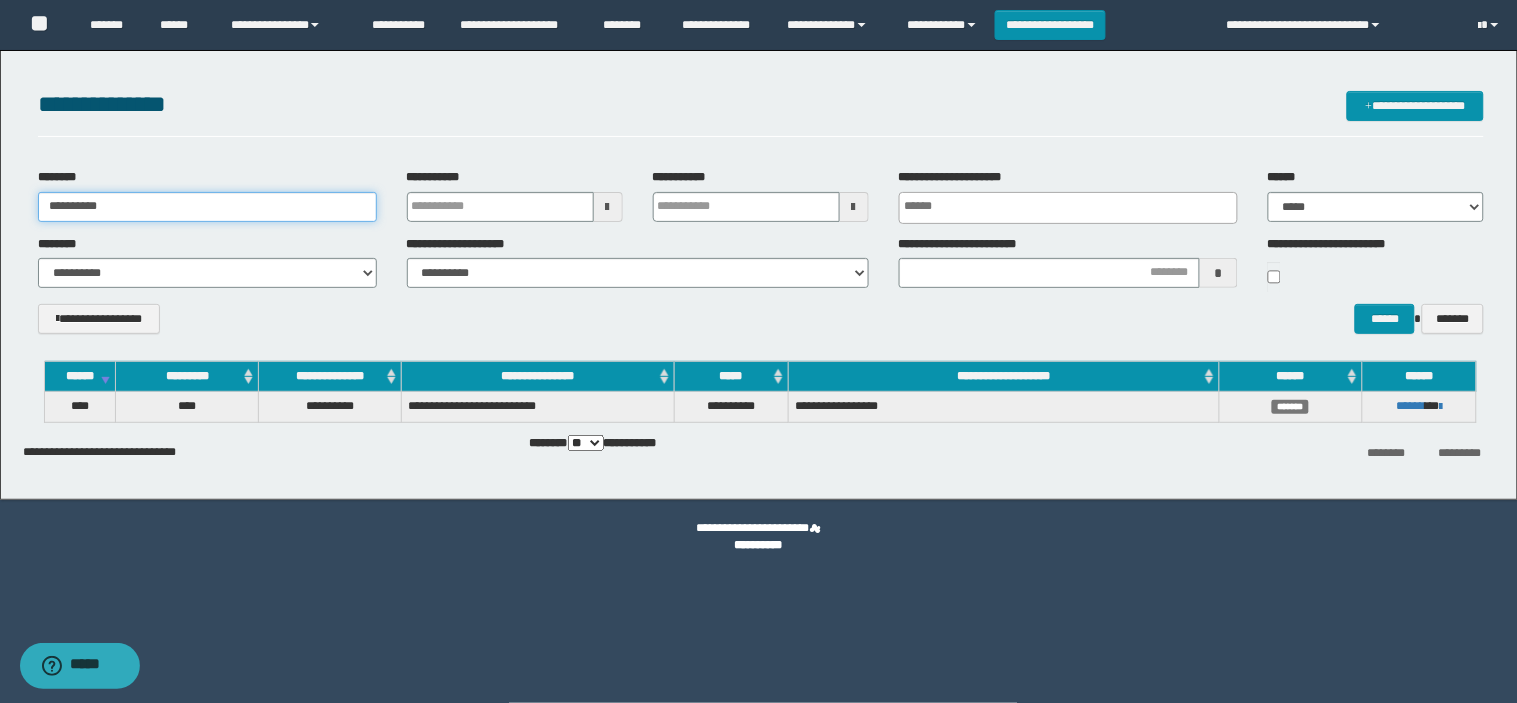 drag, startPoint x: 176, startPoint y: 208, endPoint x: 0, endPoint y: 212, distance: 176.04546 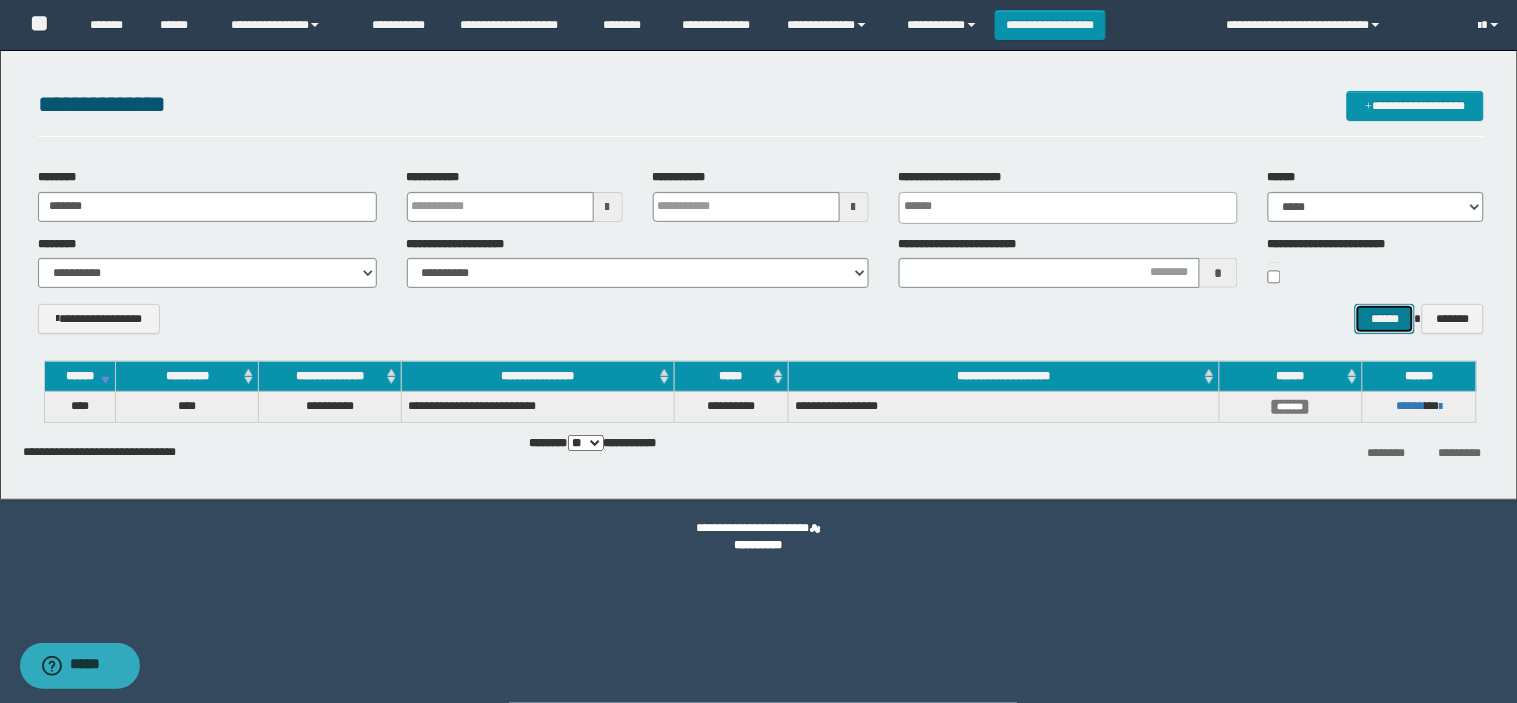 click on "******" at bounding box center (1385, 319) 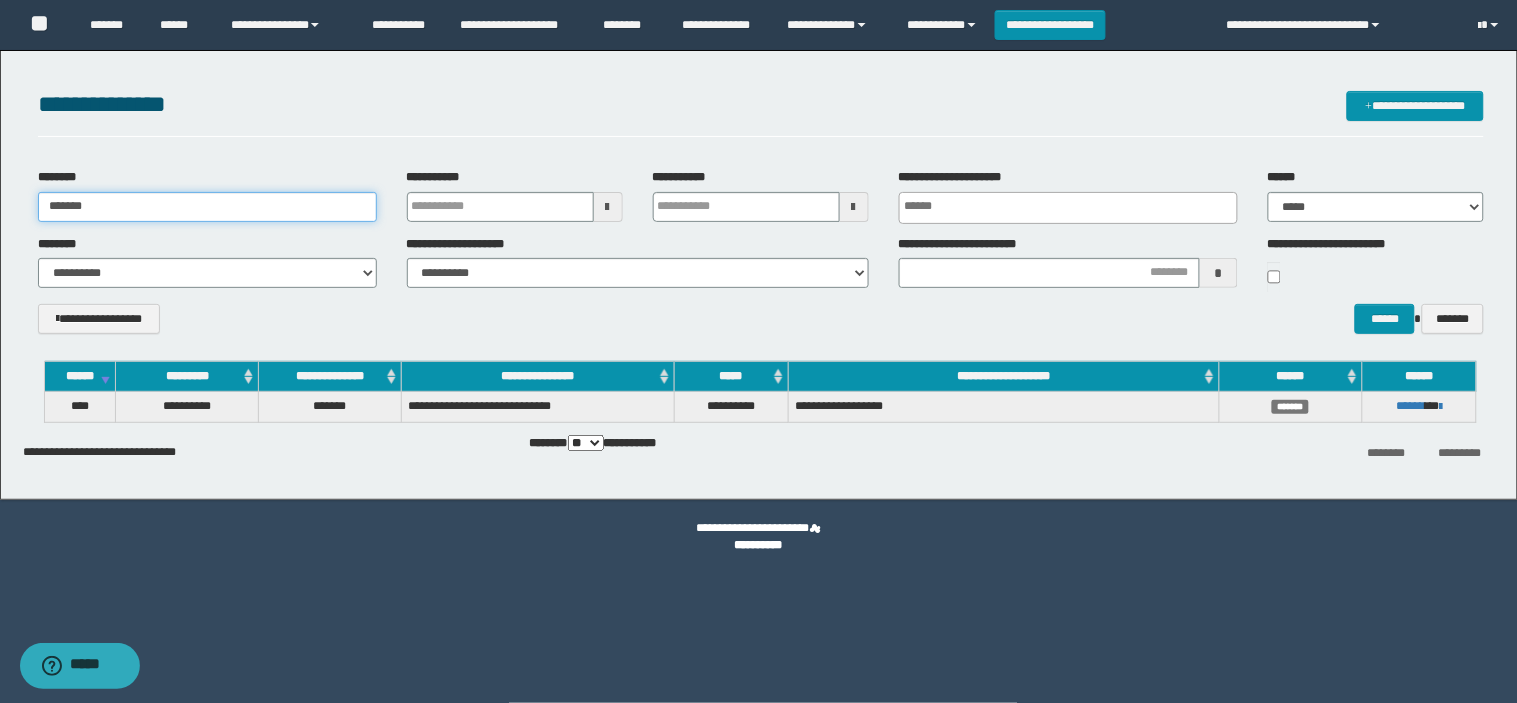 drag, startPoint x: 110, startPoint y: 204, endPoint x: 0, endPoint y: 204, distance: 110 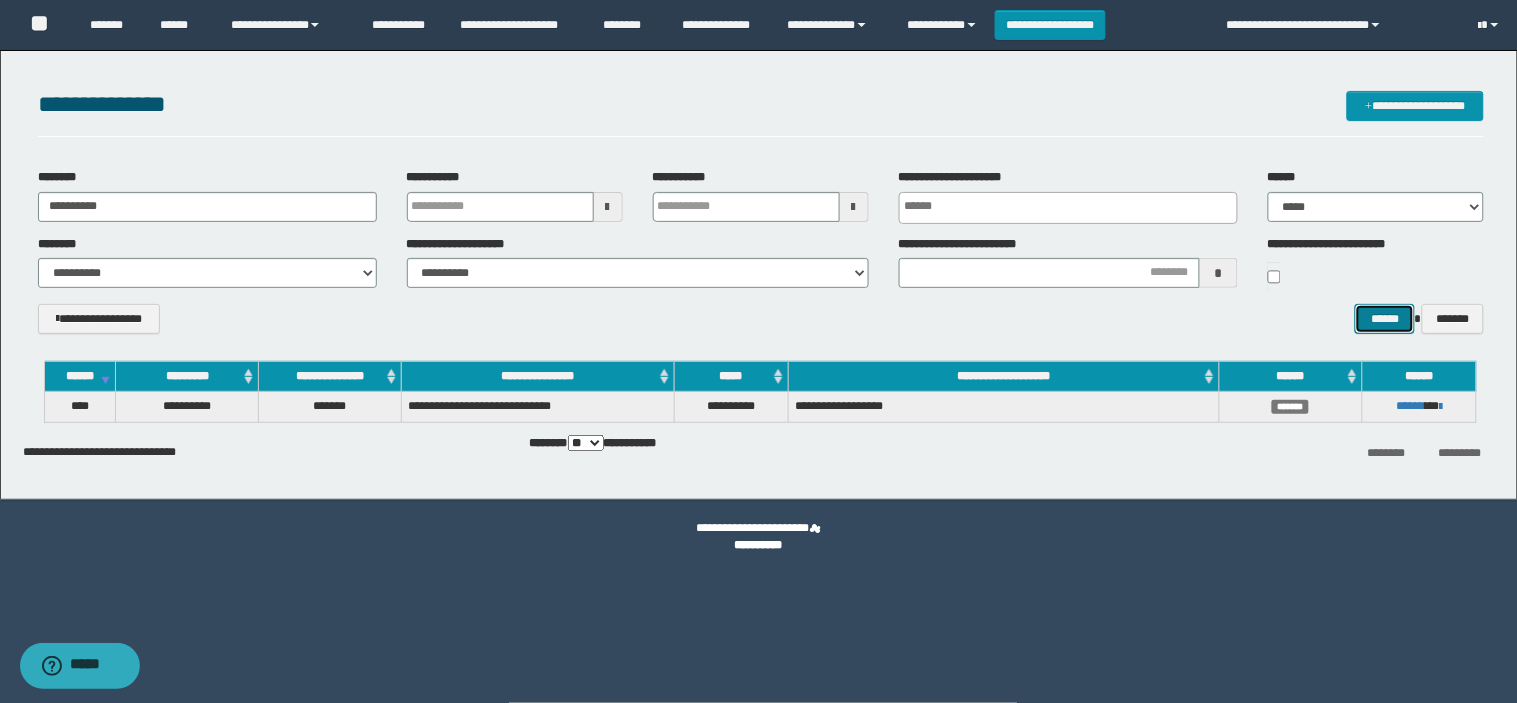 click on "******" at bounding box center (1385, 319) 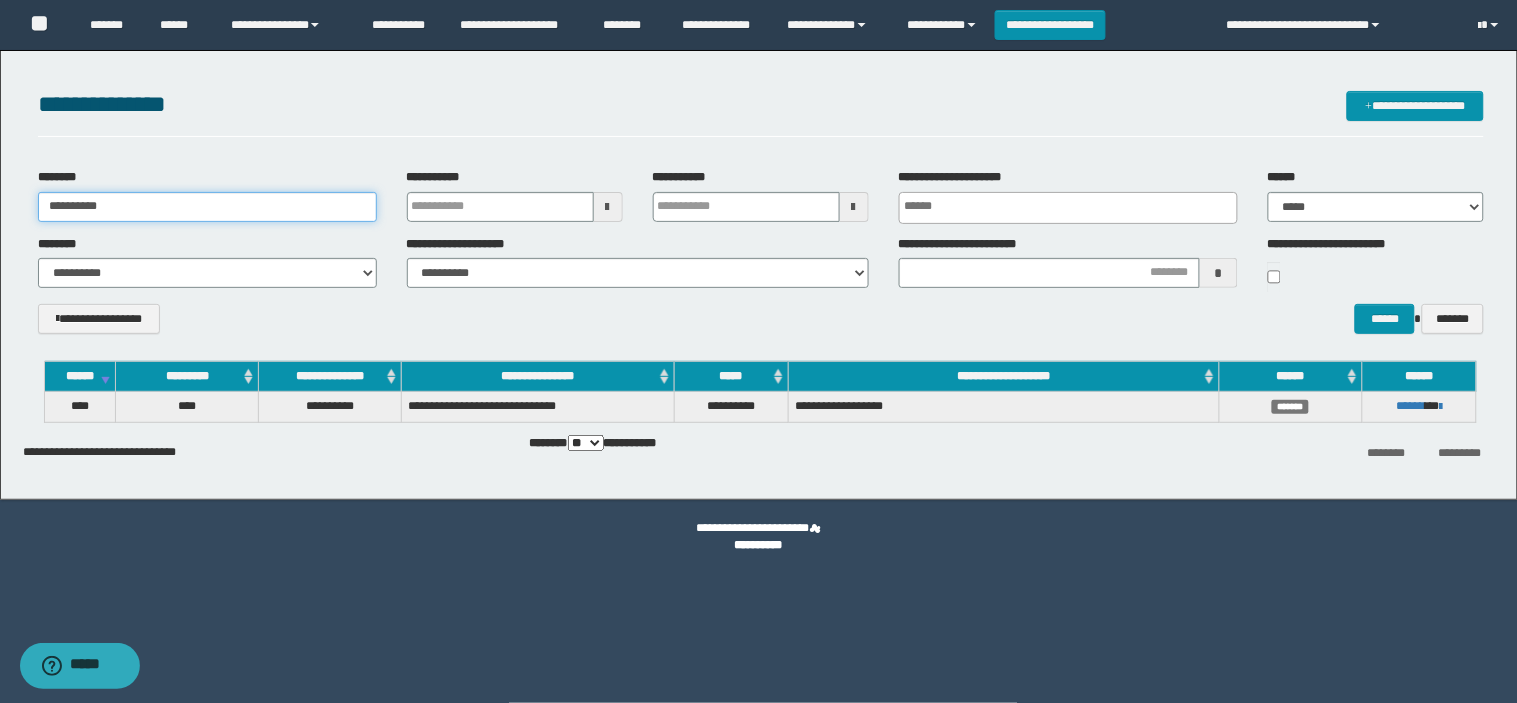 drag, startPoint x: 117, startPoint y: 213, endPoint x: 0, endPoint y: 212, distance: 117.00427 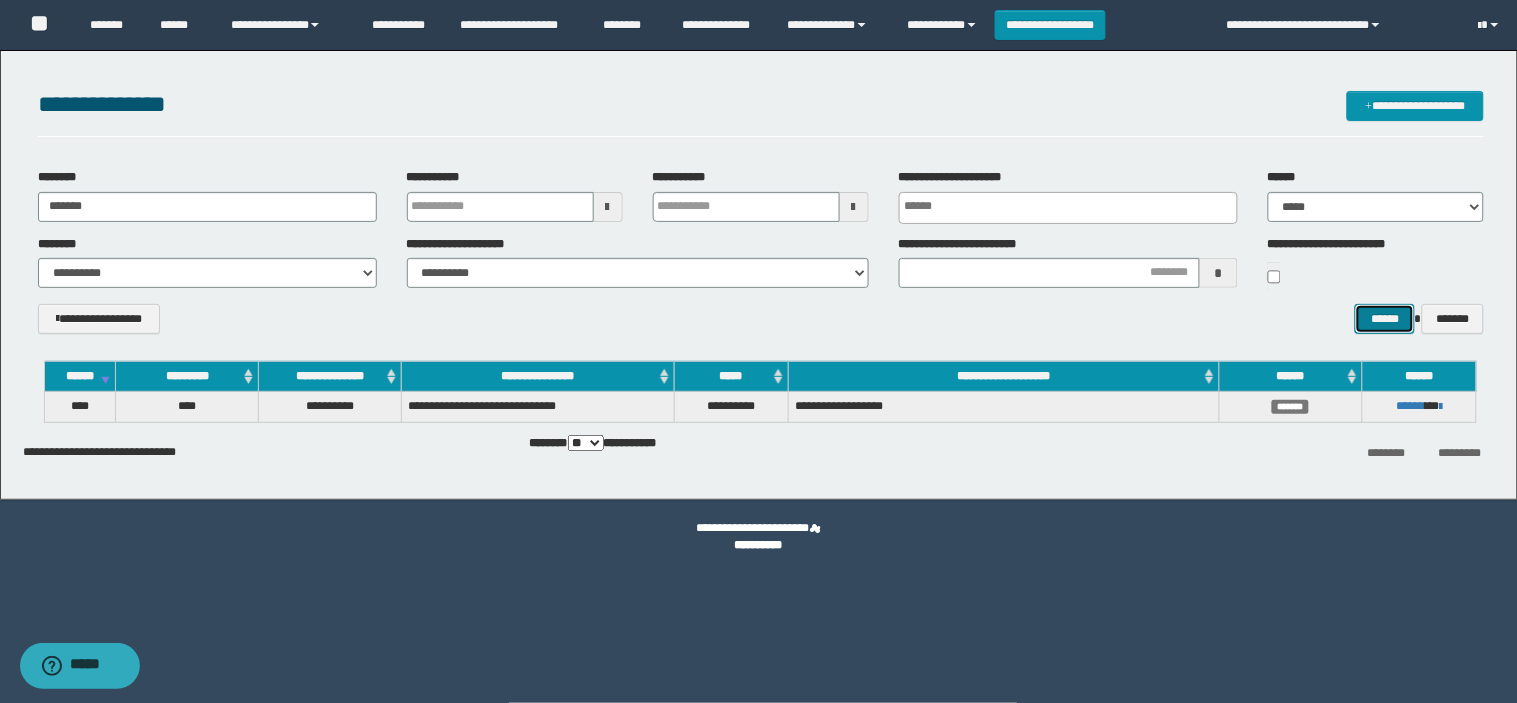 click on "******" at bounding box center (1385, 319) 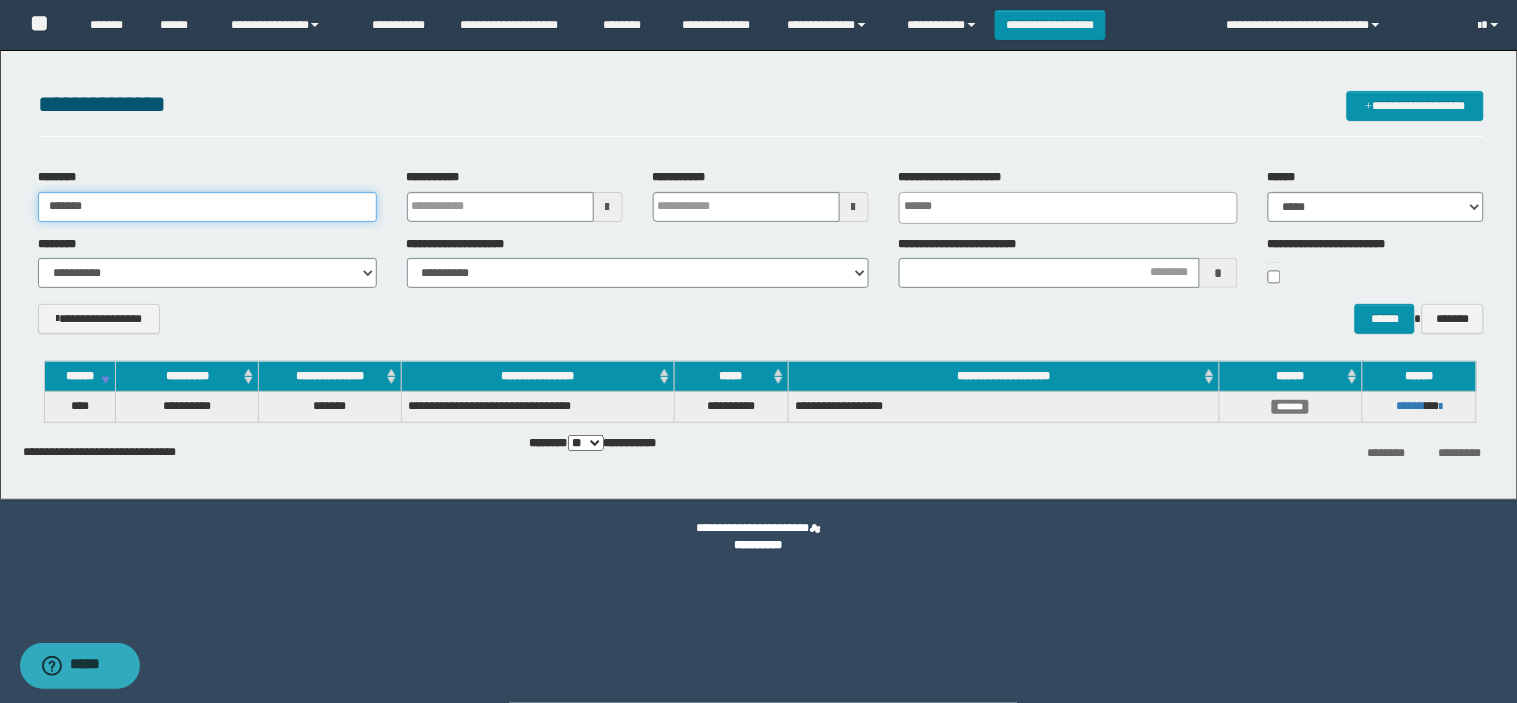 drag, startPoint x: 97, startPoint y: 208, endPoint x: 0, endPoint y: 193, distance: 98.15294 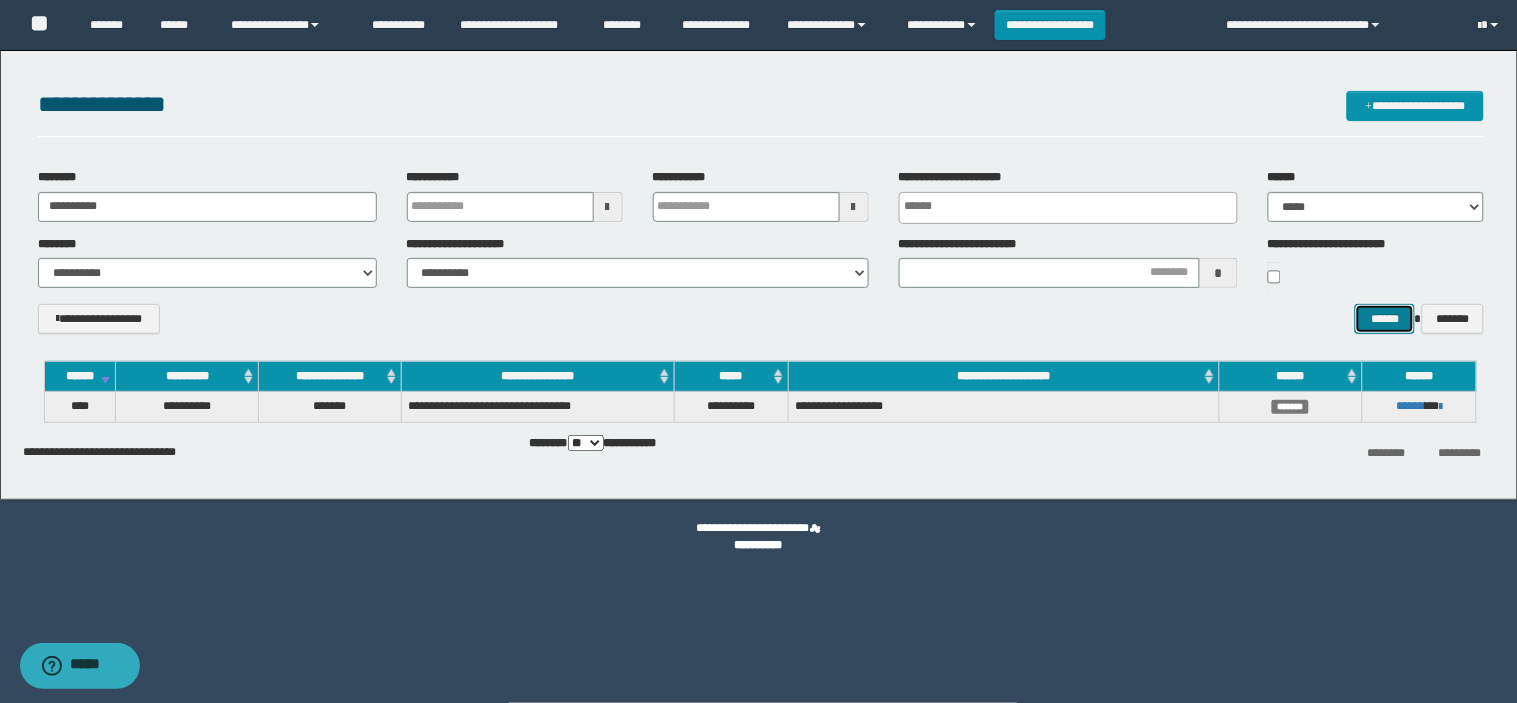 click on "******" at bounding box center [1385, 319] 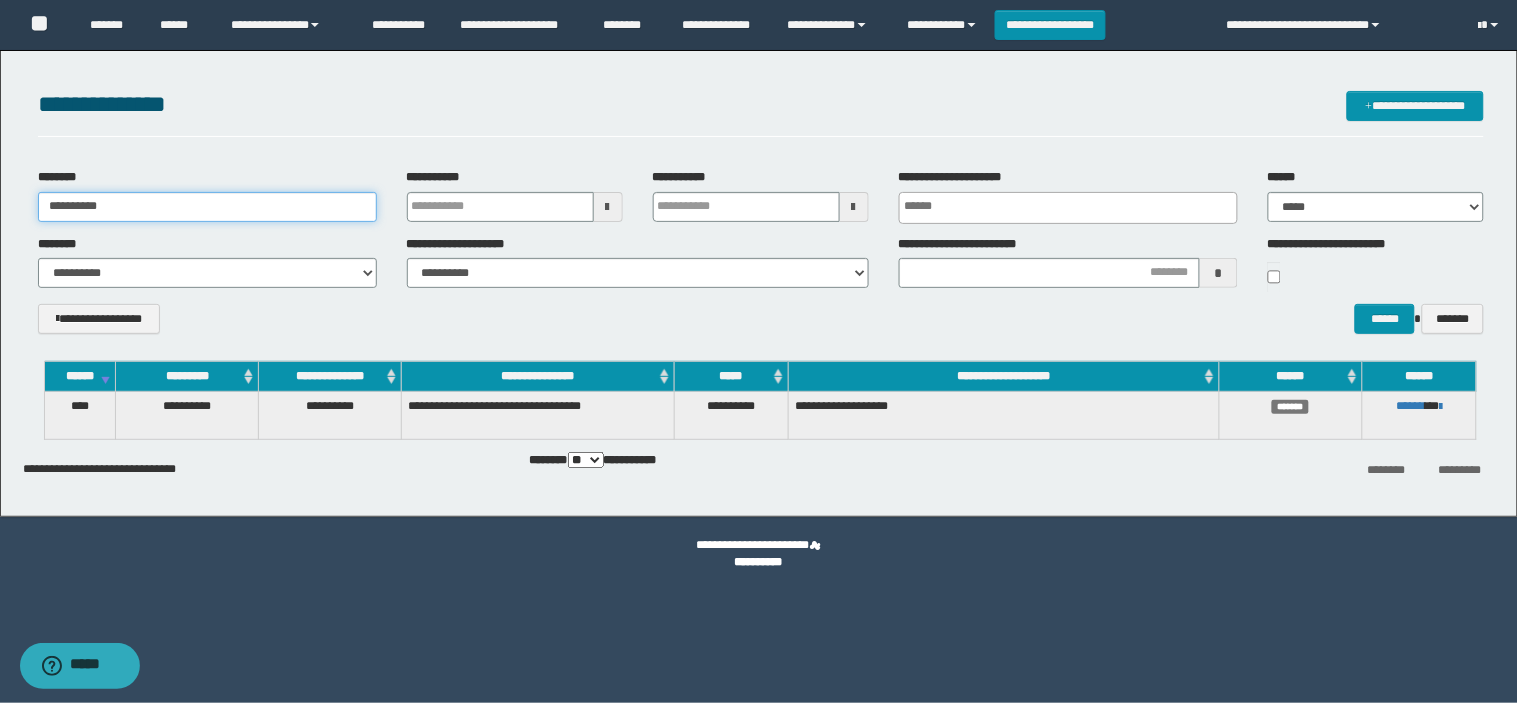 drag, startPoint x: 134, startPoint y: 196, endPoint x: 0, endPoint y: 201, distance: 134.09325 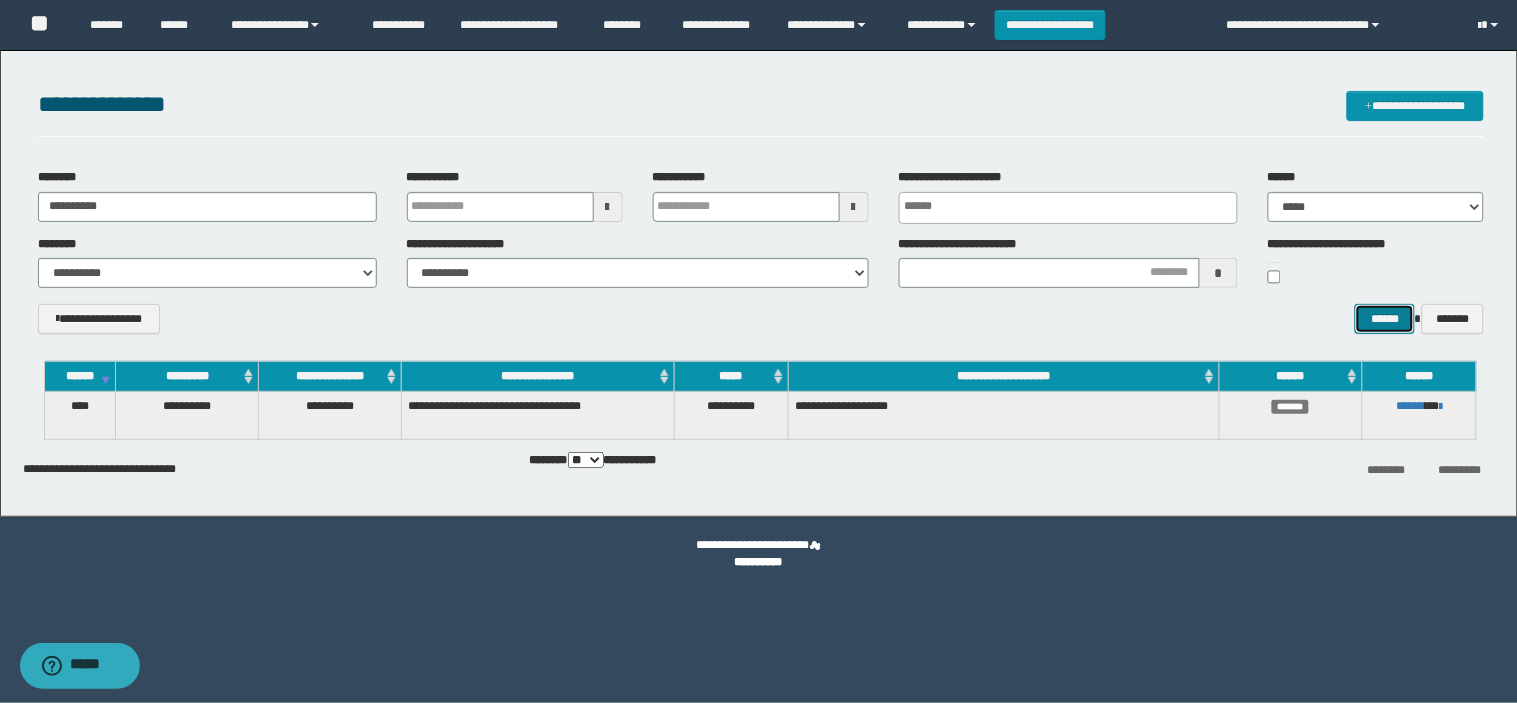 click on "******" at bounding box center (1385, 319) 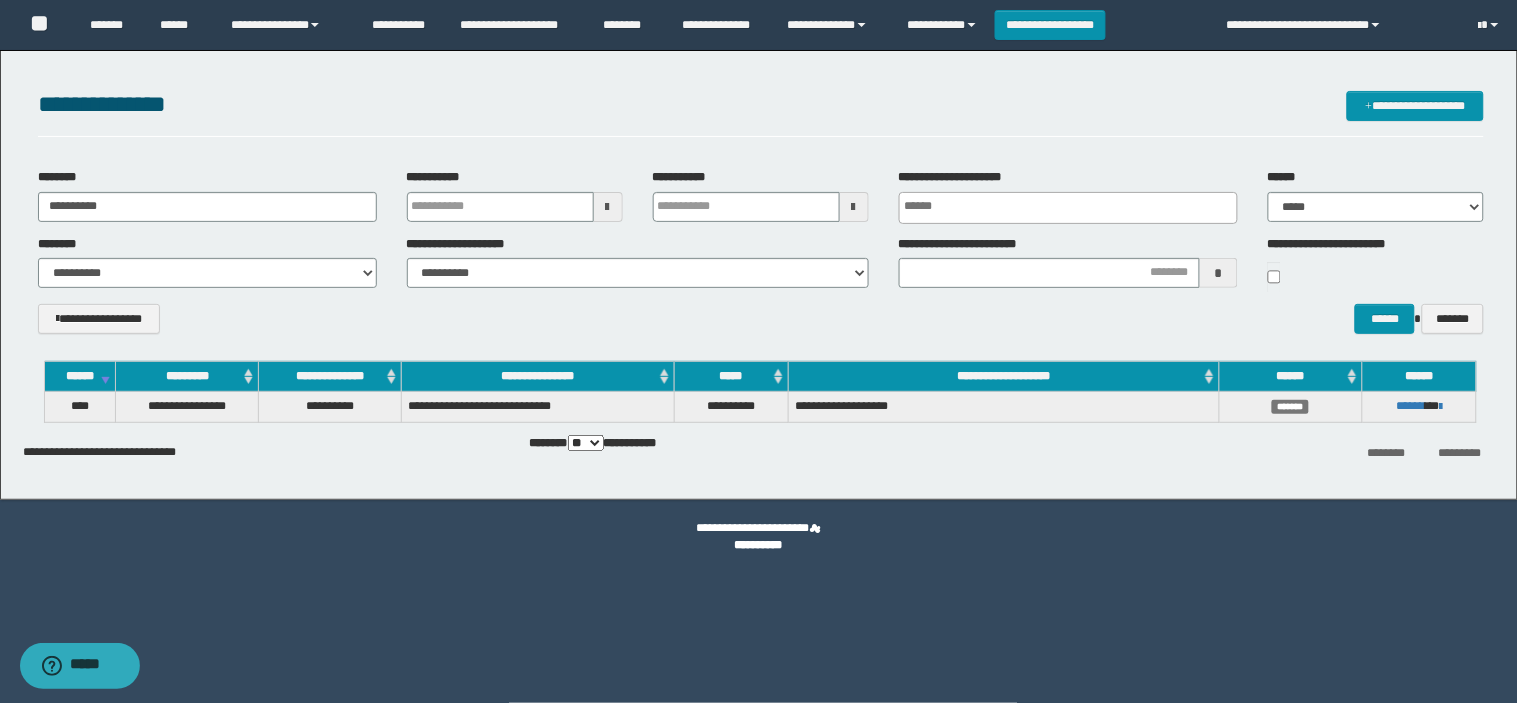 click on "**********" at bounding box center (207, 195) 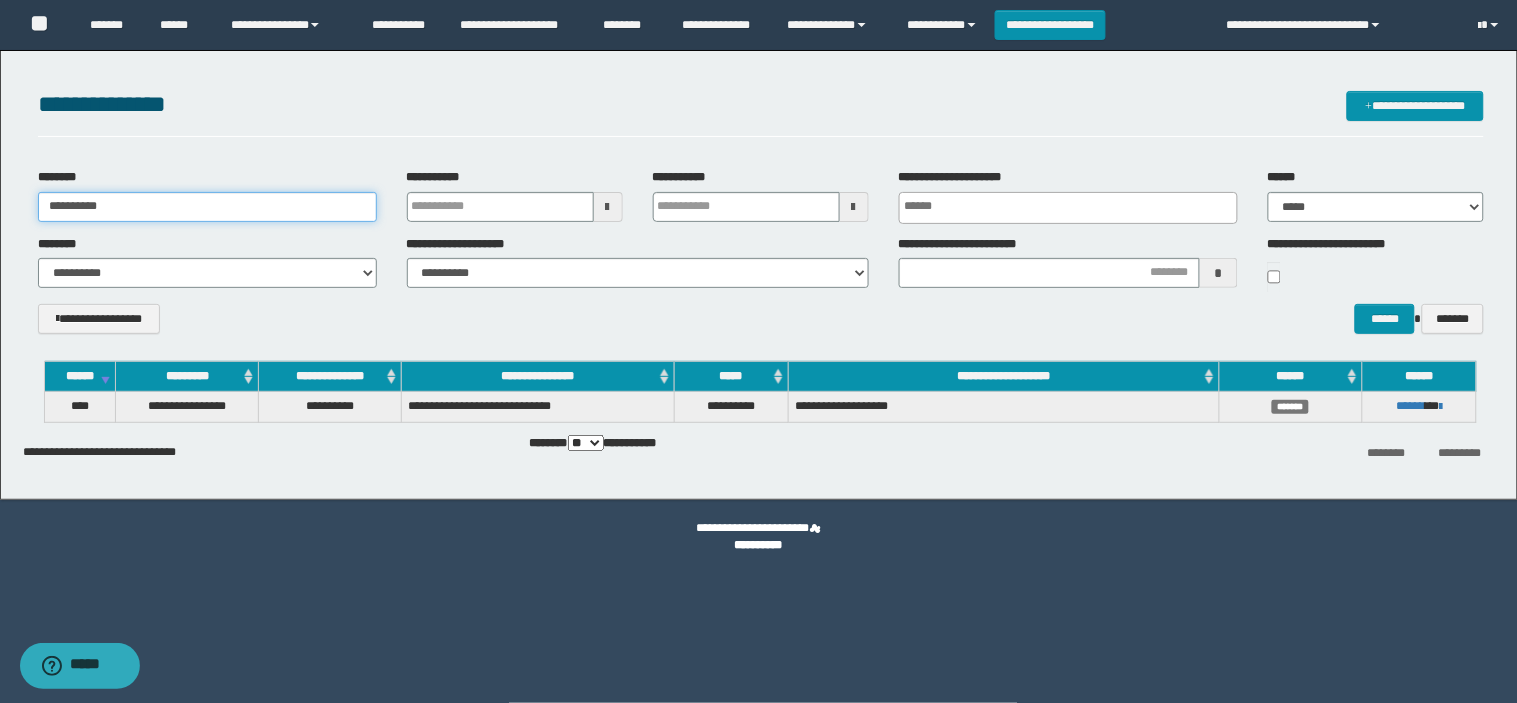 drag, startPoint x: 132, startPoint y: 208, endPoint x: 0, endPoint y: 202, distance: 132.13629 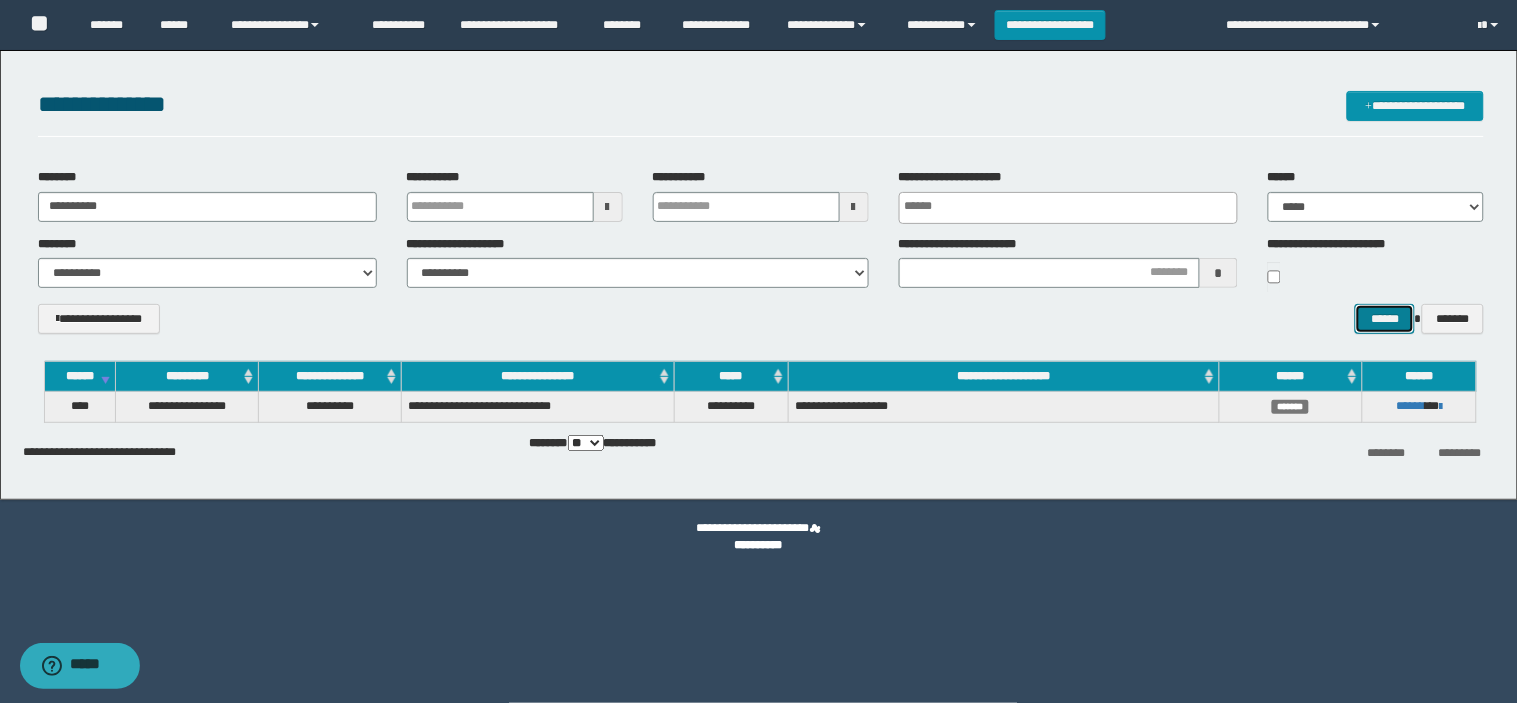 click on "******" at bounding box center [1385, 319] 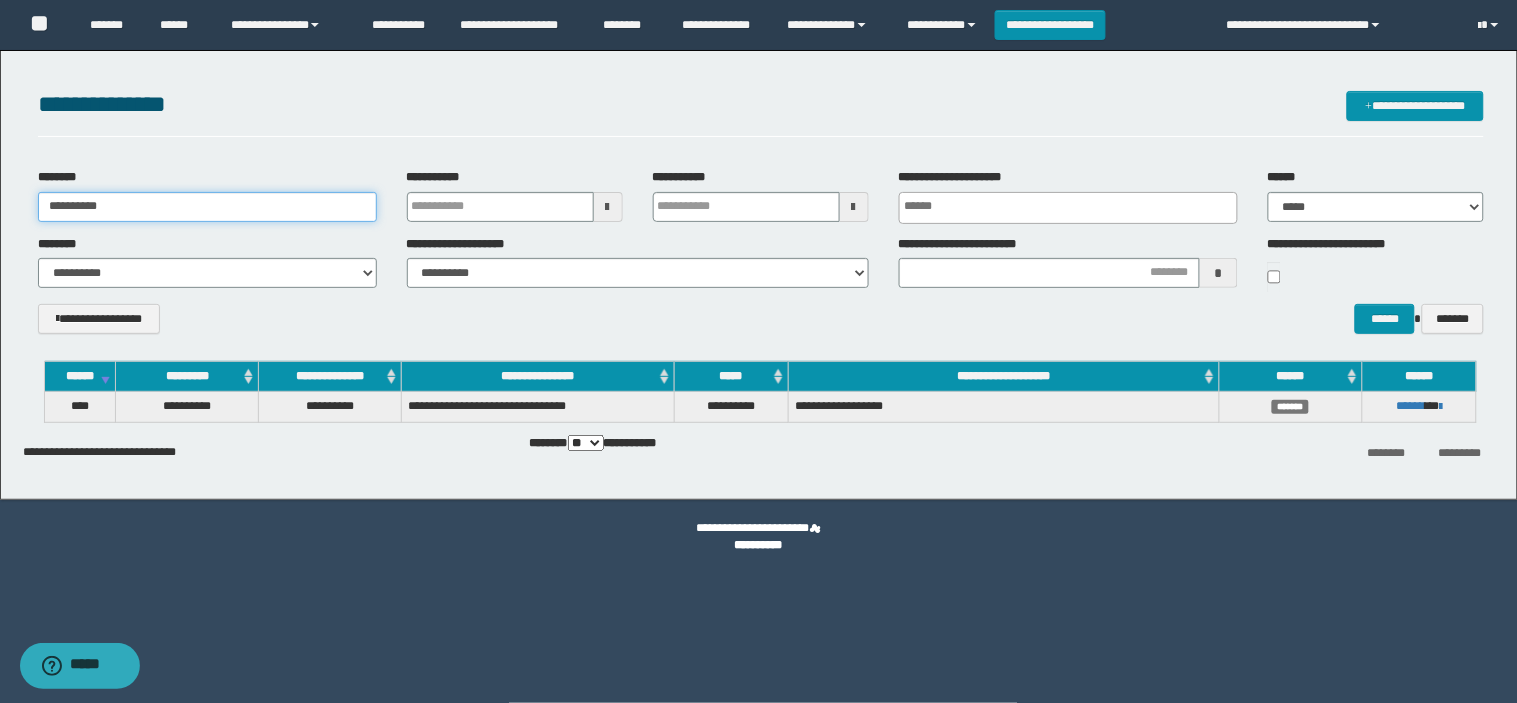 drag, startPoint x: 178, startPoint y: 207, endPoint x: 0, endPoint y: 208, distance: 178.0028 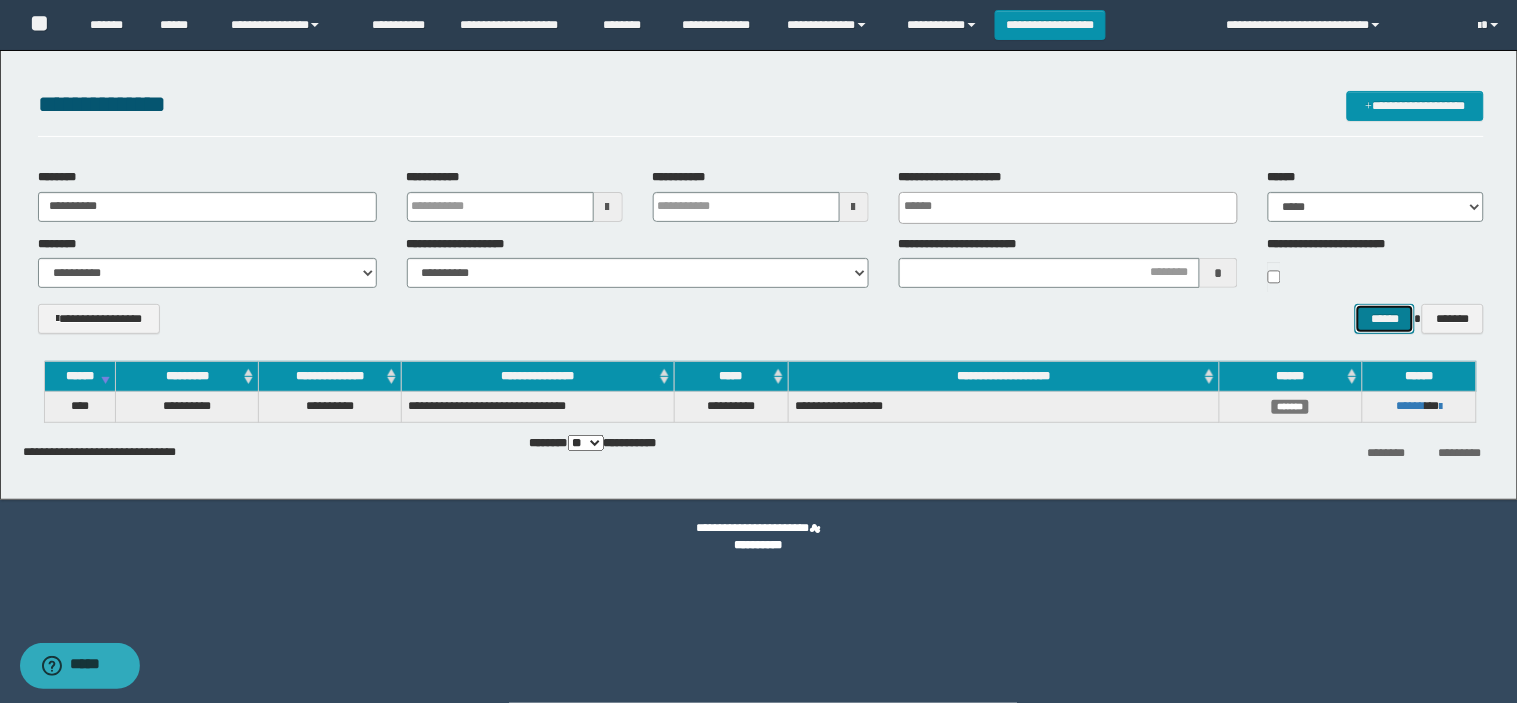click on "******" at bounding box center (1385, 319) 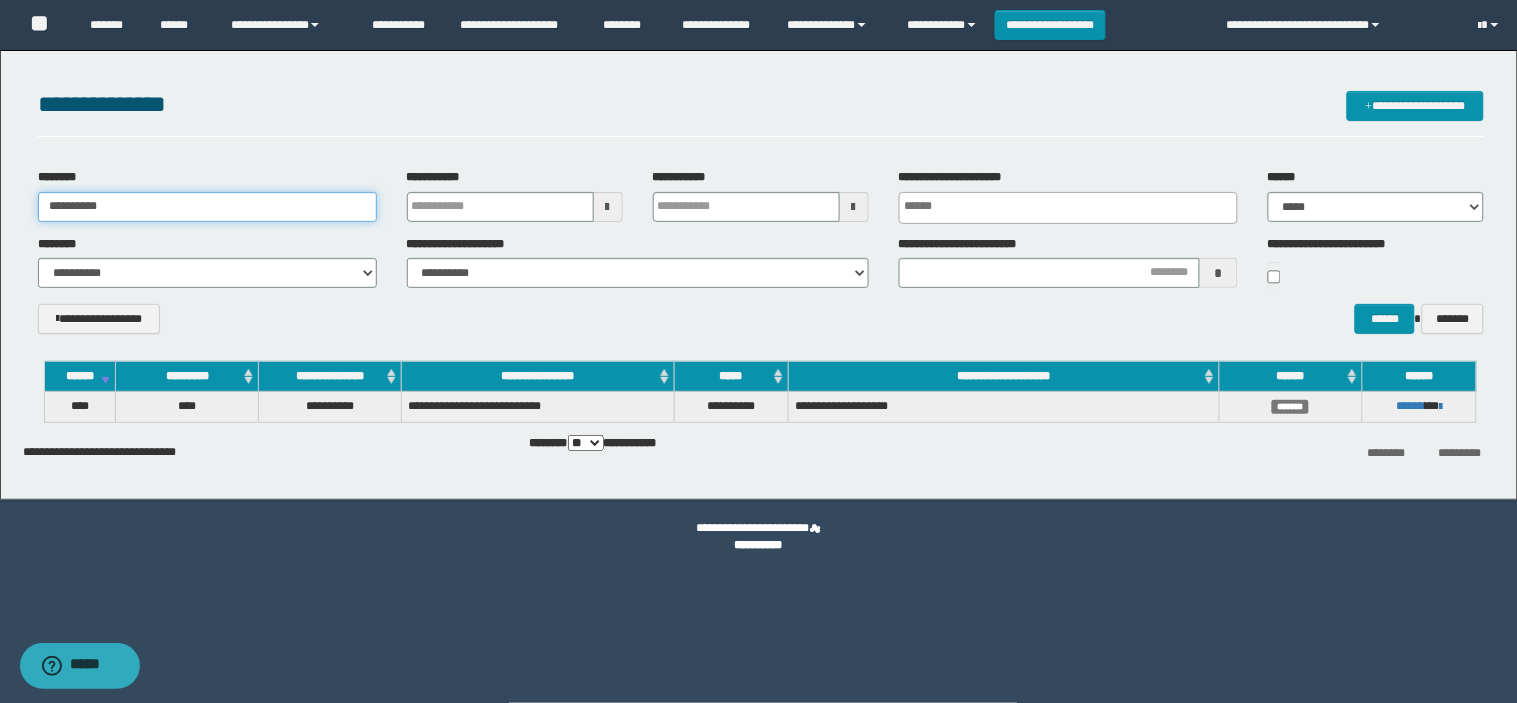 drag, startPoint x: 135, startPoint y: 202, endPoint x: 0, endPoint y: 202, distance: 135 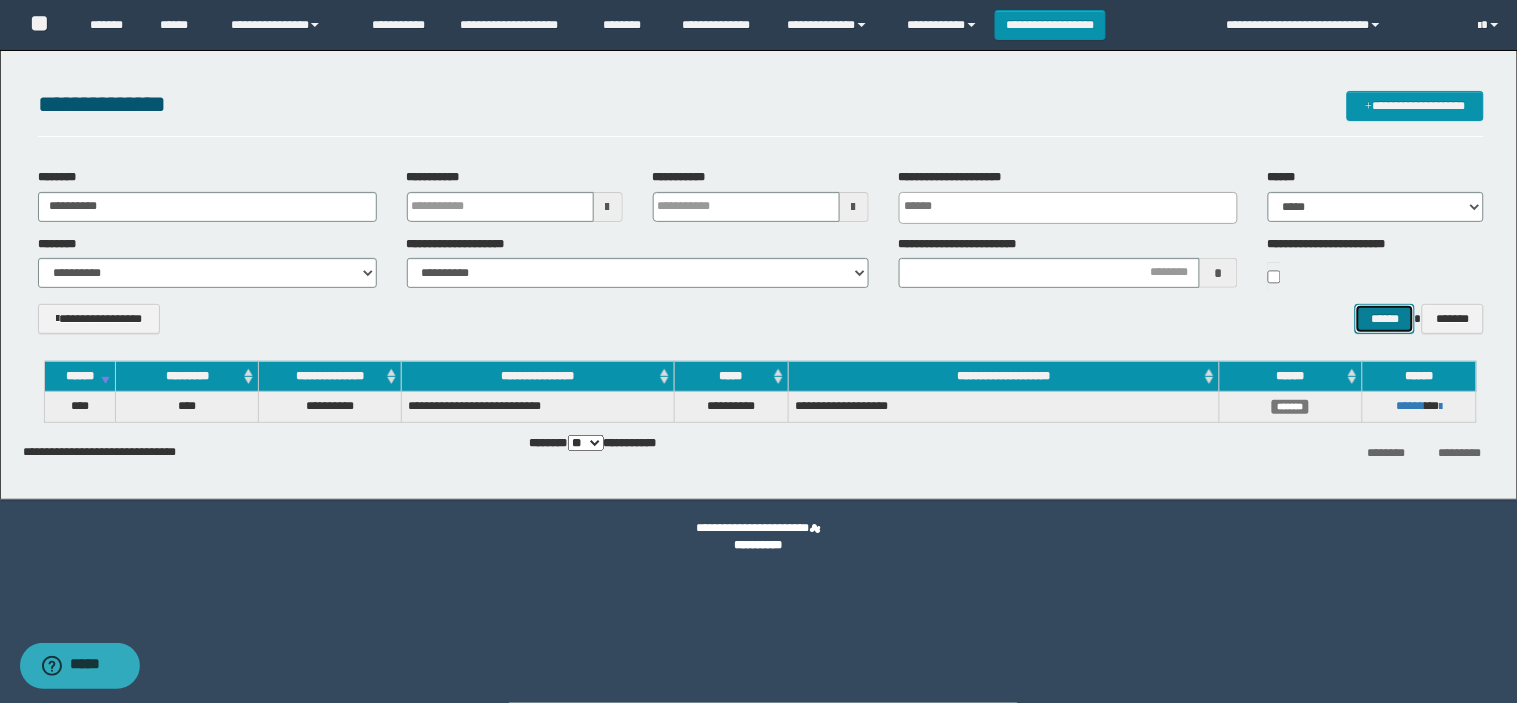 click on "******" at bounding box center [1385, 319] 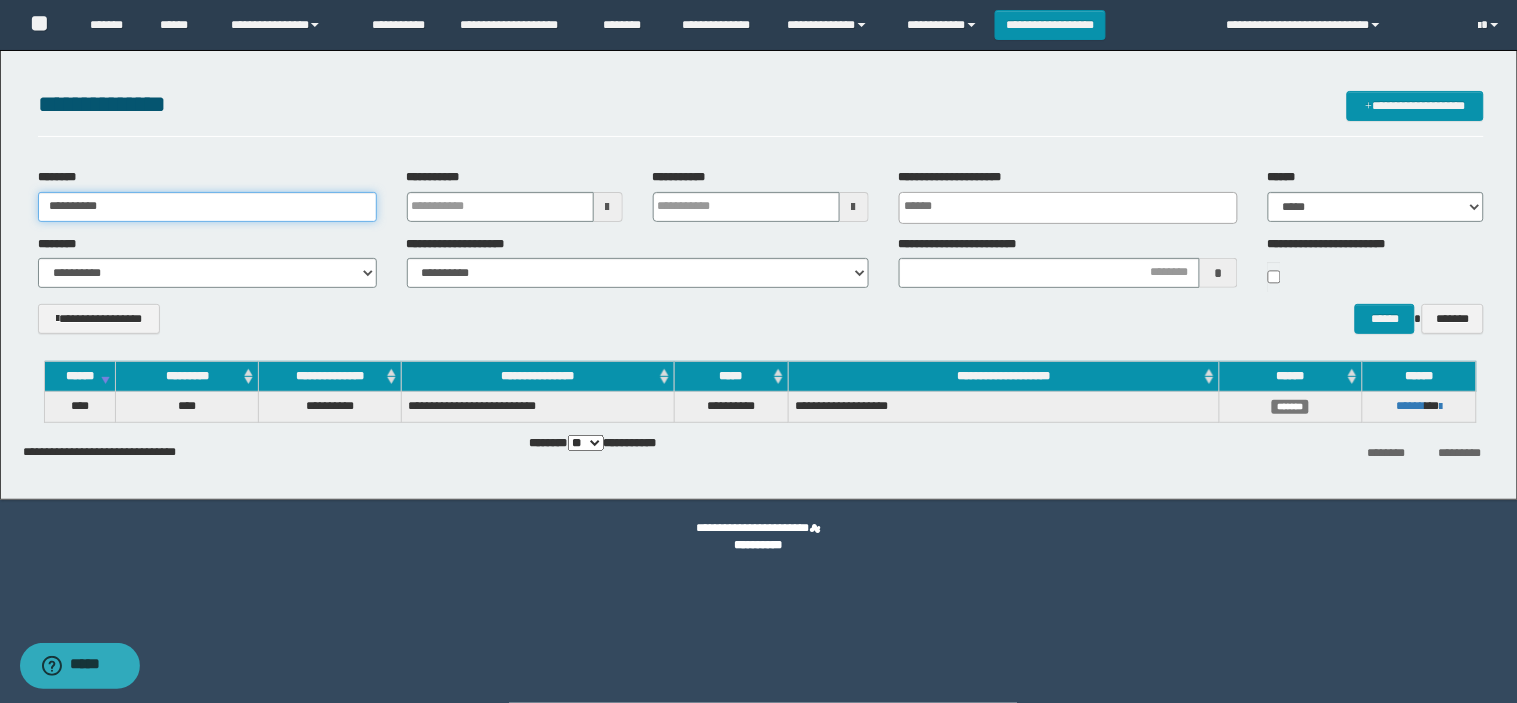 drag, startPoint x: 154, startPoint y: 201, endPoint x: 0, endPoint y: 206, distance: 154.08115 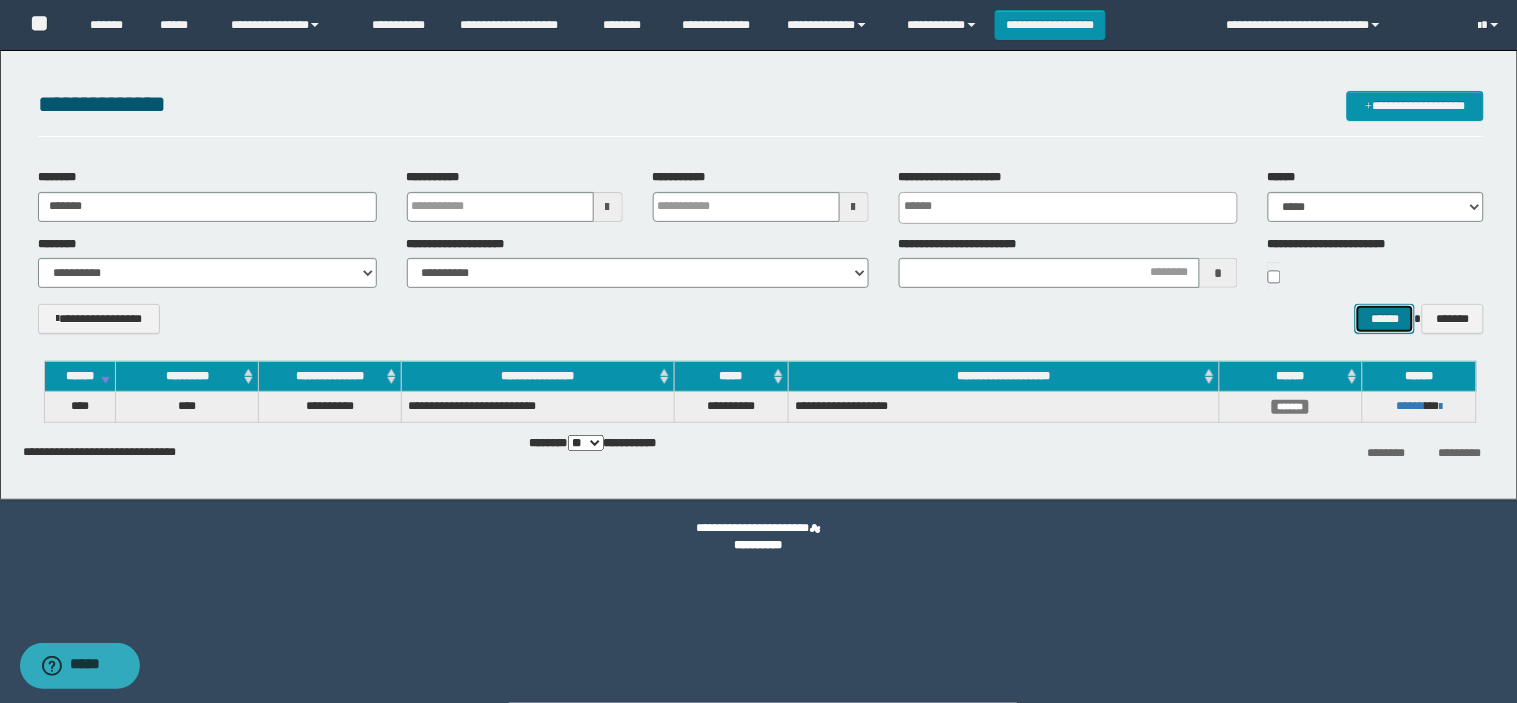 click on "******" at bounding box center [1385, 319] 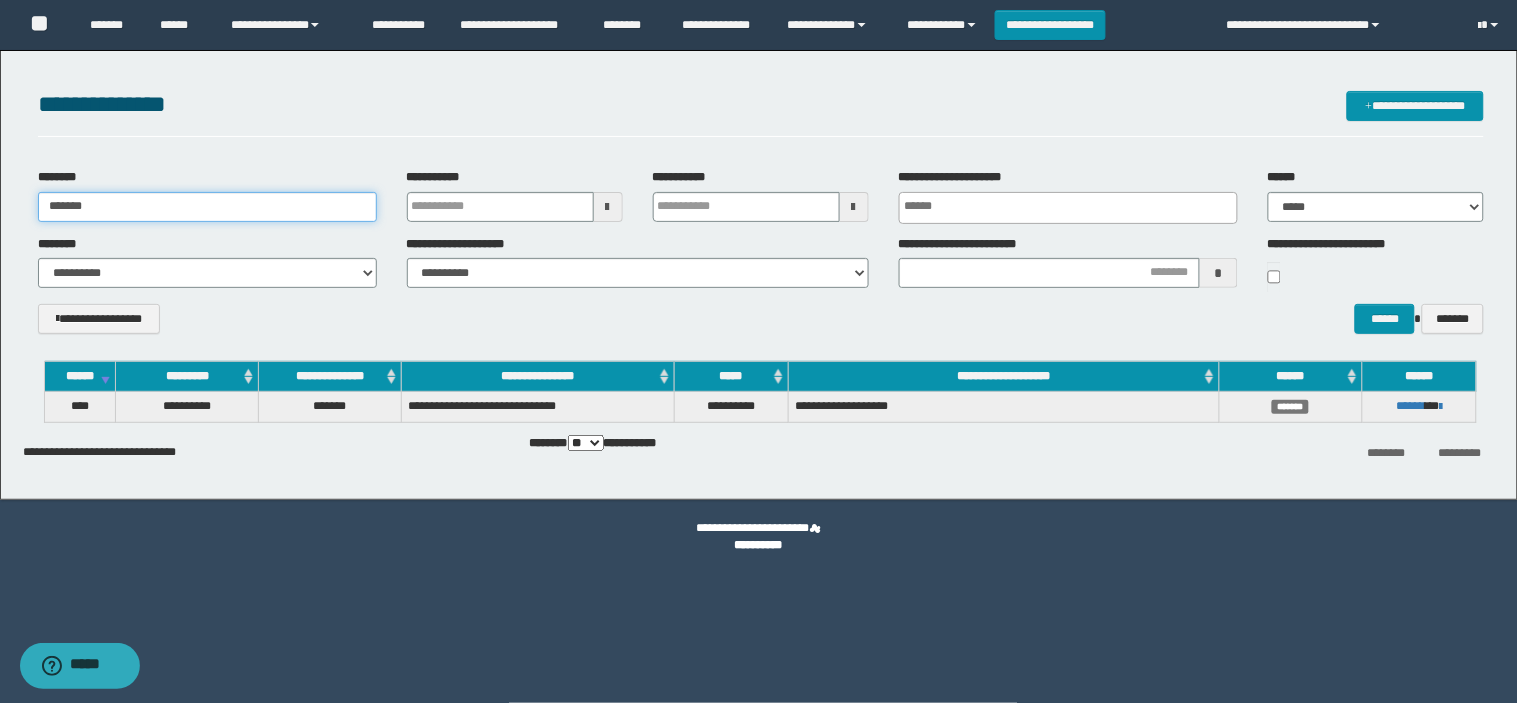 drag, startPoint x: 90, startPoint y: 200, endPoint x: 0, endPoint y: 205, distance: 90.13878 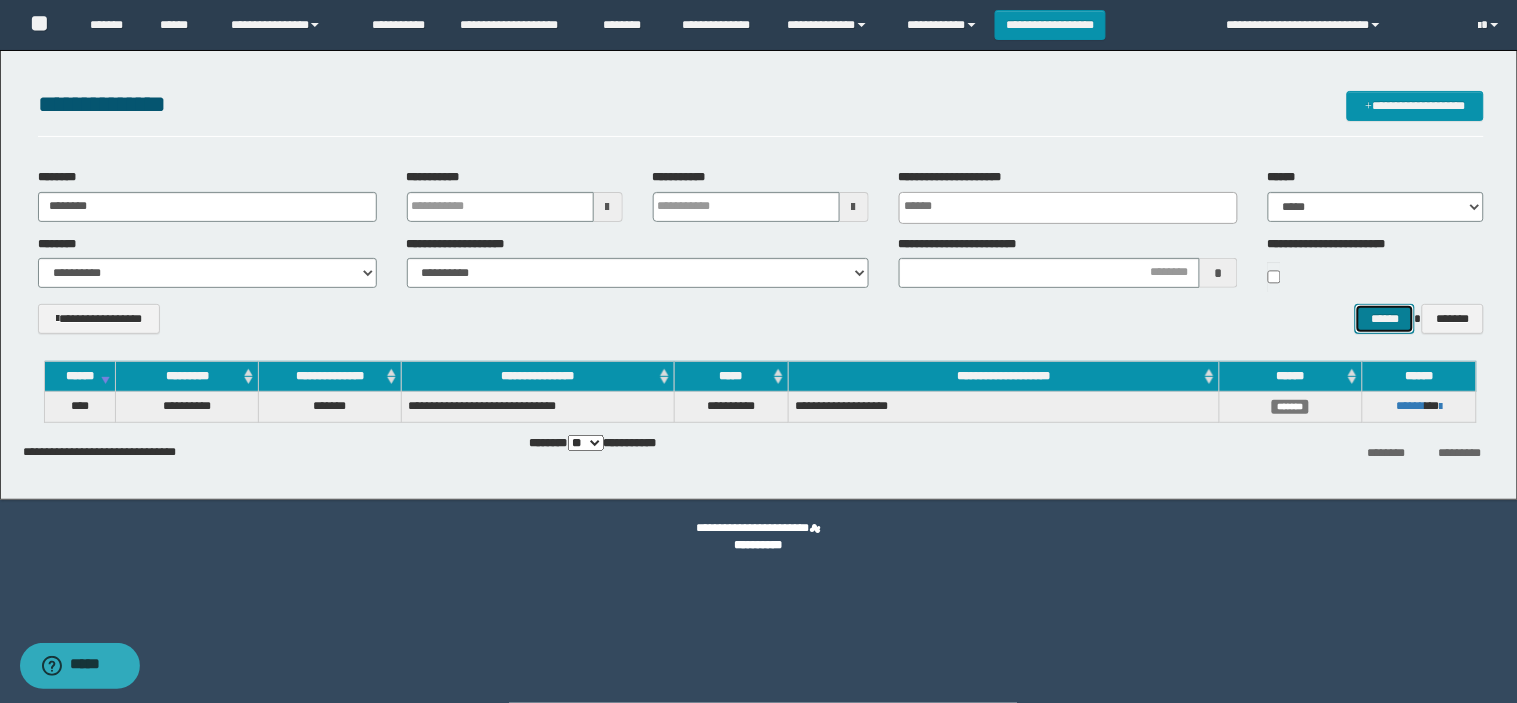 click on "******" at bounding box center [1385, 319] 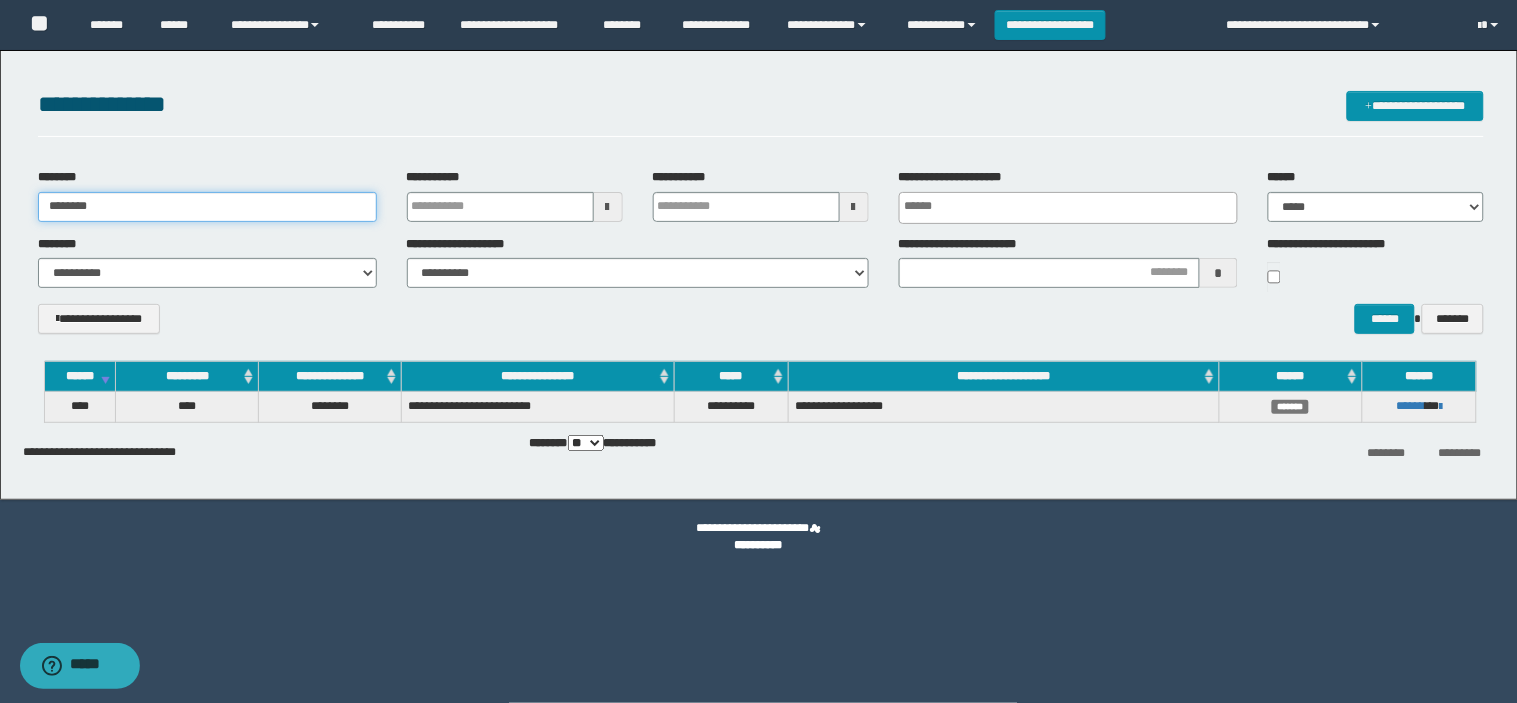 drag, startPoint x: 198, startPoint y: 203, endPoint x: 0, endPoint y: 203, distance: 198 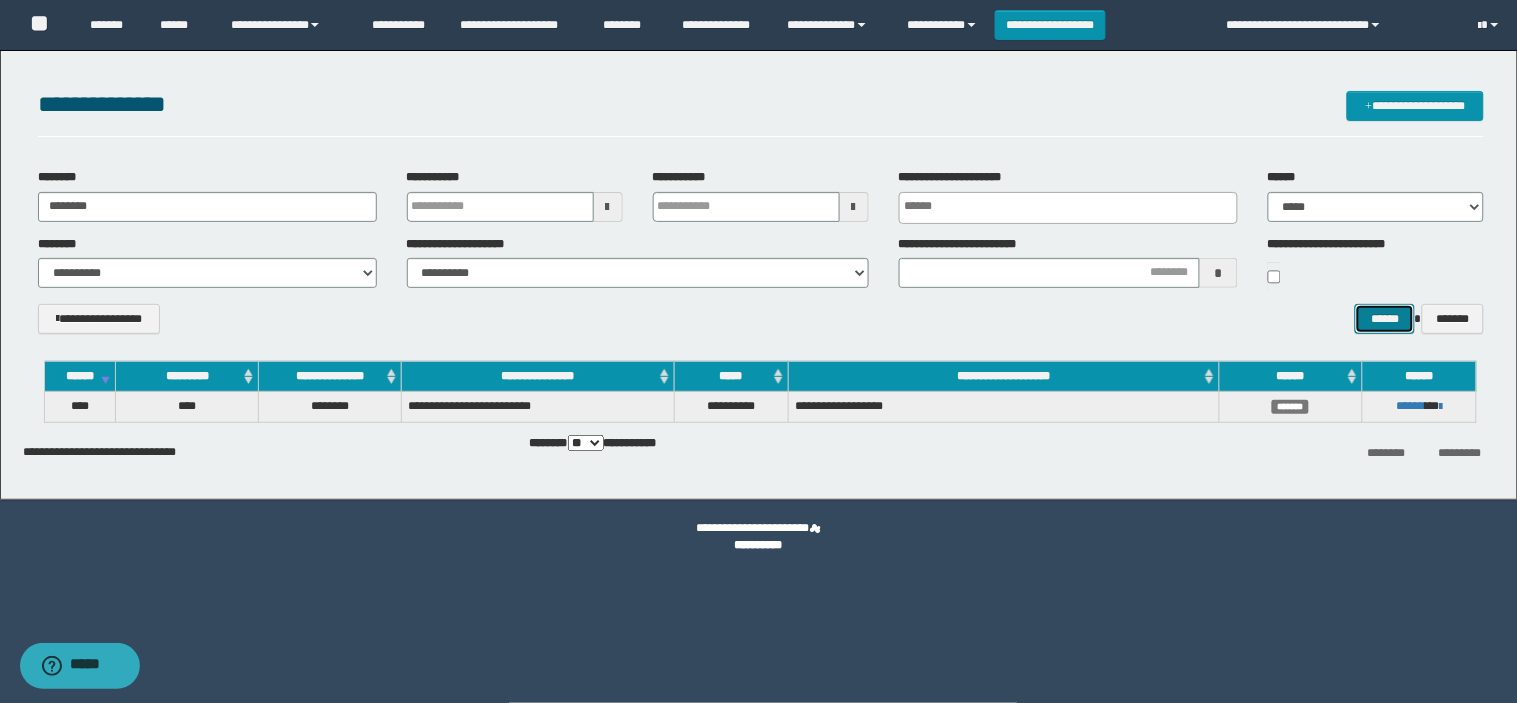 click on "******" at bounding box center (1385, 319) 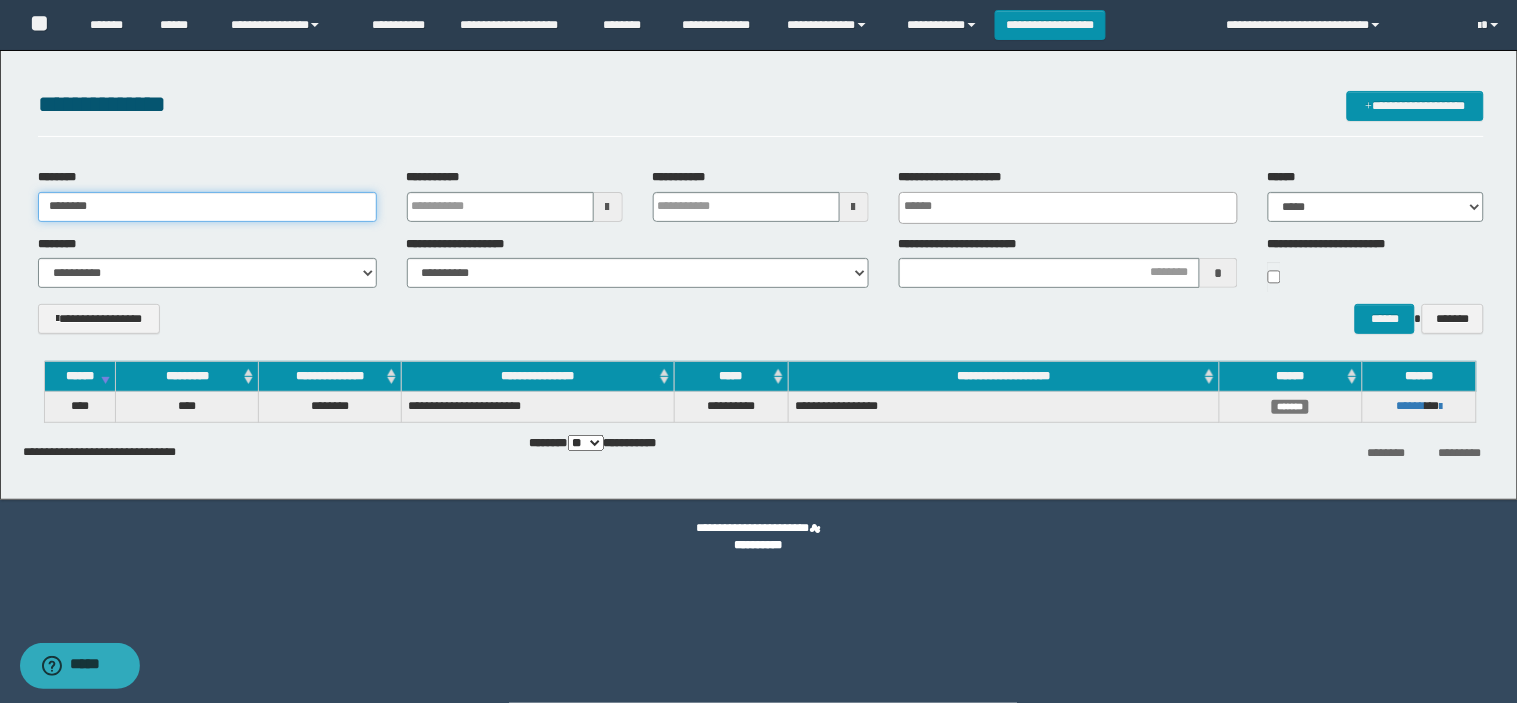 drag, startPoint x: 81, startPoint y: 205, endPoint x: 0, endPoint y: 212, distance: 81.3019 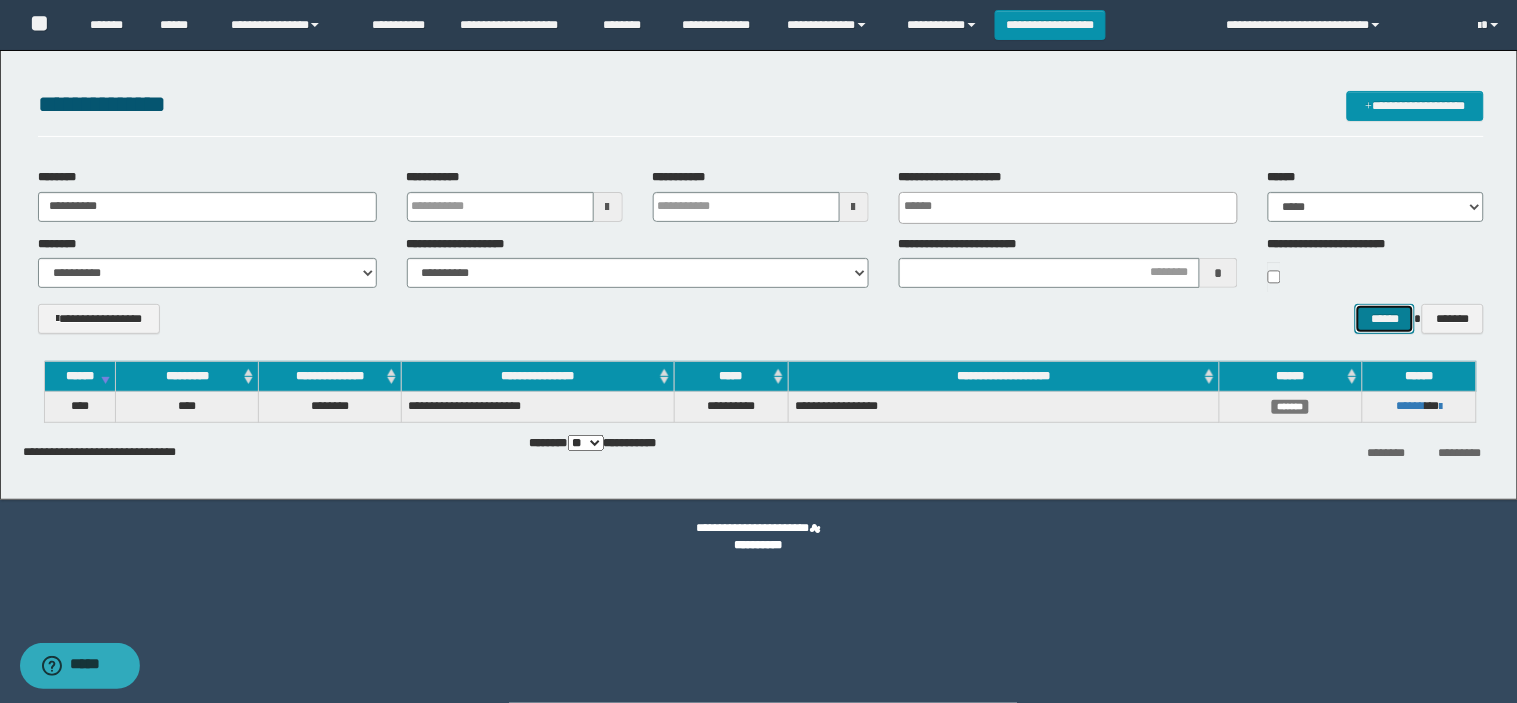 click on "******" at bounding box center (1385, 319) 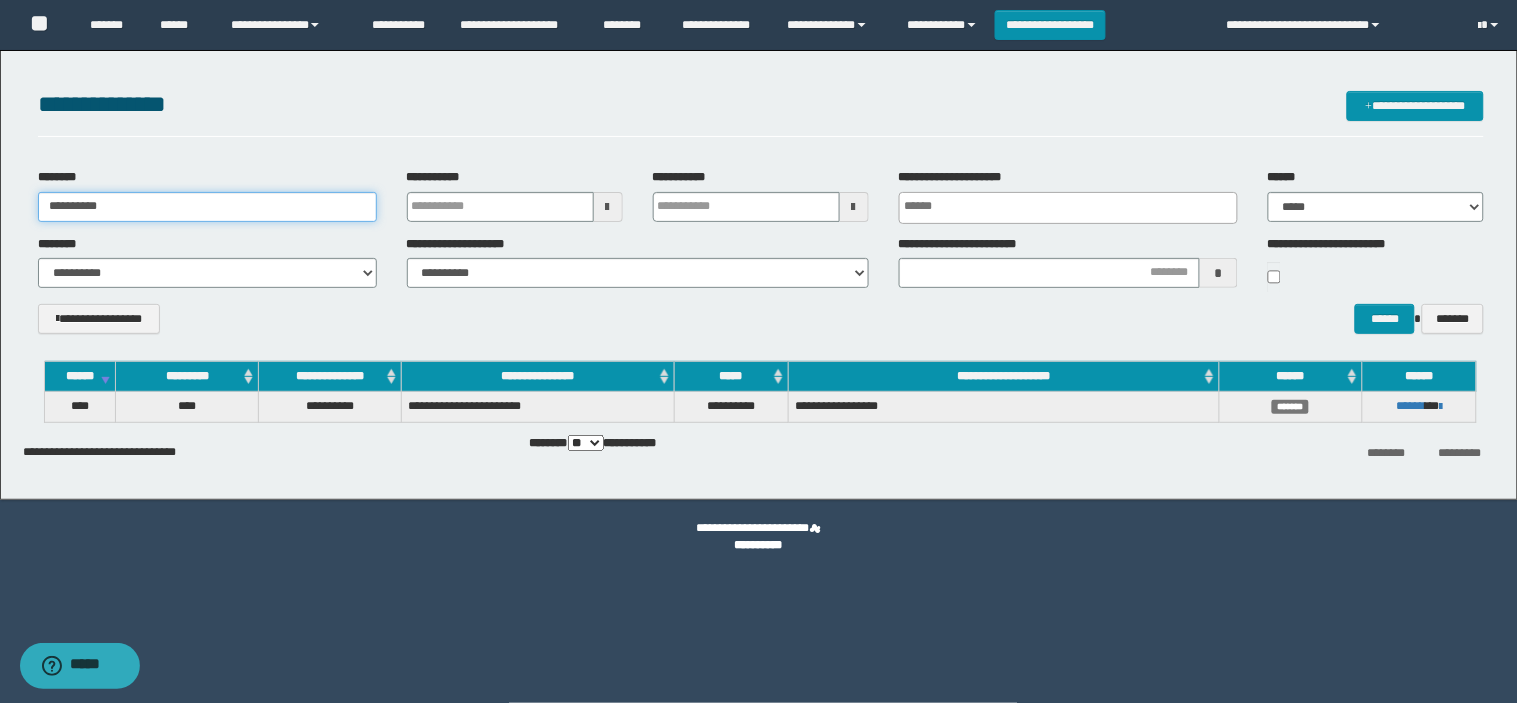 drag, startPoint x: 178, startPoint y: 208, endPoint x: 0, endPoint y: 207, distance: 178.0028 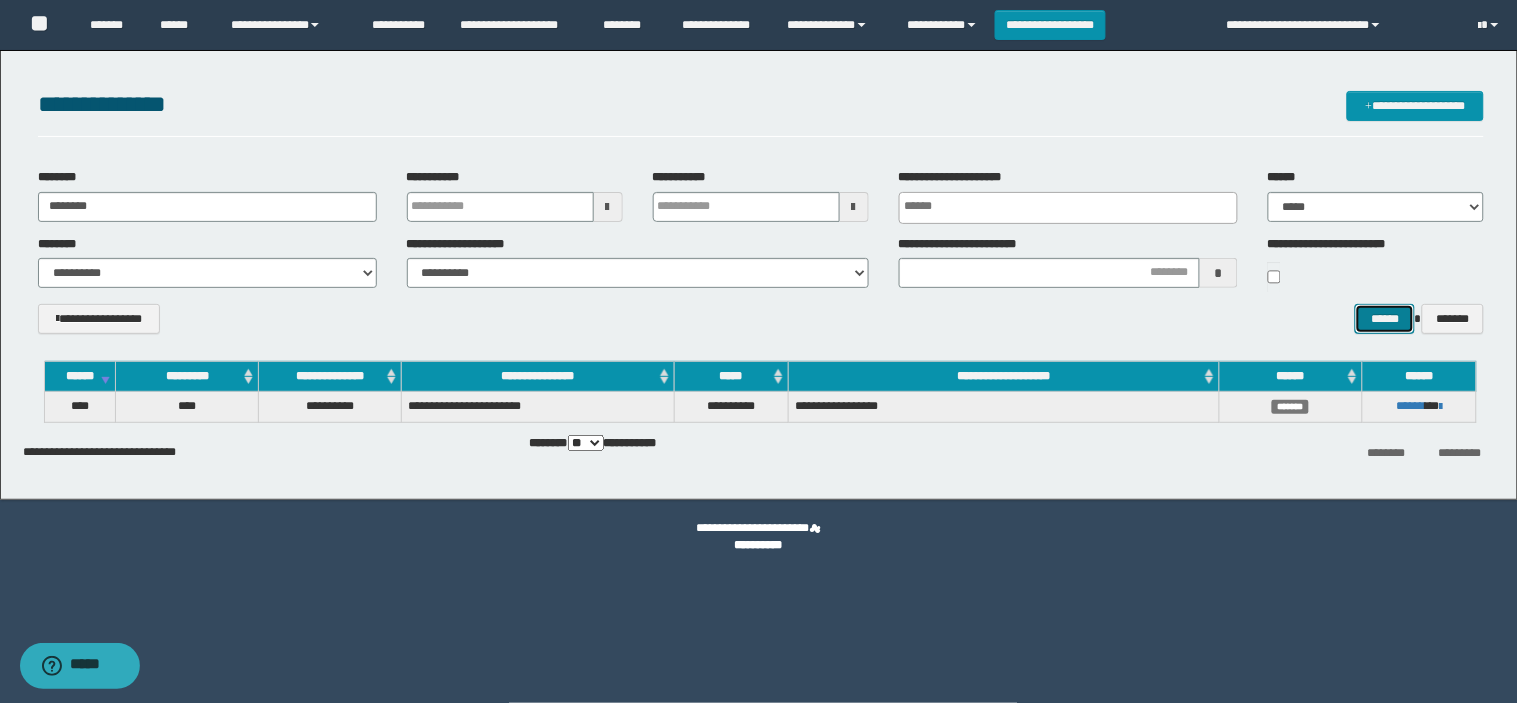 click on "******" at bounding box center [1385, 319] 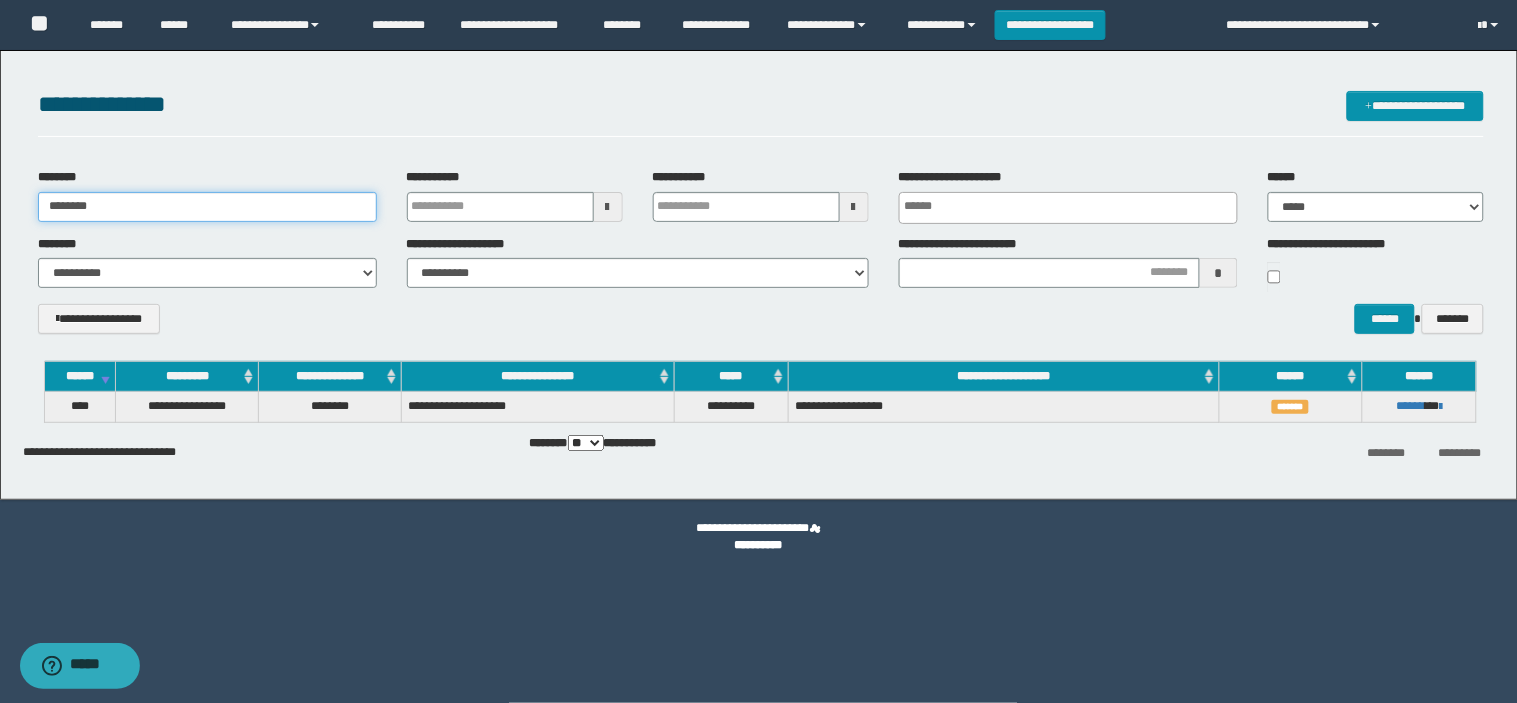 drag, startPoint x: 120, startPoint y: 212, endPoint x: 0, endPoint y: 212, distance: 120 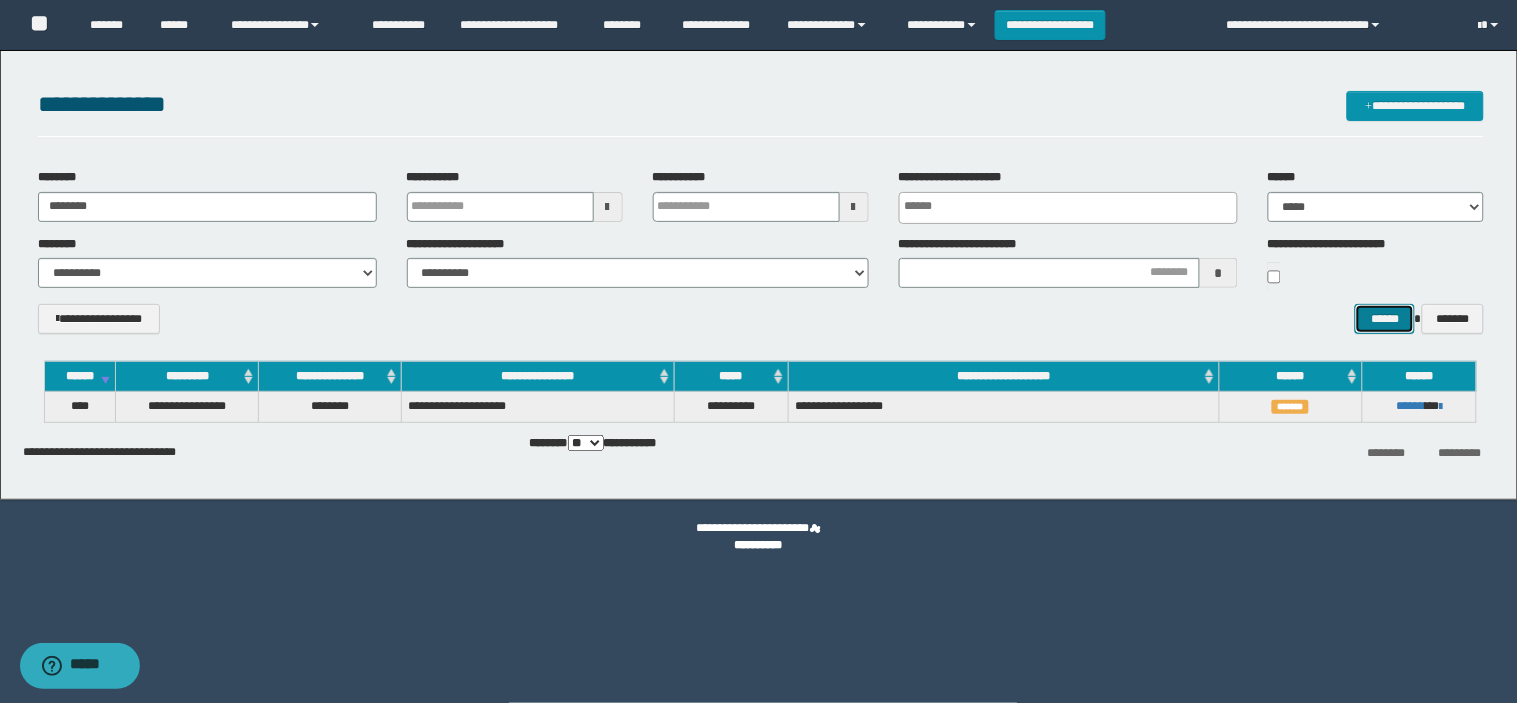 click on "******" at bounding box center [1385, 319] 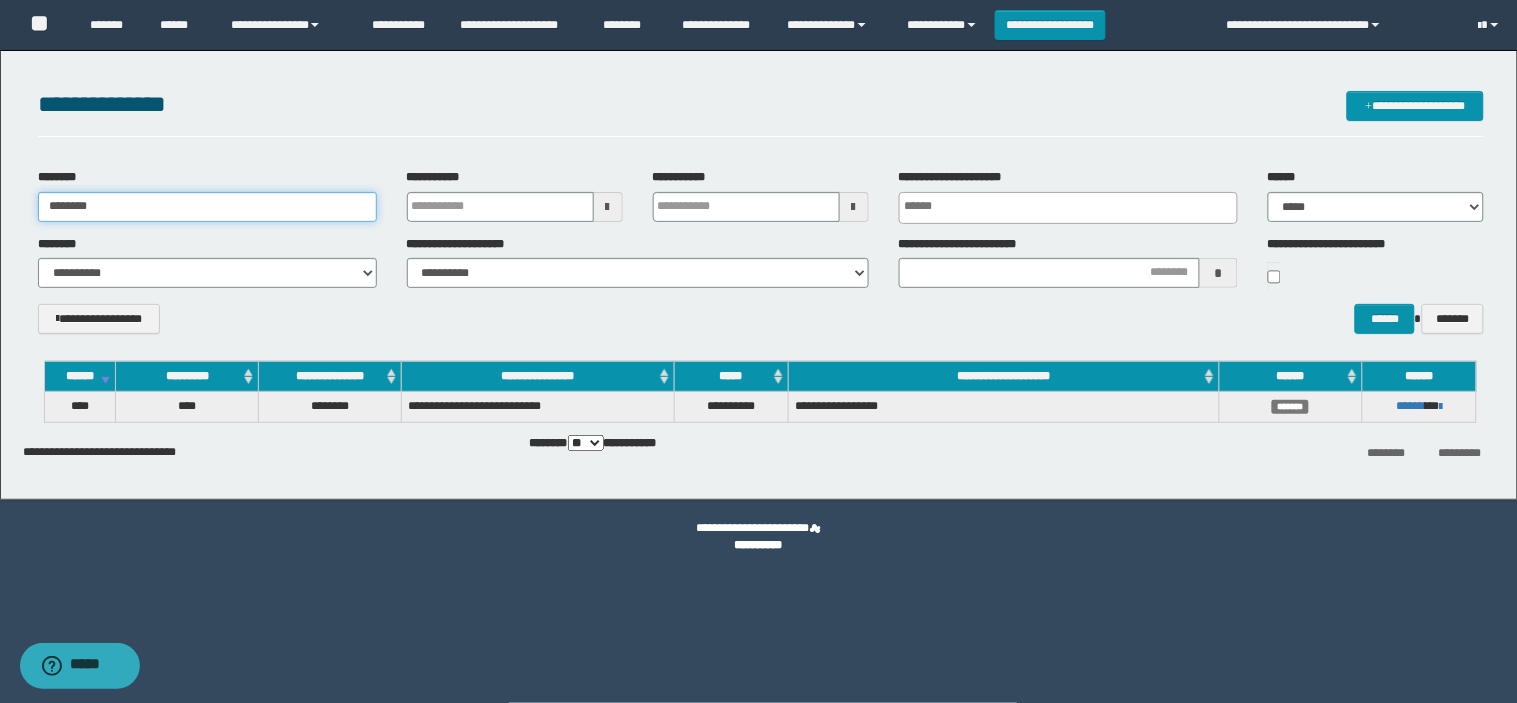 drag, startPoint x: 137, startPoint y: 200, endPoint x: 0, endPoint y: 185, distance: 137.81873 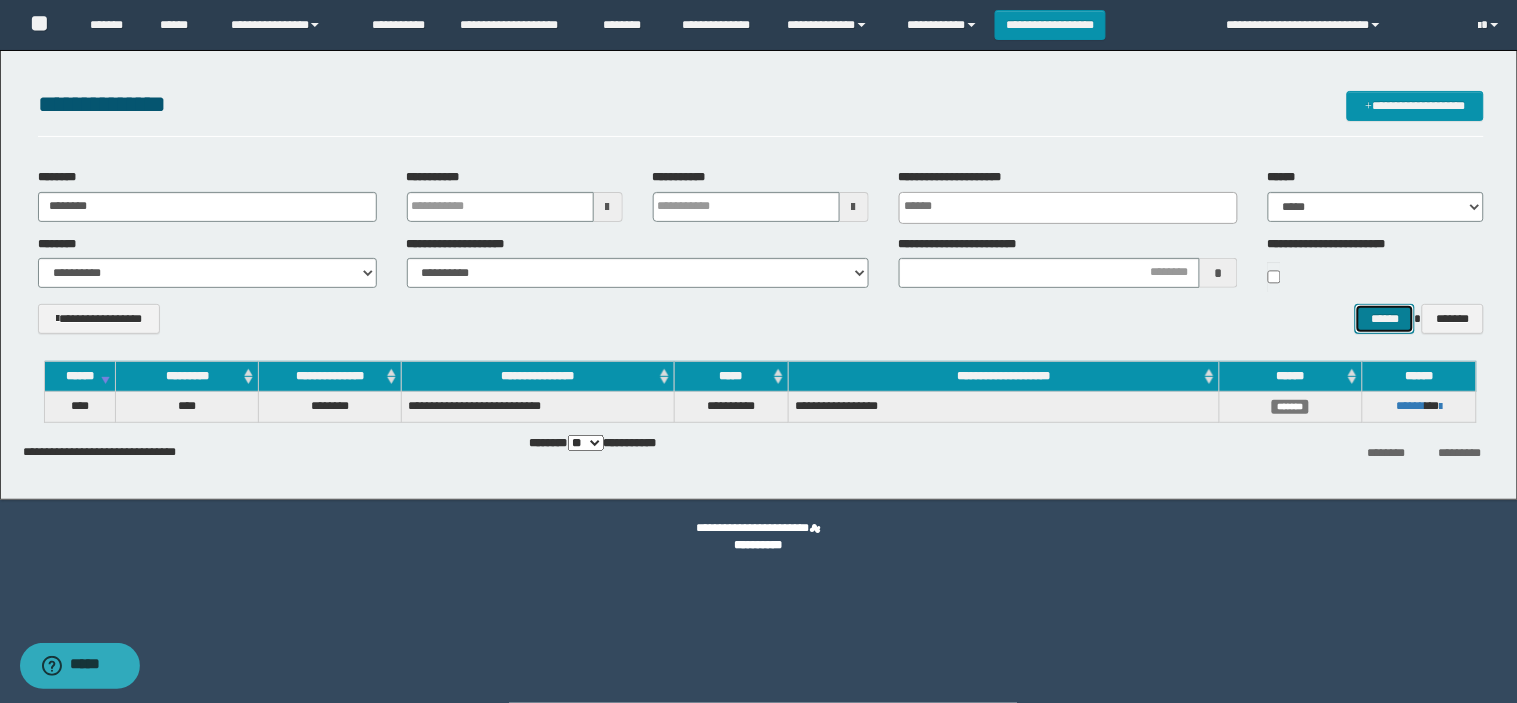click on "******" at bounding box center (1385, 319) 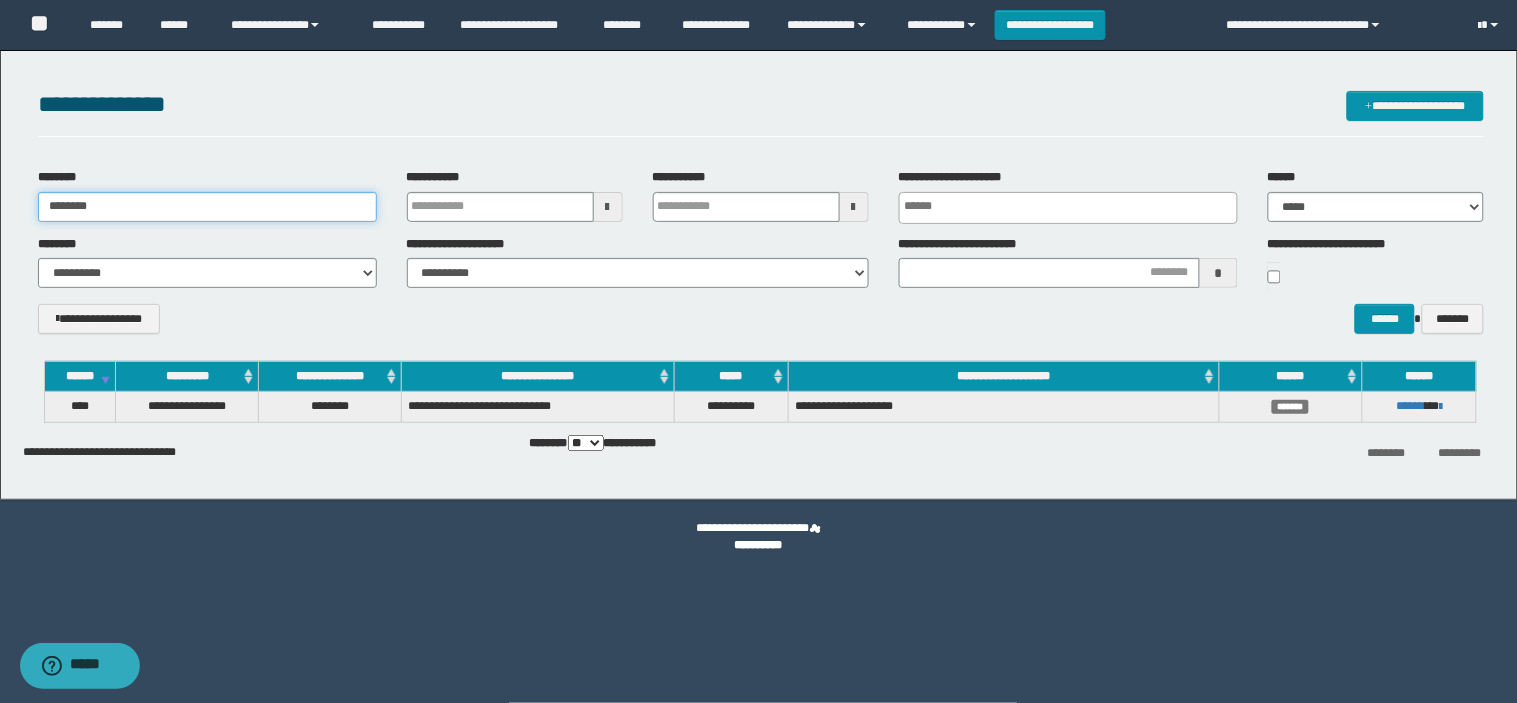 drag, startPoint x: 26, startPoint y: 206, endPoint x: 0, endPoint y: 215, distance: 27.513634 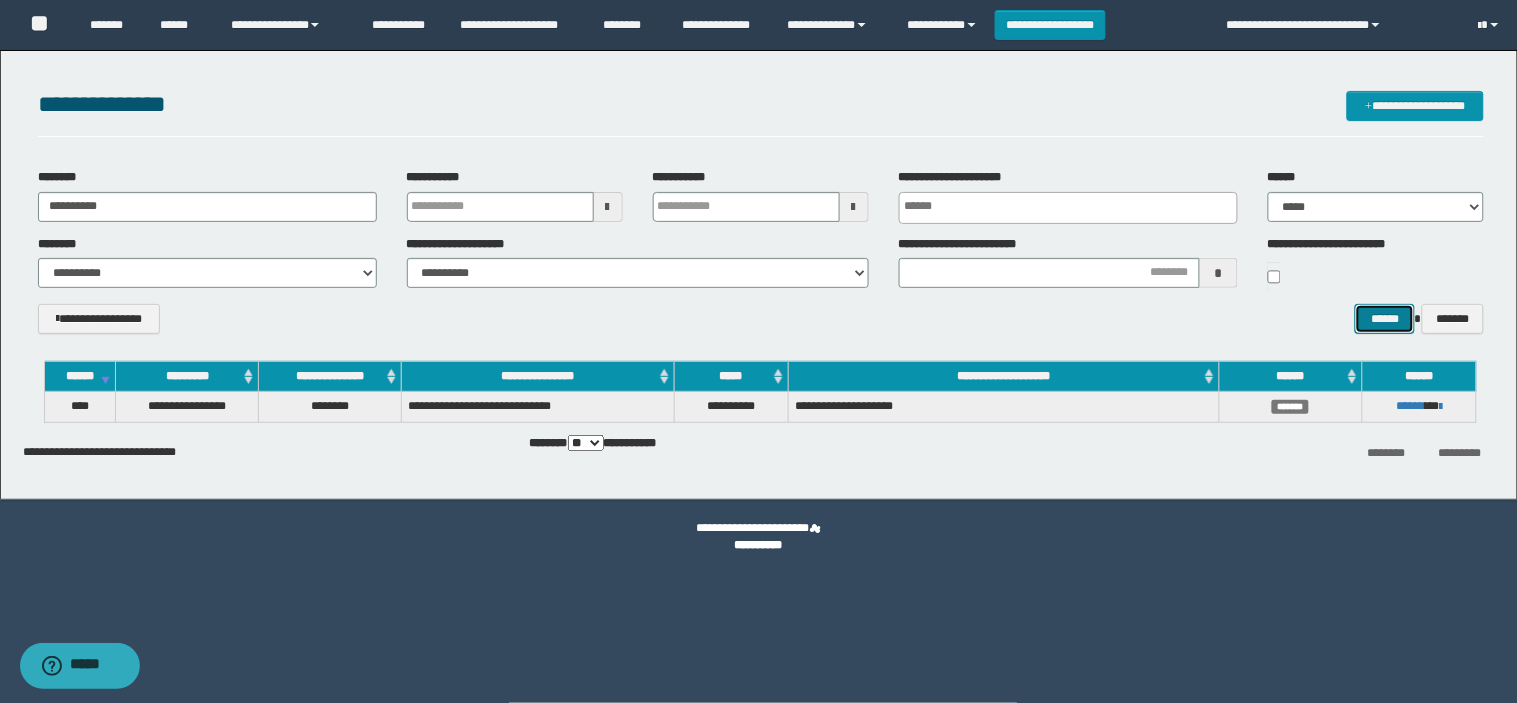 click on "******" at bounding box center (1385, 319) 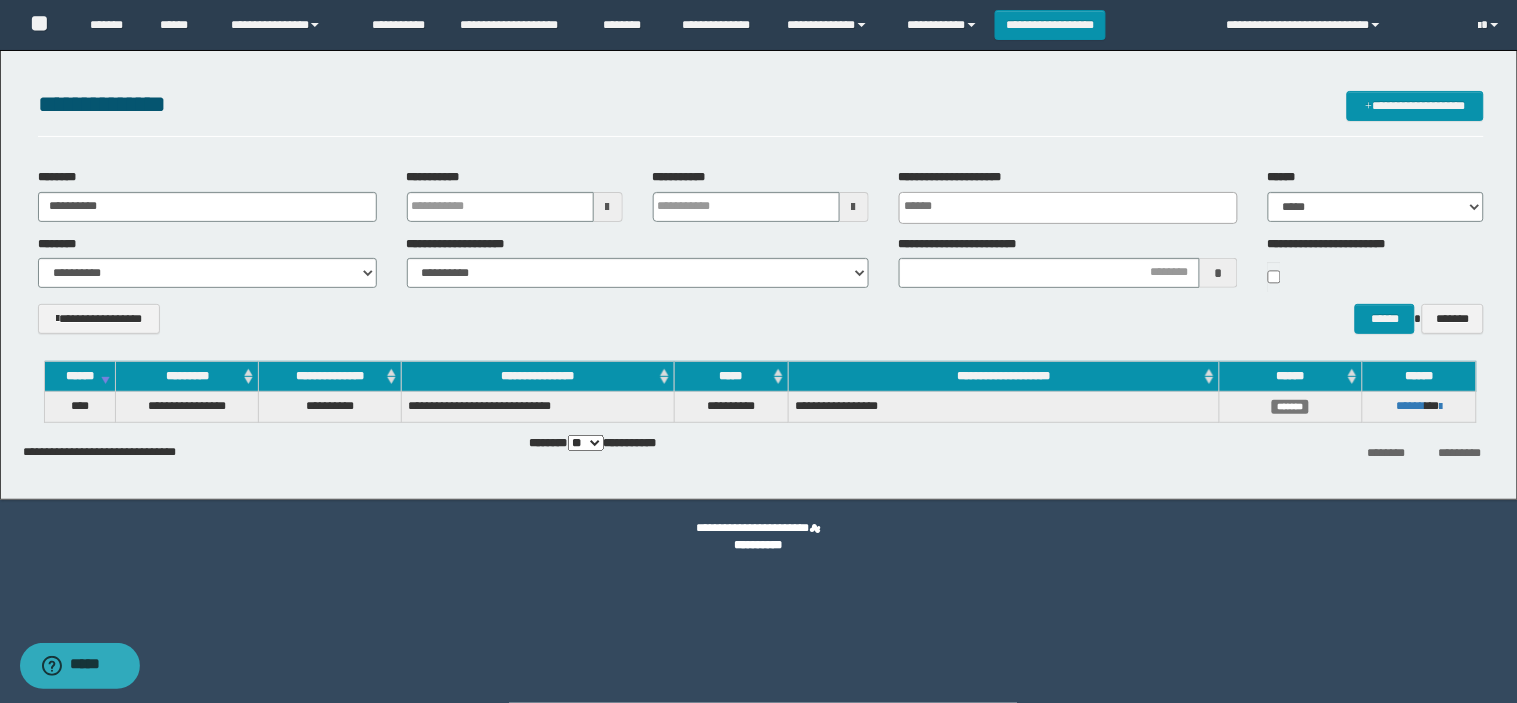 drag, startPoint x: 174, startPoint y: 191, endPoint x: 164, endPoint y: 195, distance: 10.770329 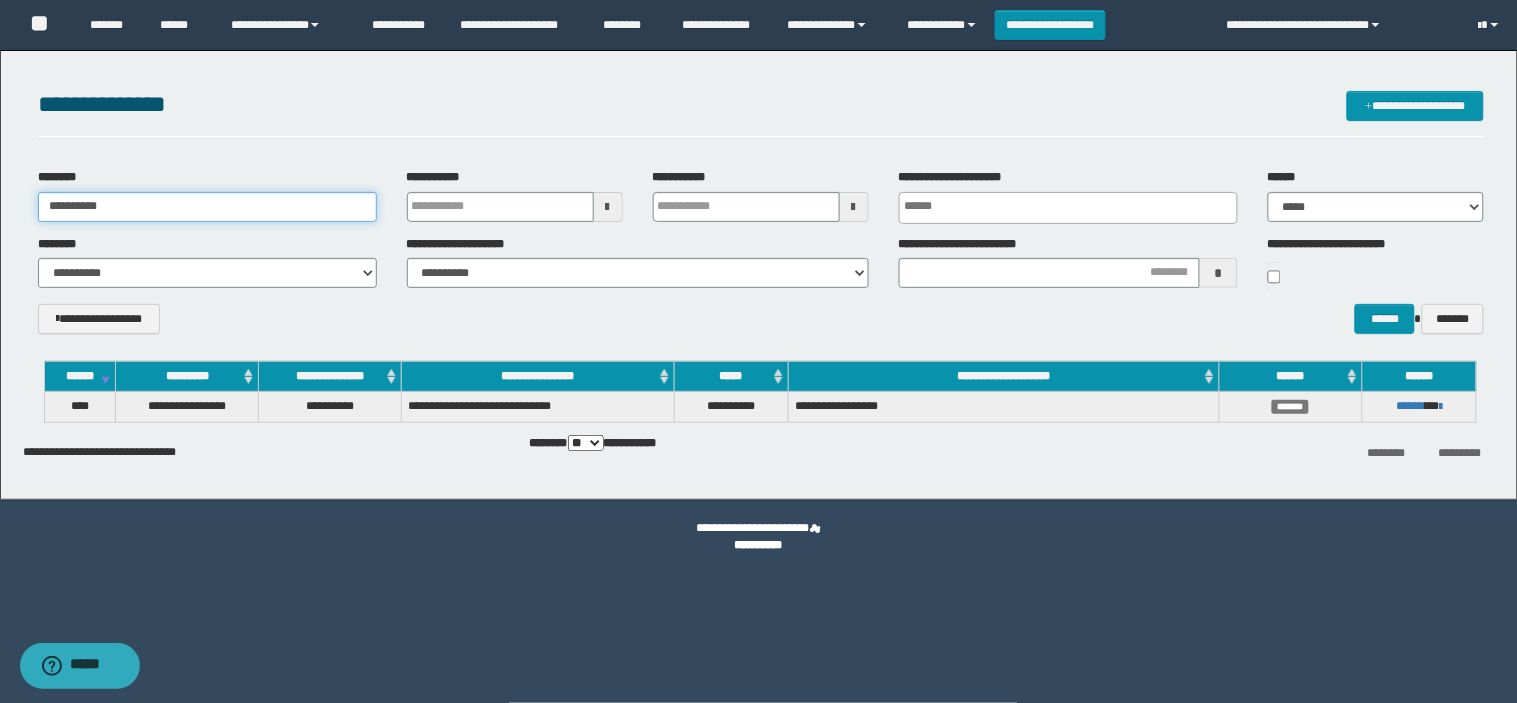 drag, startPoint x: 155, startPoint y: 203, endPoint x: 0, endPoint y: 211, distance: 155.20631 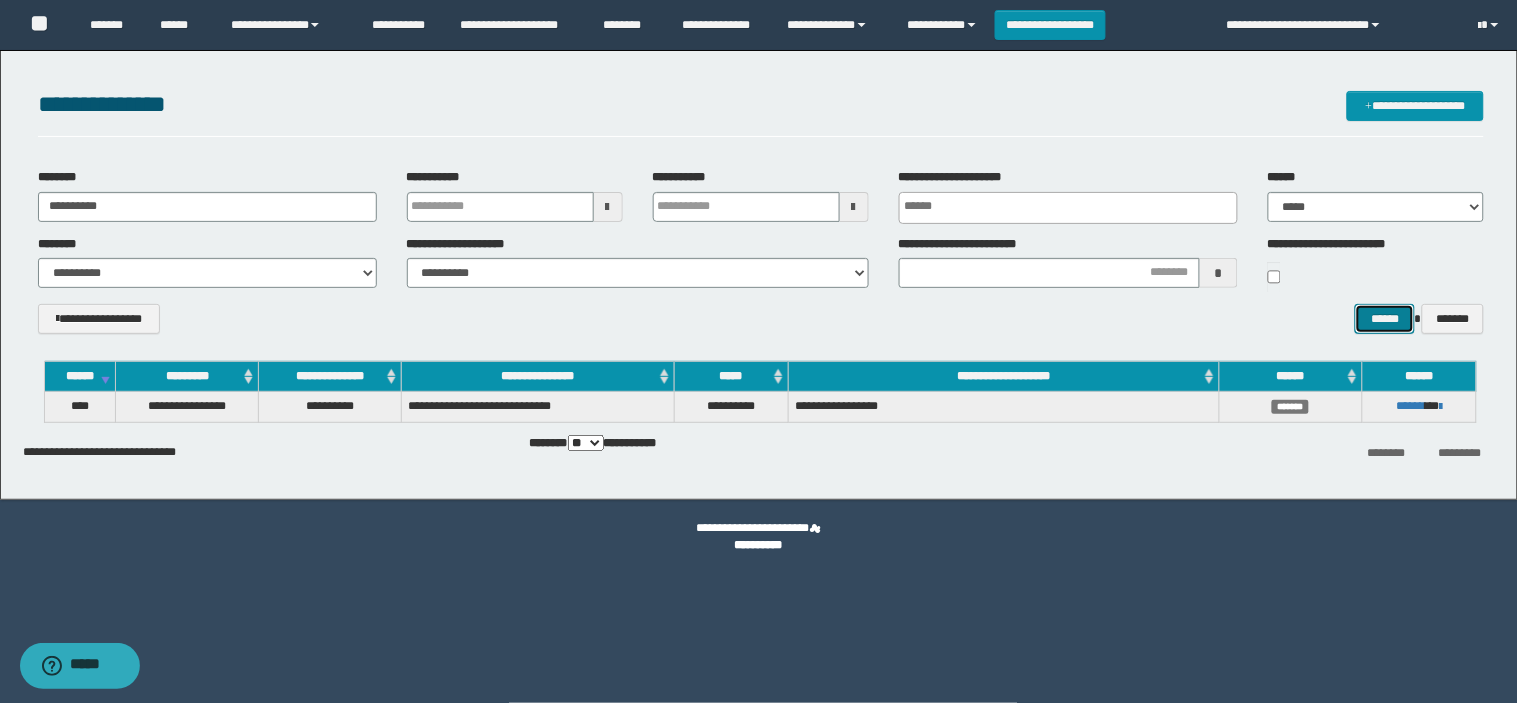 click on "******" at bounding box center [1385, 319] 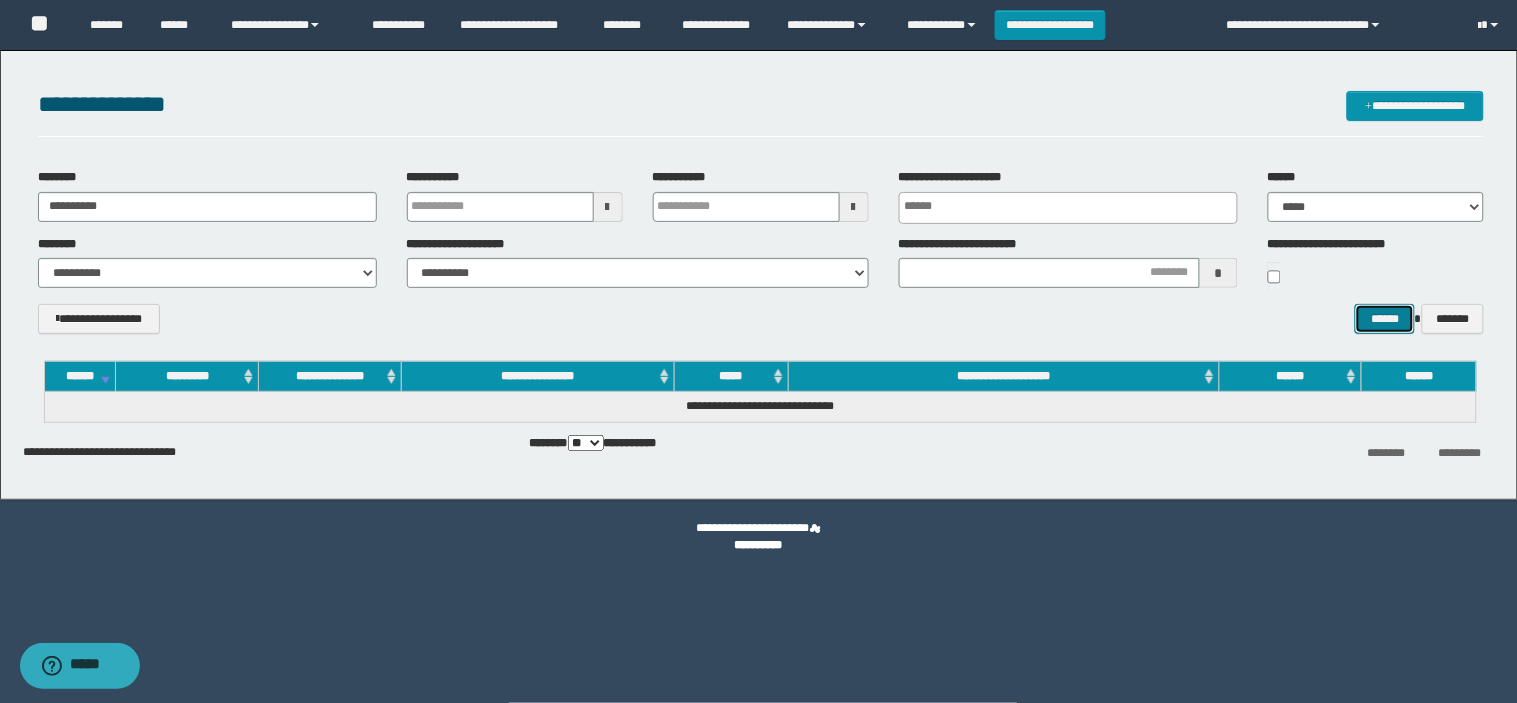 click on "******" at bounding box center (1385, 319) 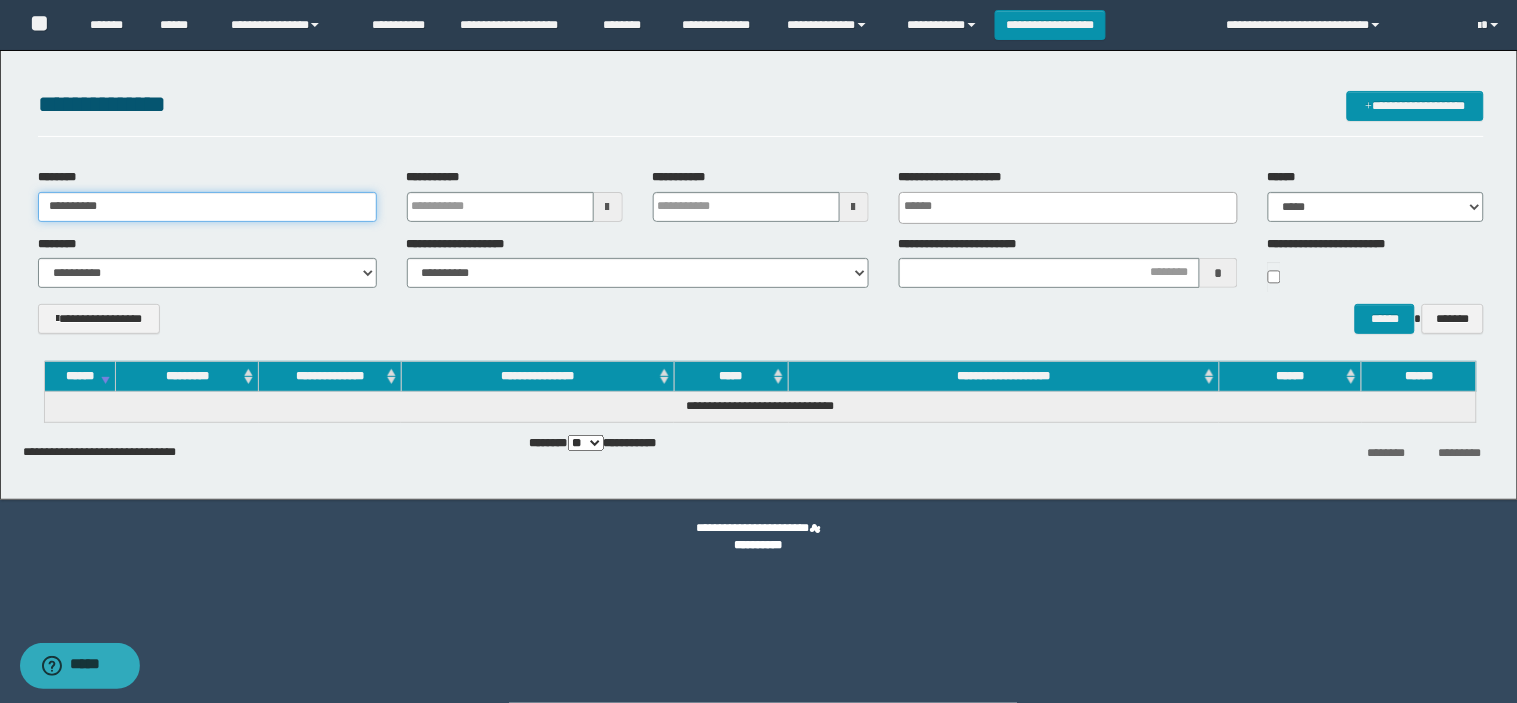 click on "**********" at bounding box center (207, 207) 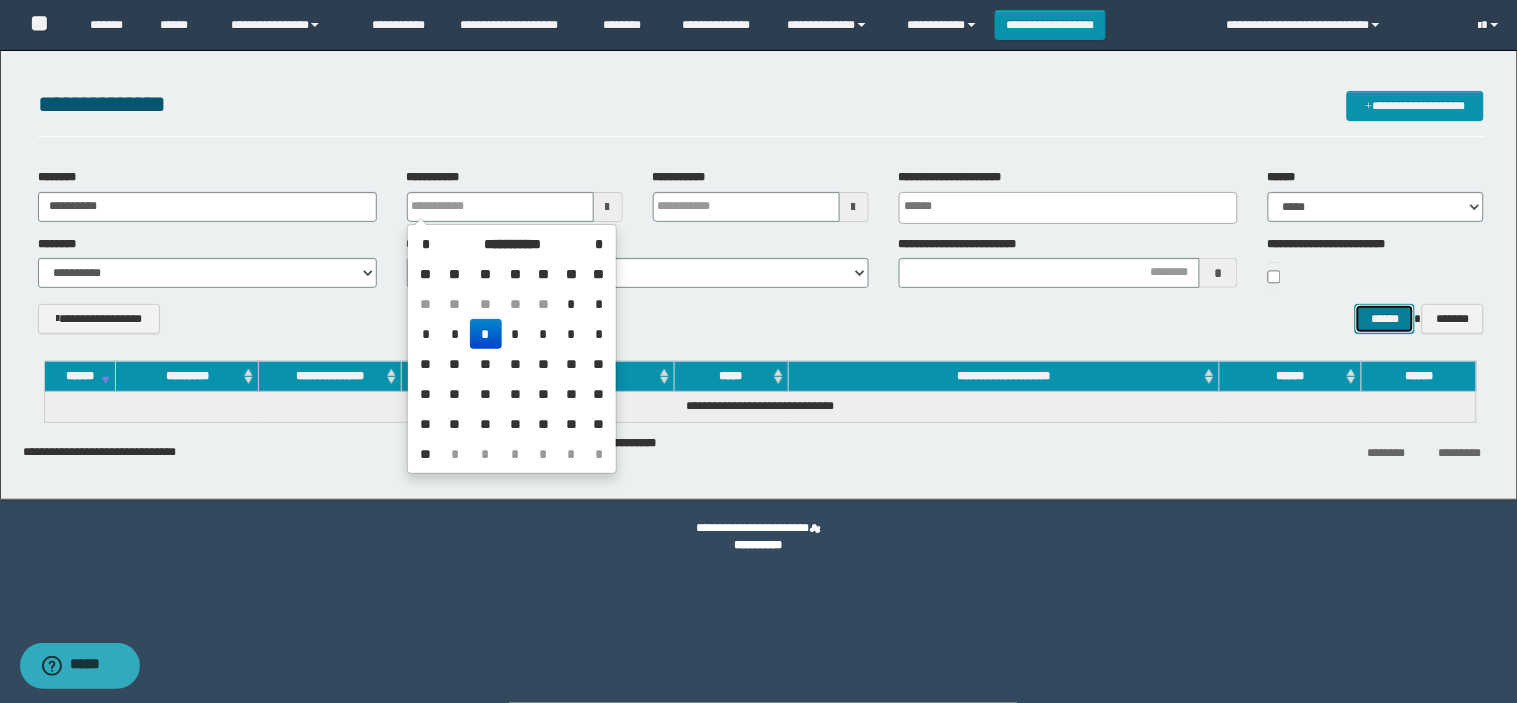 click on "******" at bounding box center (1385, 319) 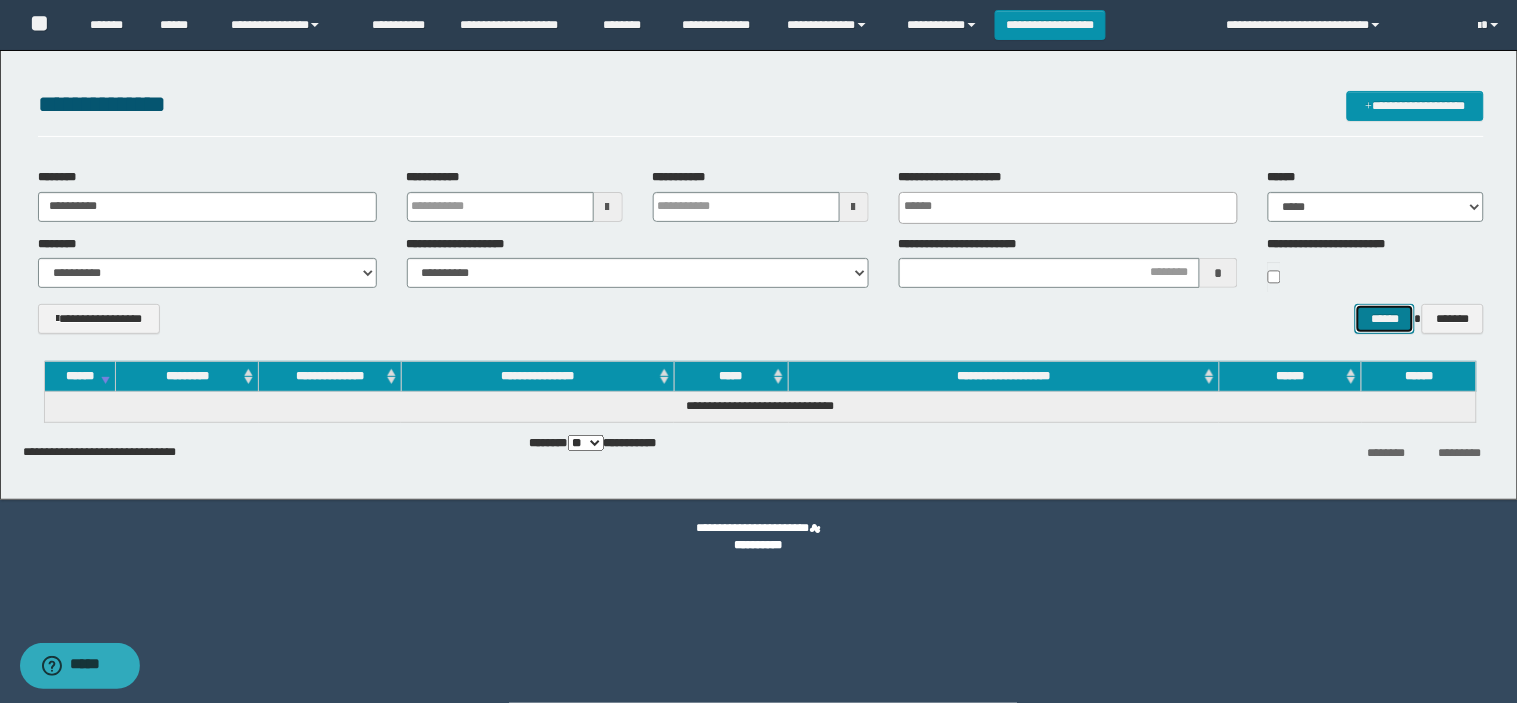 click on "******" at bounding box center (1385, 319) 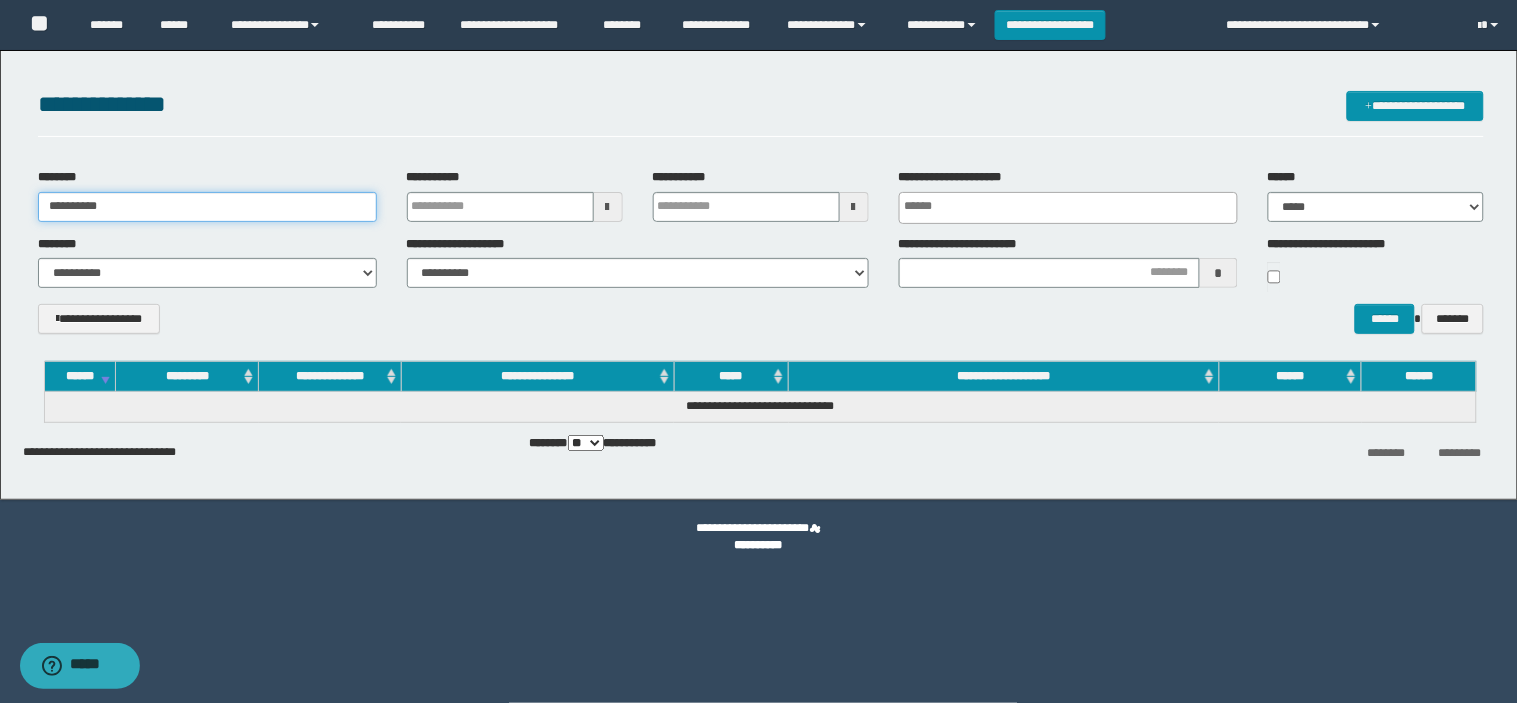 drag, startPoint x: 180, startPoint y: 213, endPoint x: 0, endPoint y: 212, distance: 180.00278 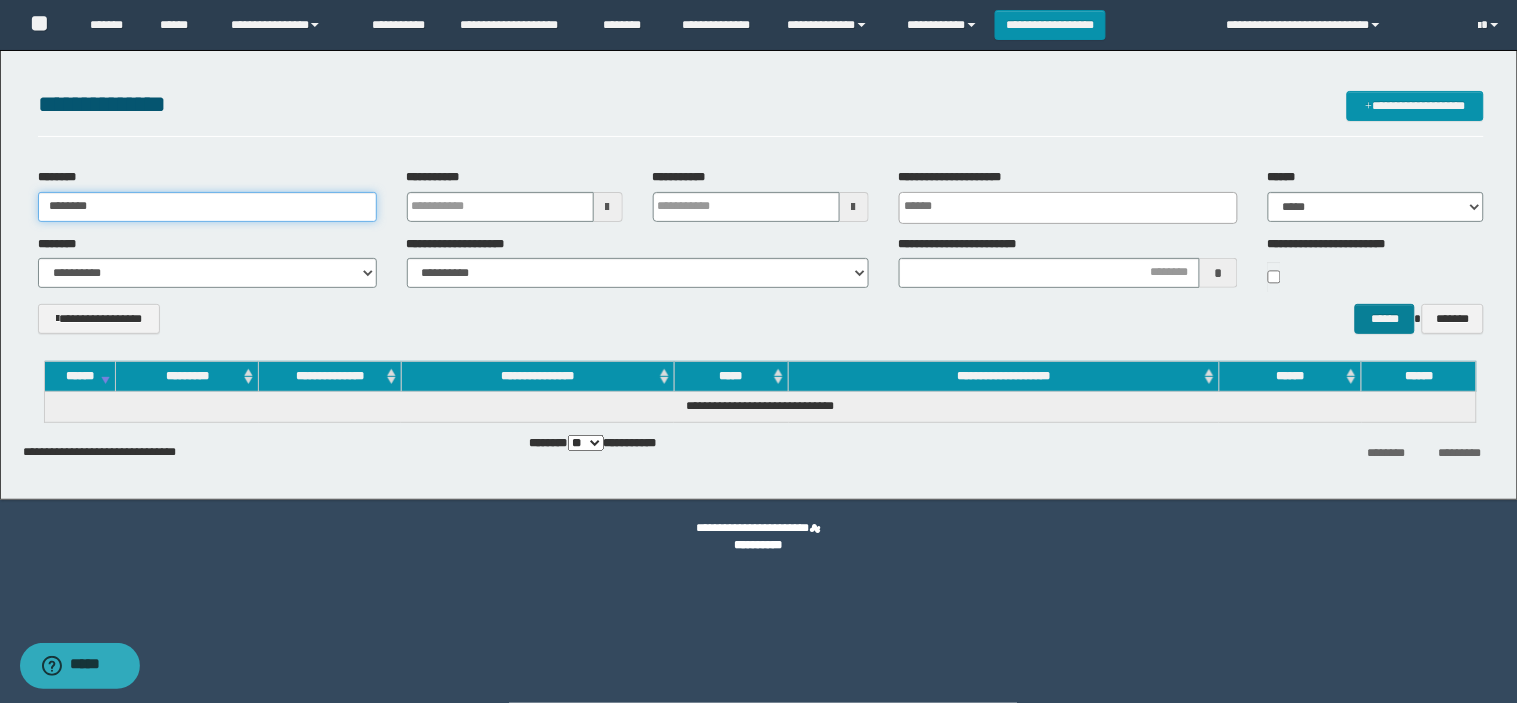 type on "********" 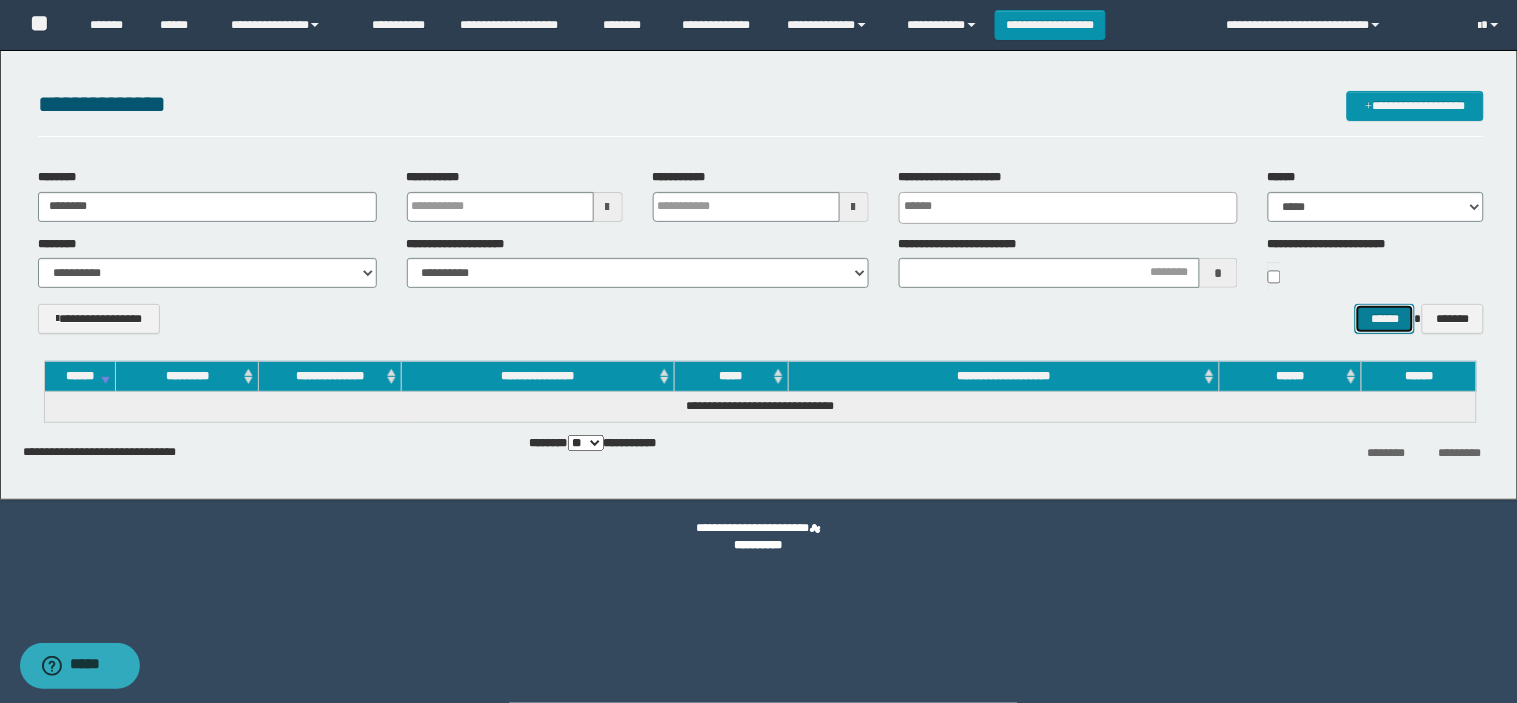 click on "******" at bounding box center (1385, 319) 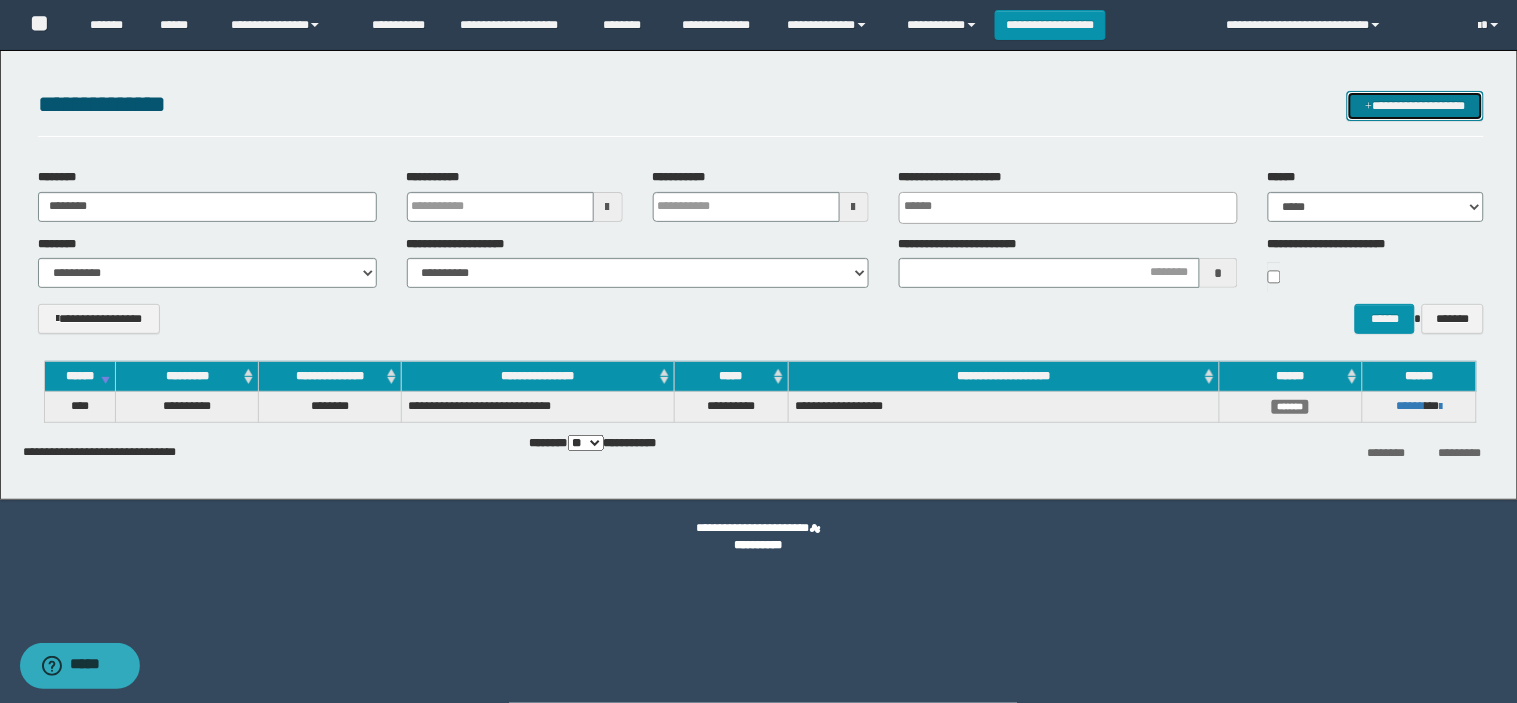 click on "**********" at bounding box center [1415, 106] 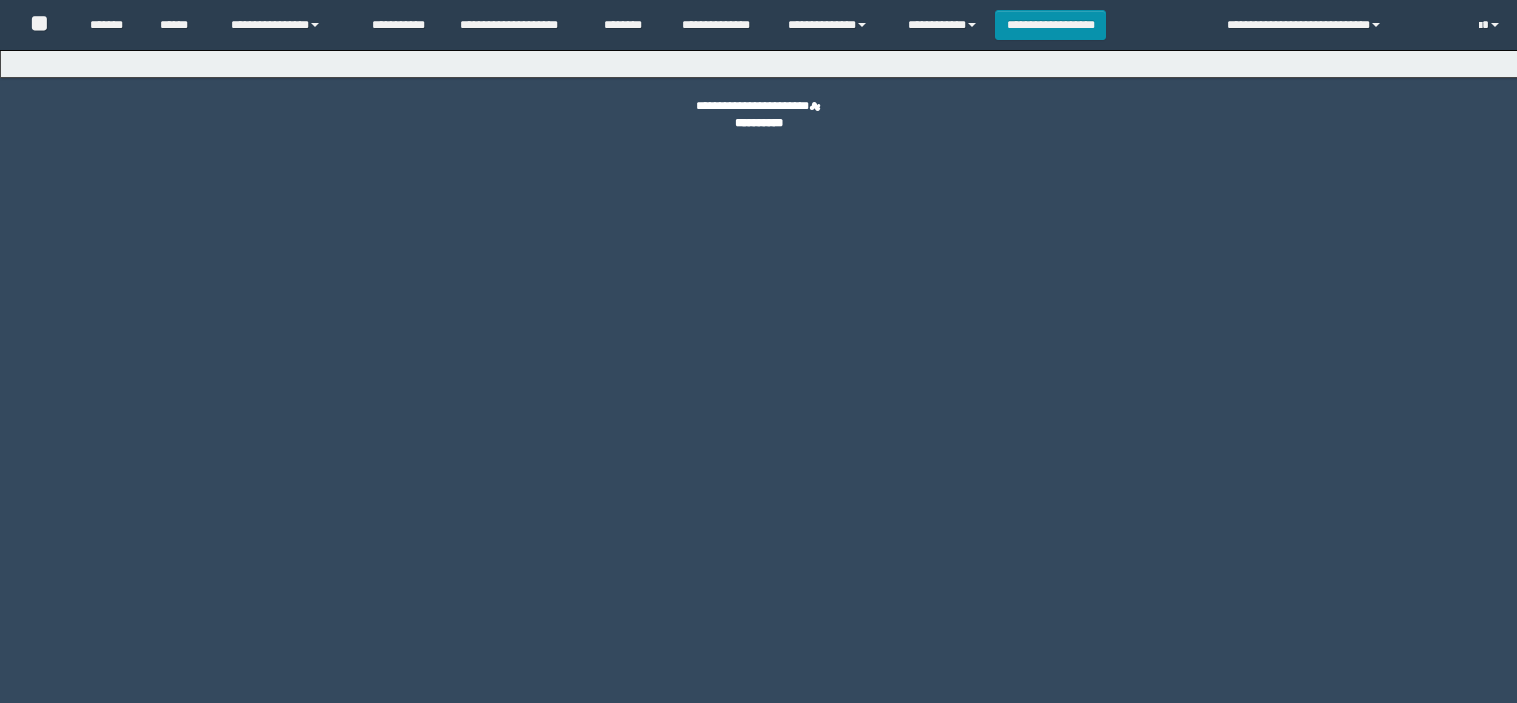 scroll, scrollTop: 0, scrollLeft: 0, axis: both 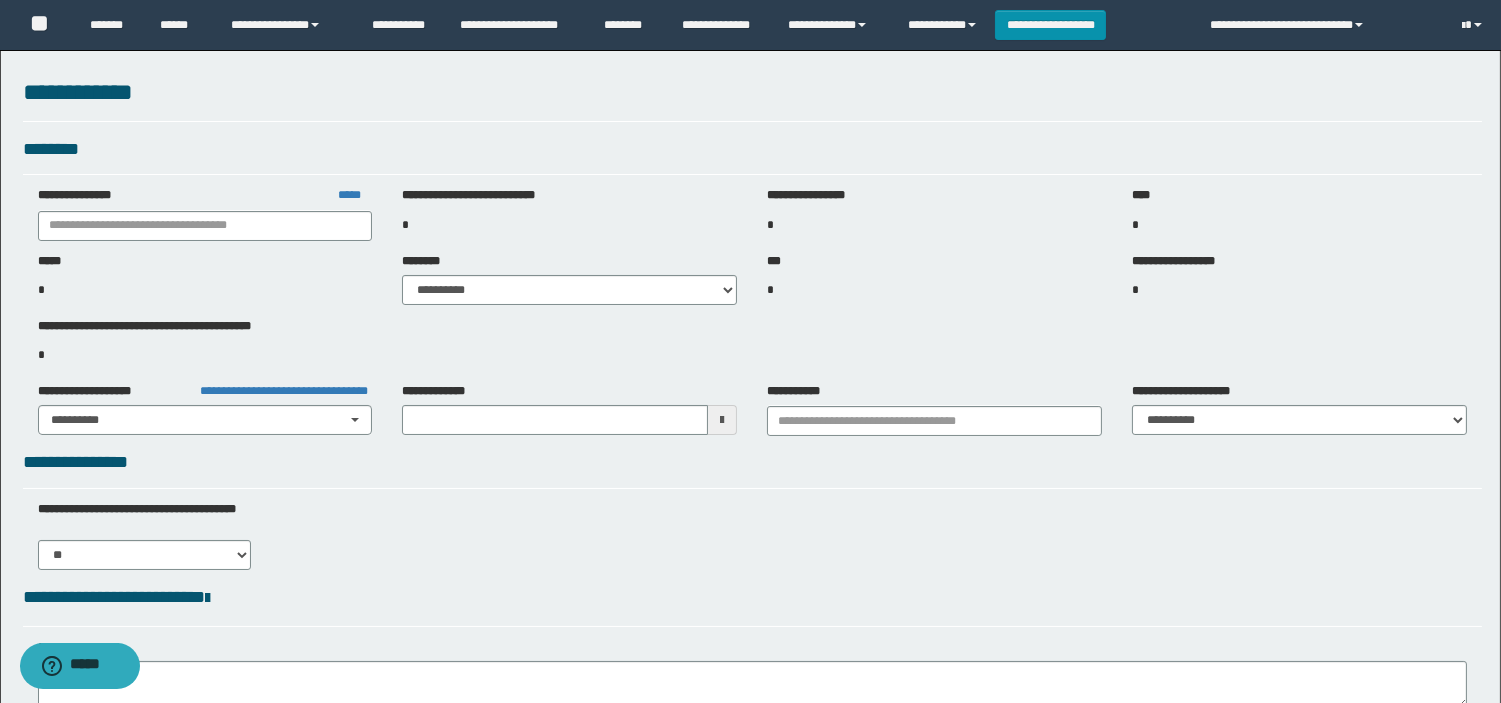 type on "**********" 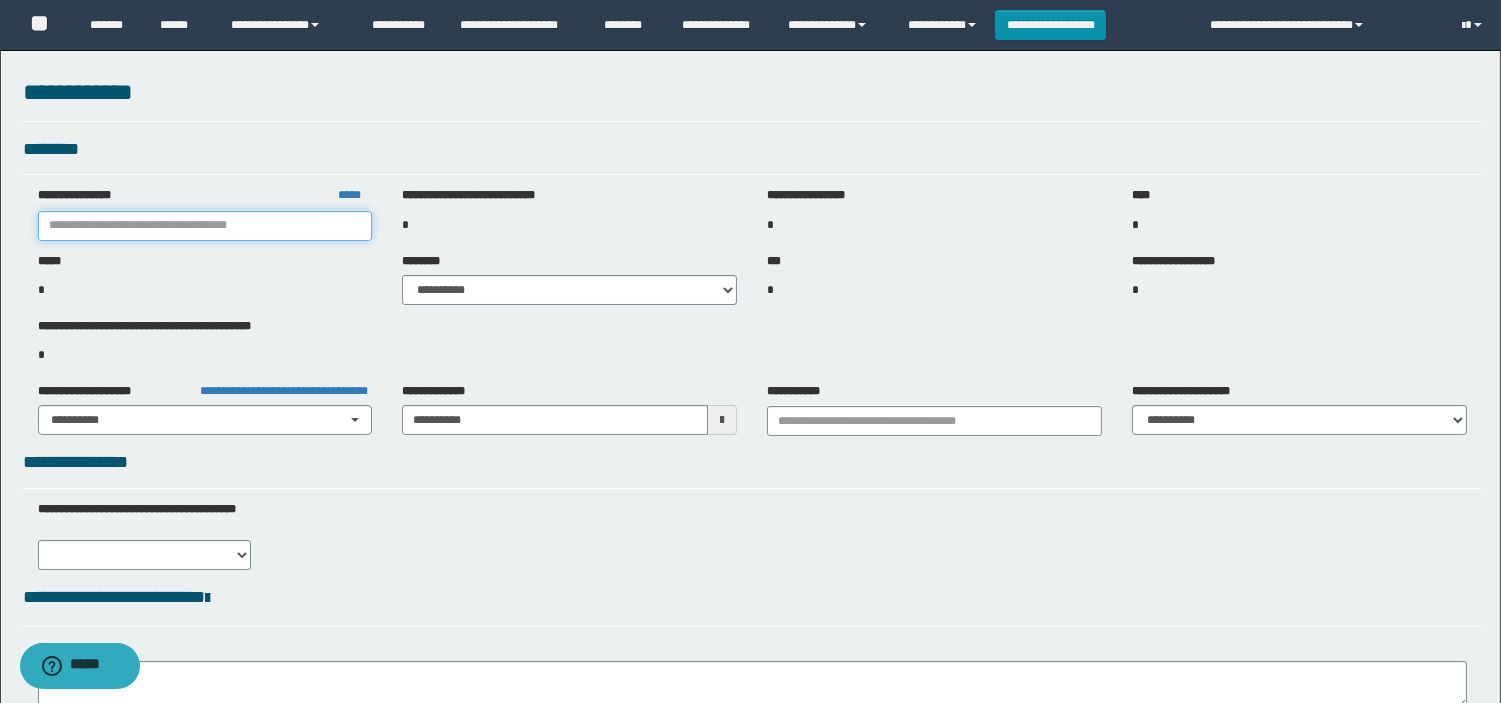 click at bounding box center (205, 226) 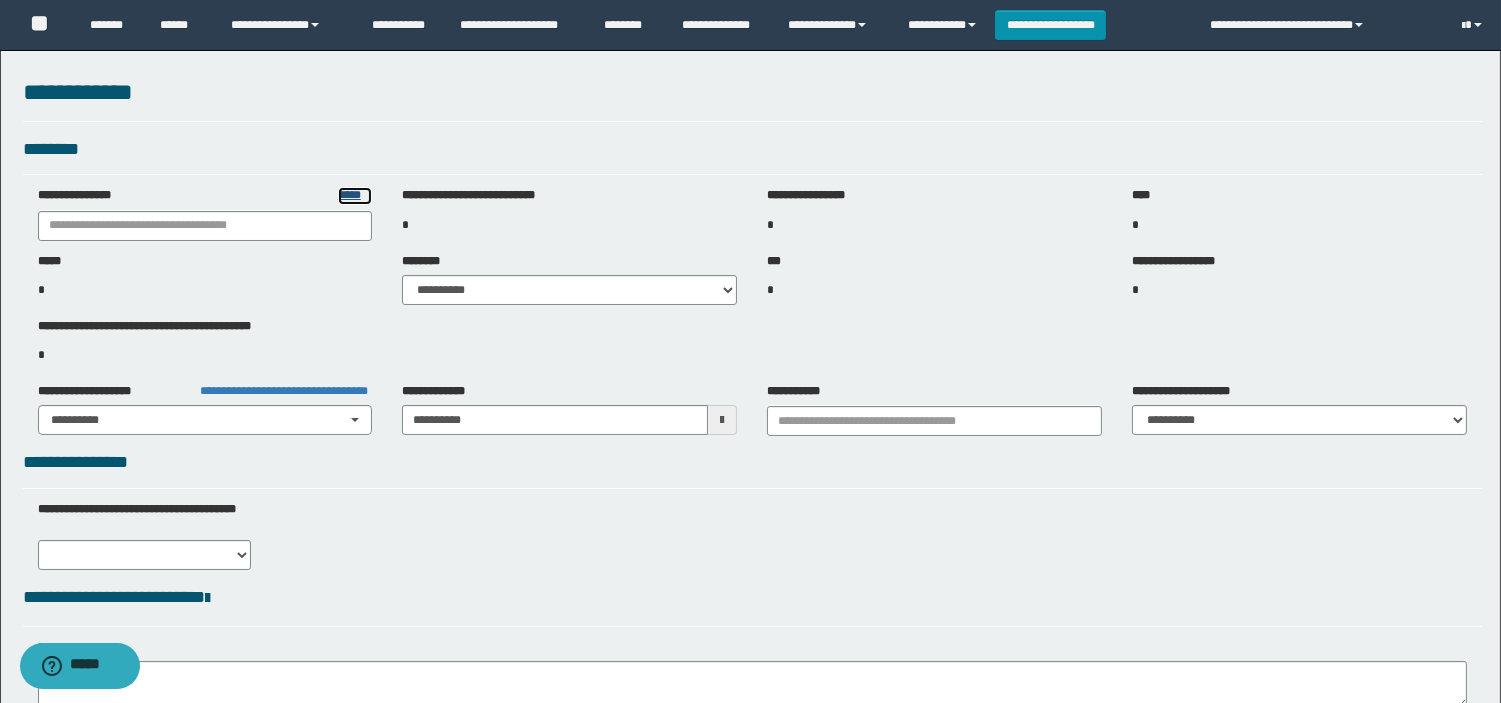 click on "*****" at bounding box center (355, 195) 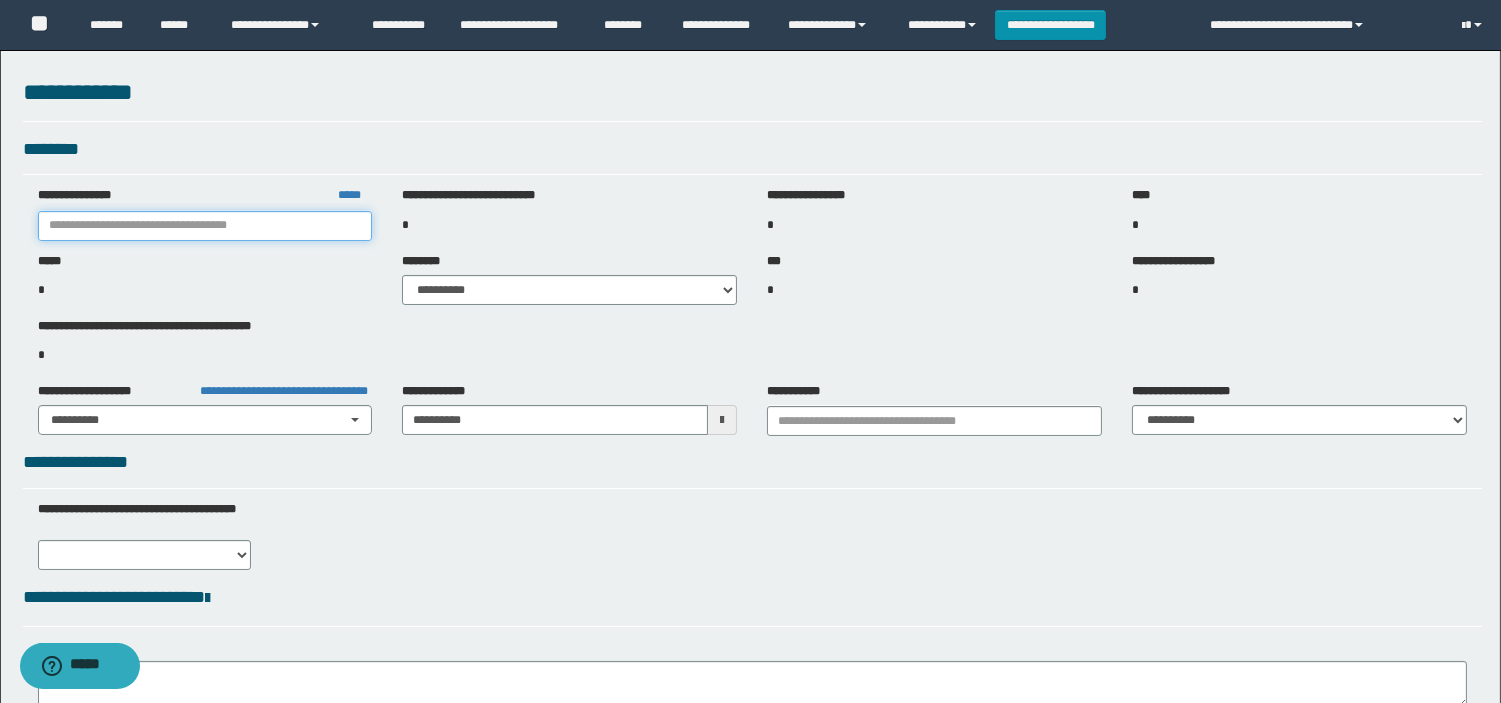 click at bounding box center (205, 226) 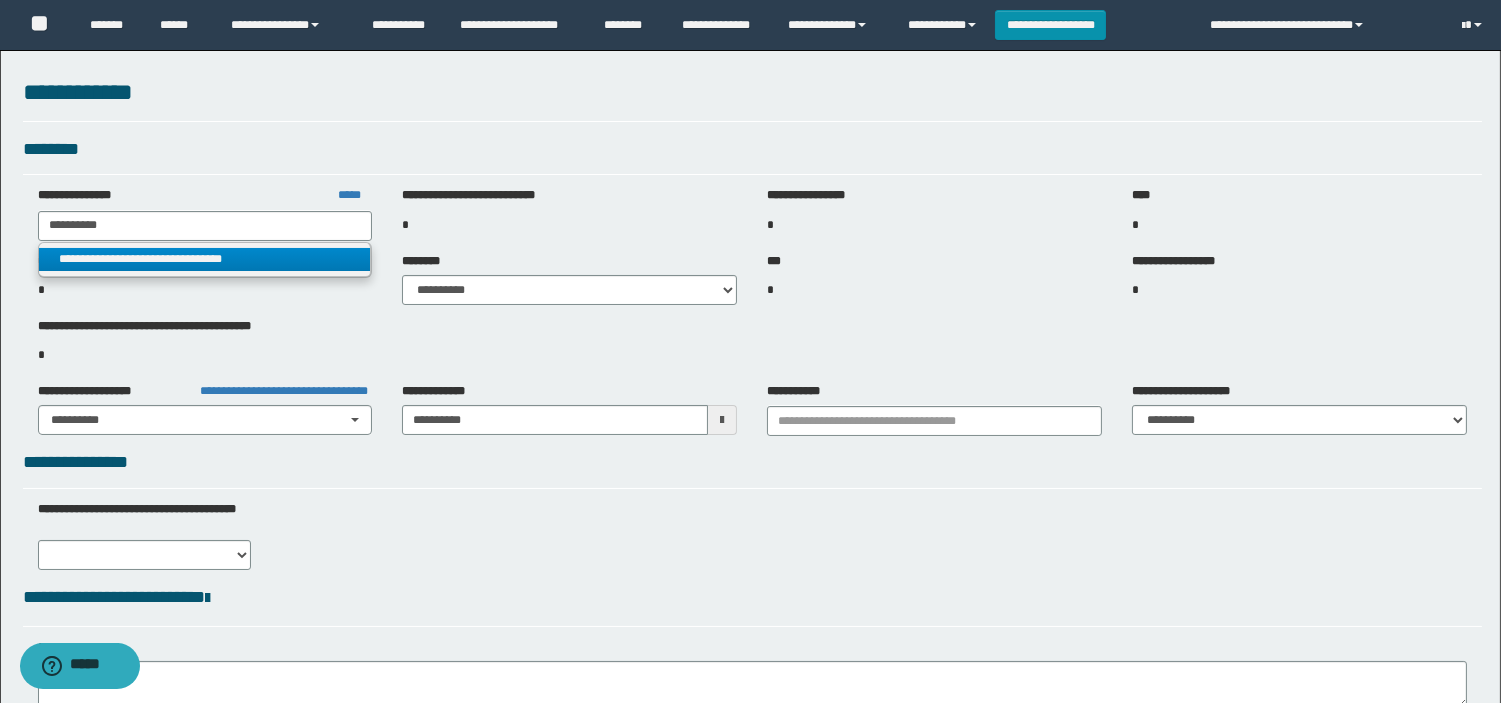 click on "**********" at bounding box center [205, 259] 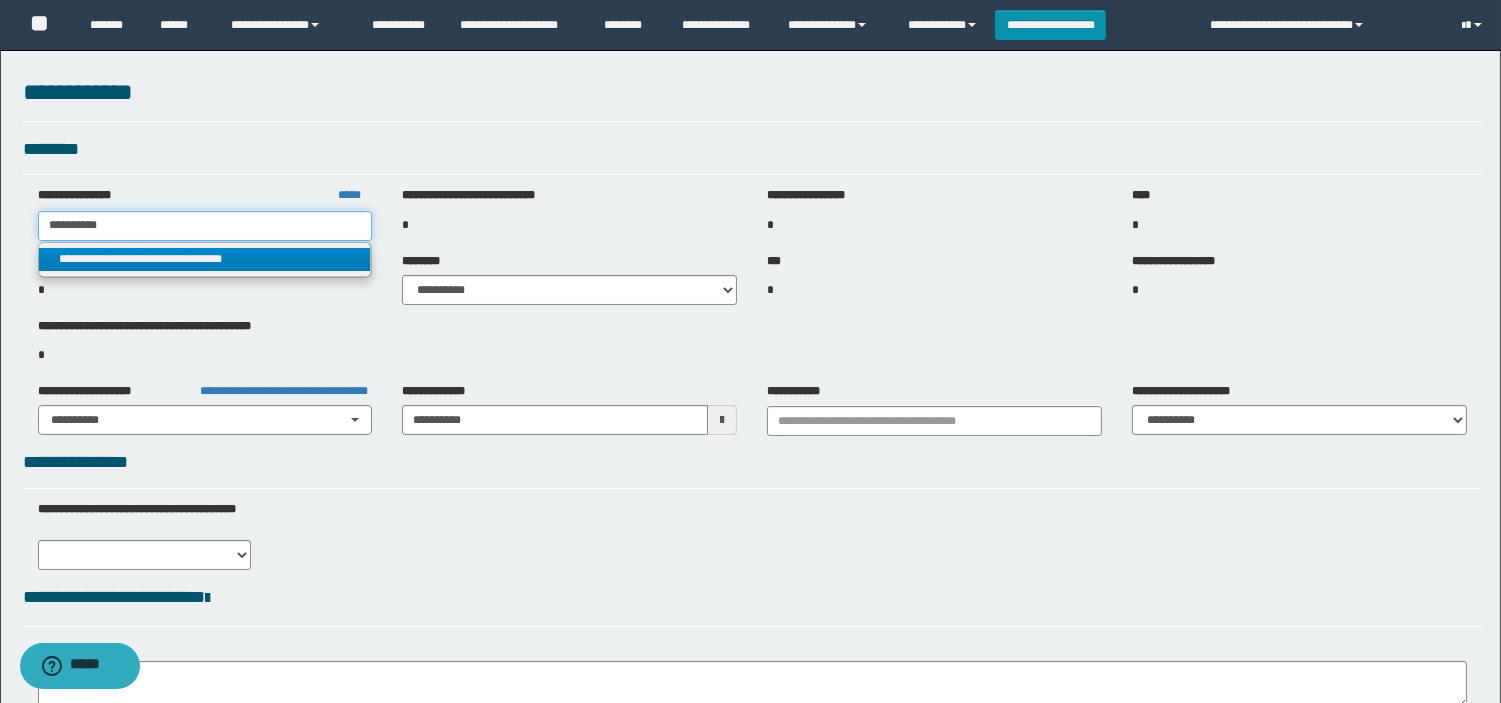 type on "**********" 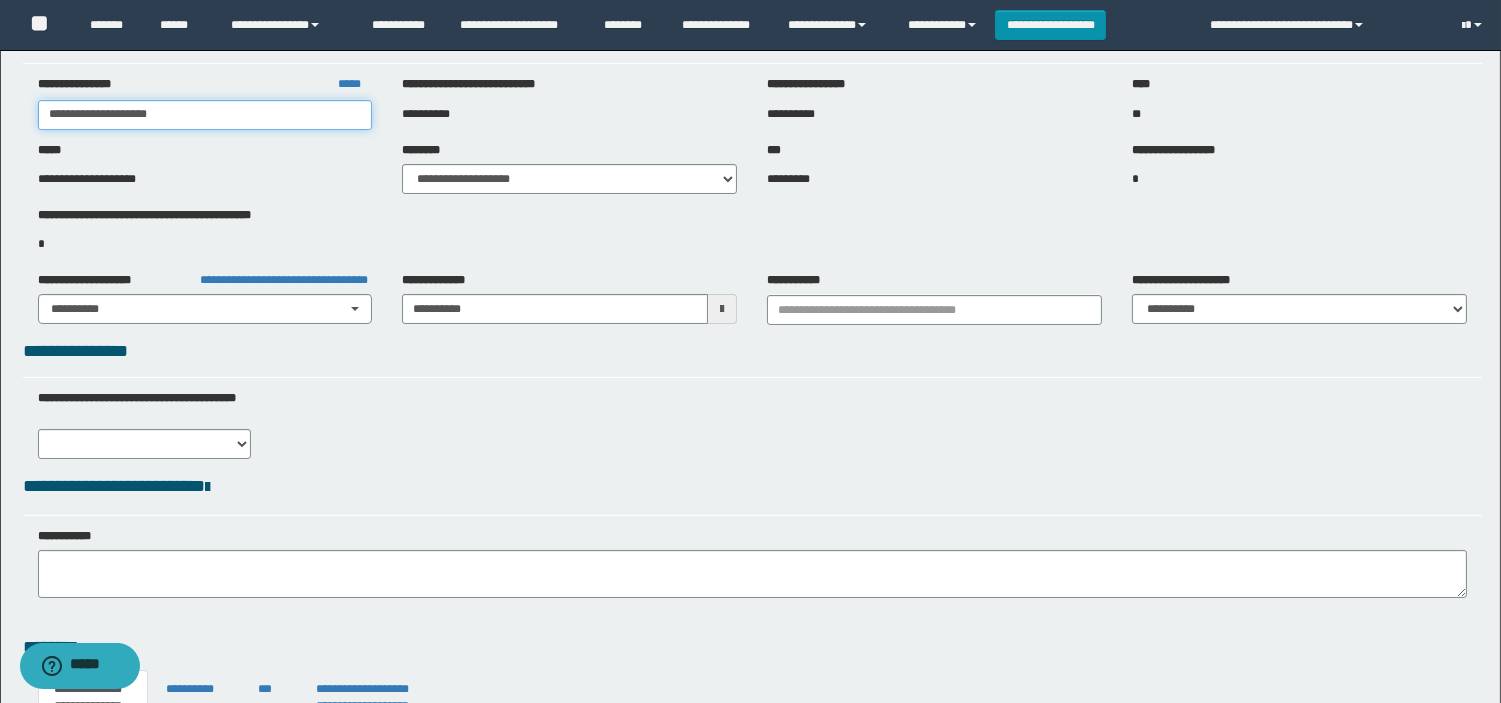 scroll, scrollTop: 0, scrollLeft: 0, axis: both 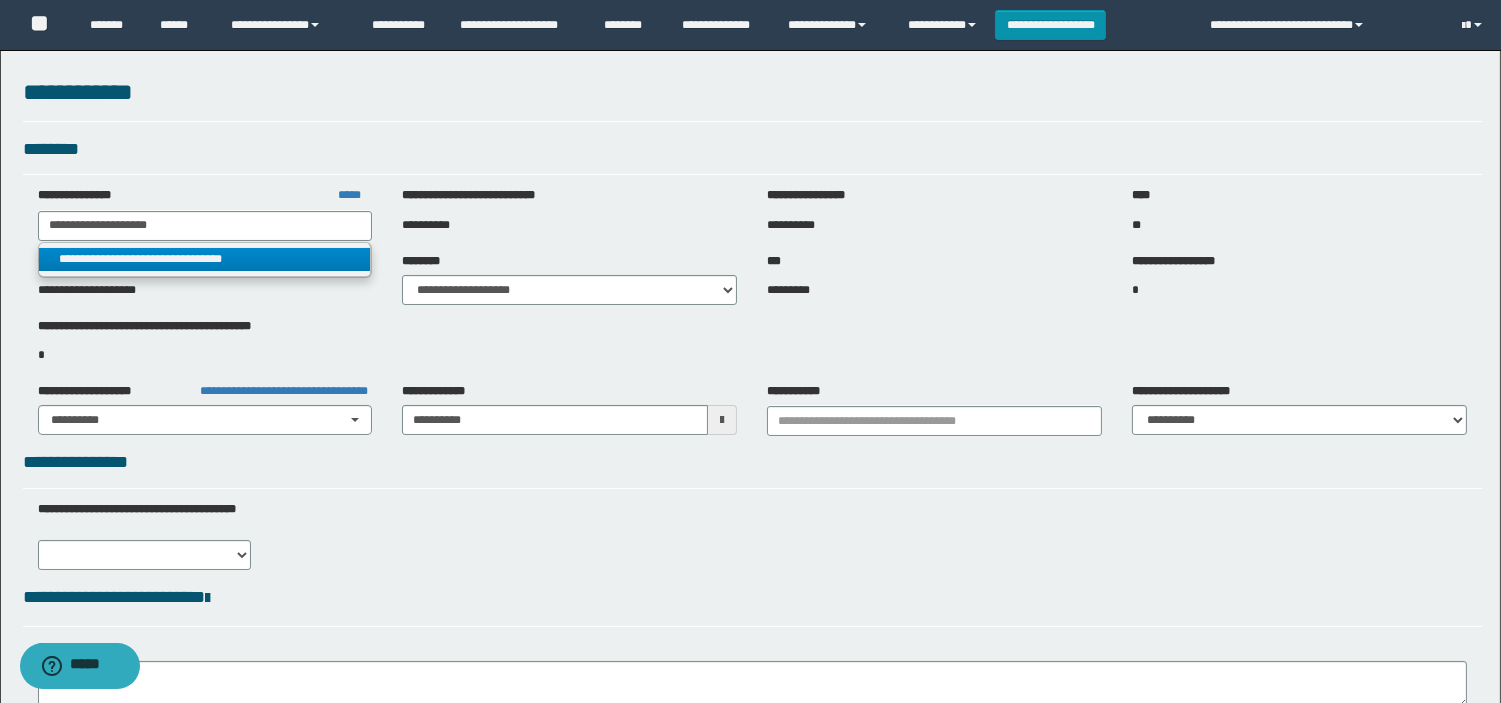 click on "**********" at bounding box center [205, 260] 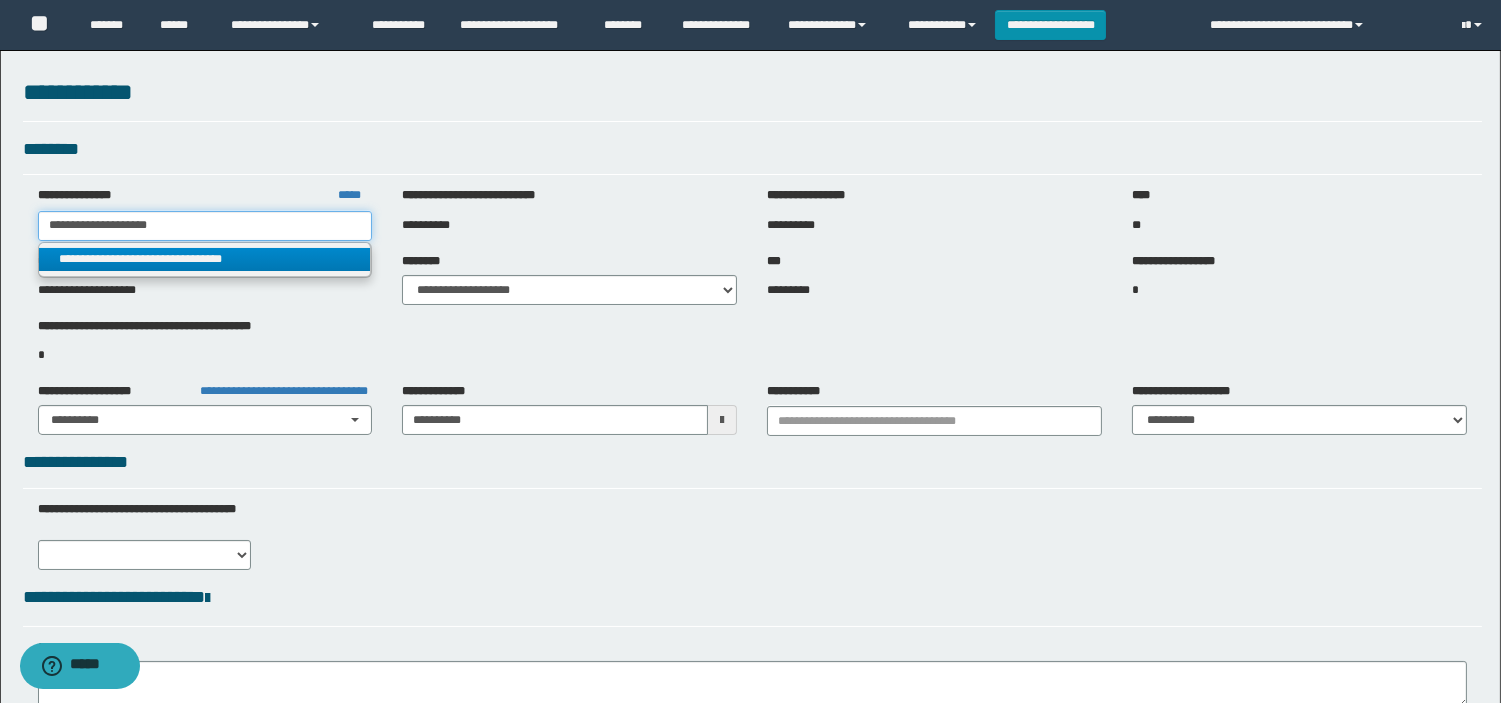 type on "**********" 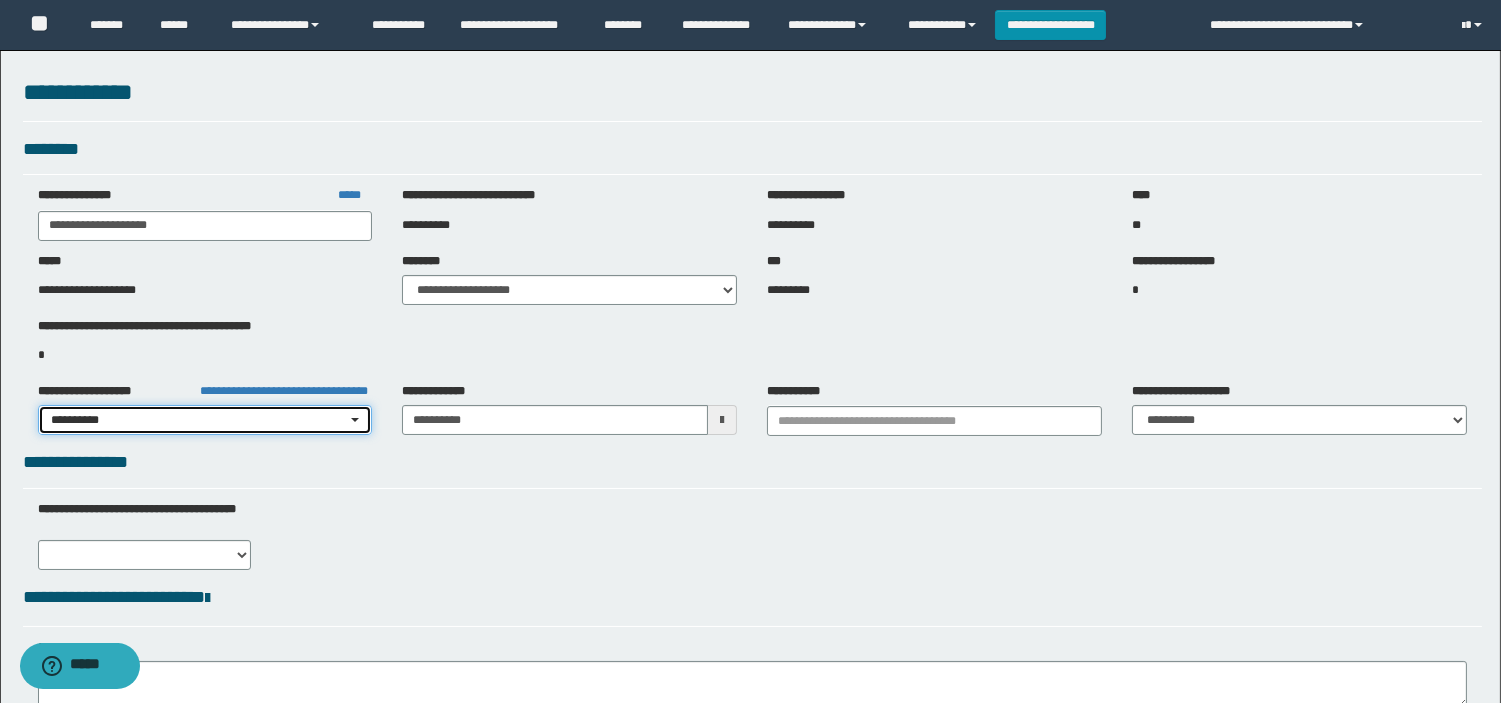 click on "**********" at bounding box center [199, 420] 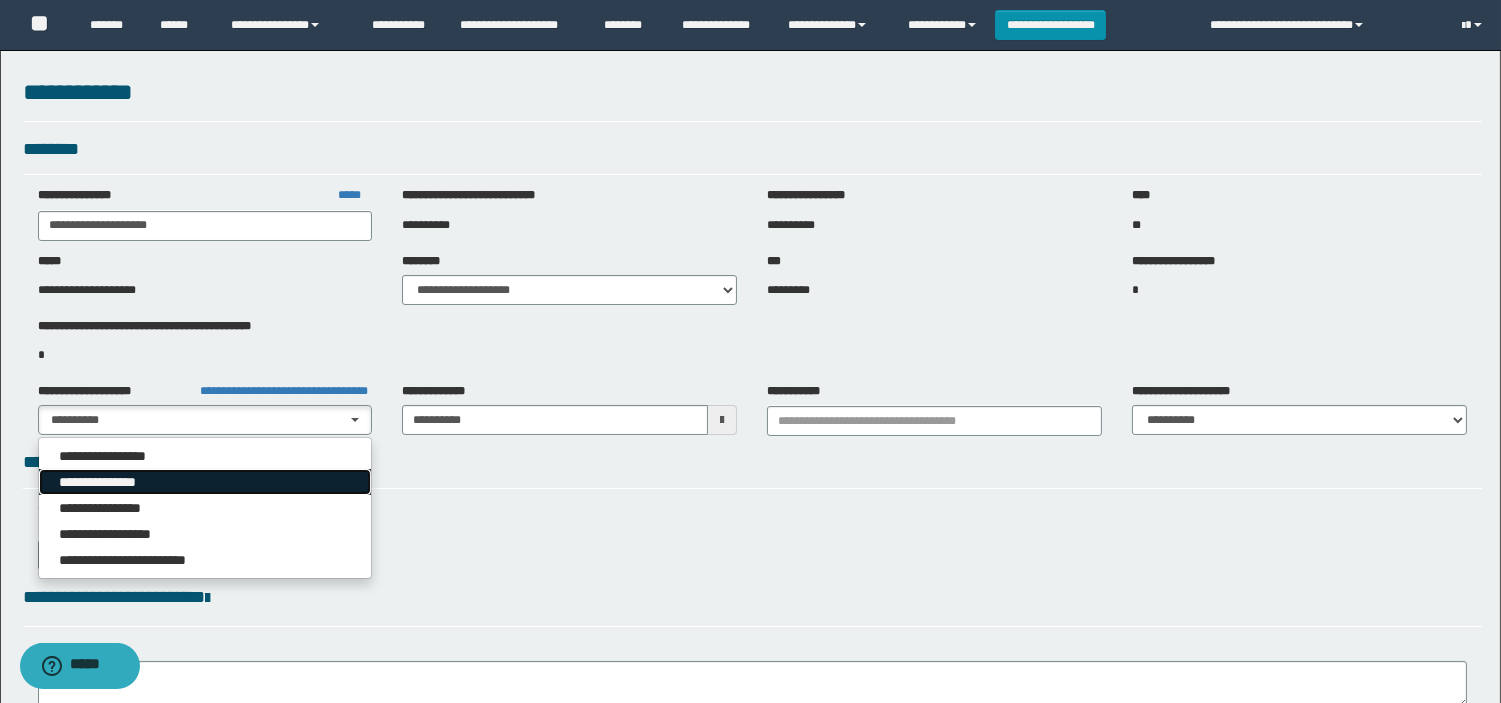 drag, startPoint x: 198, startPoint y: 476, endPoint x: 210, endPoint y: 471, distance: 13 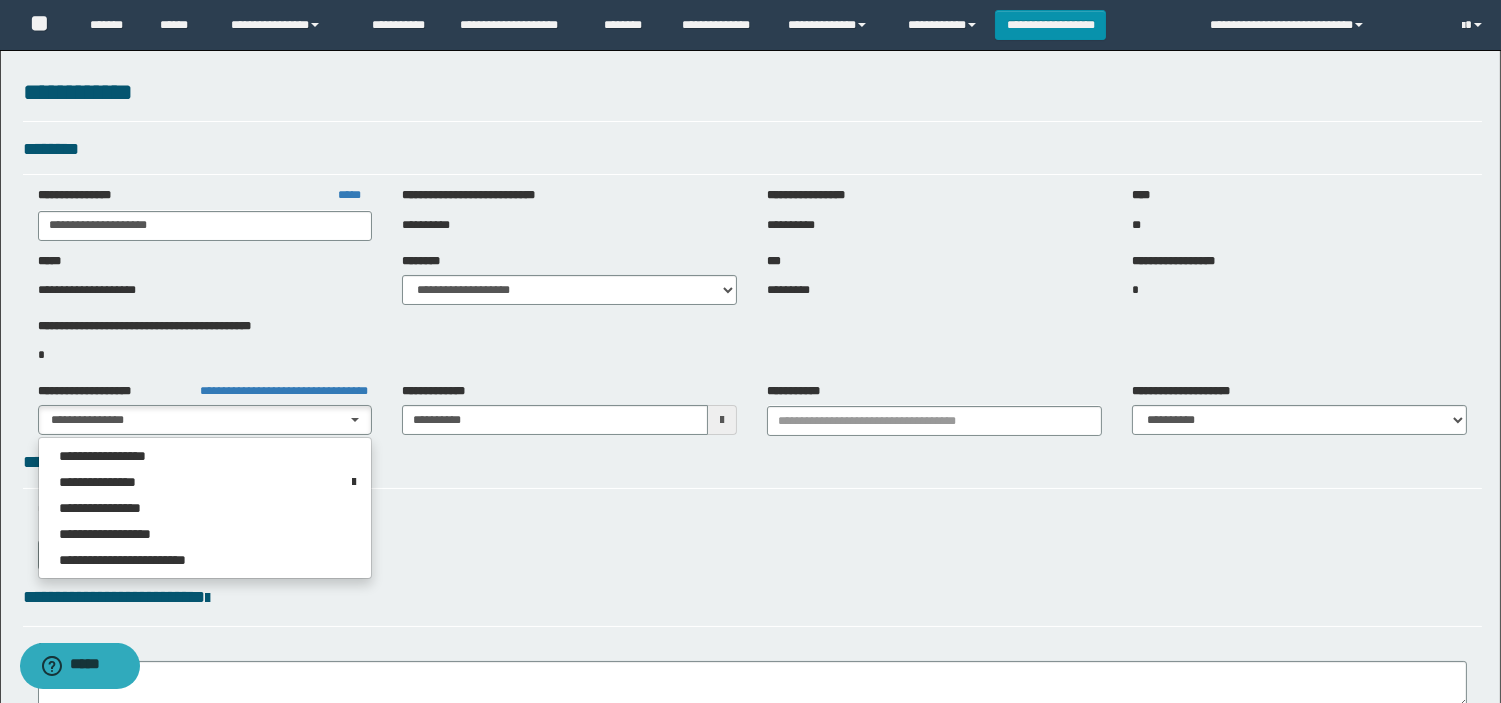 click at bounding box center (722, 420) 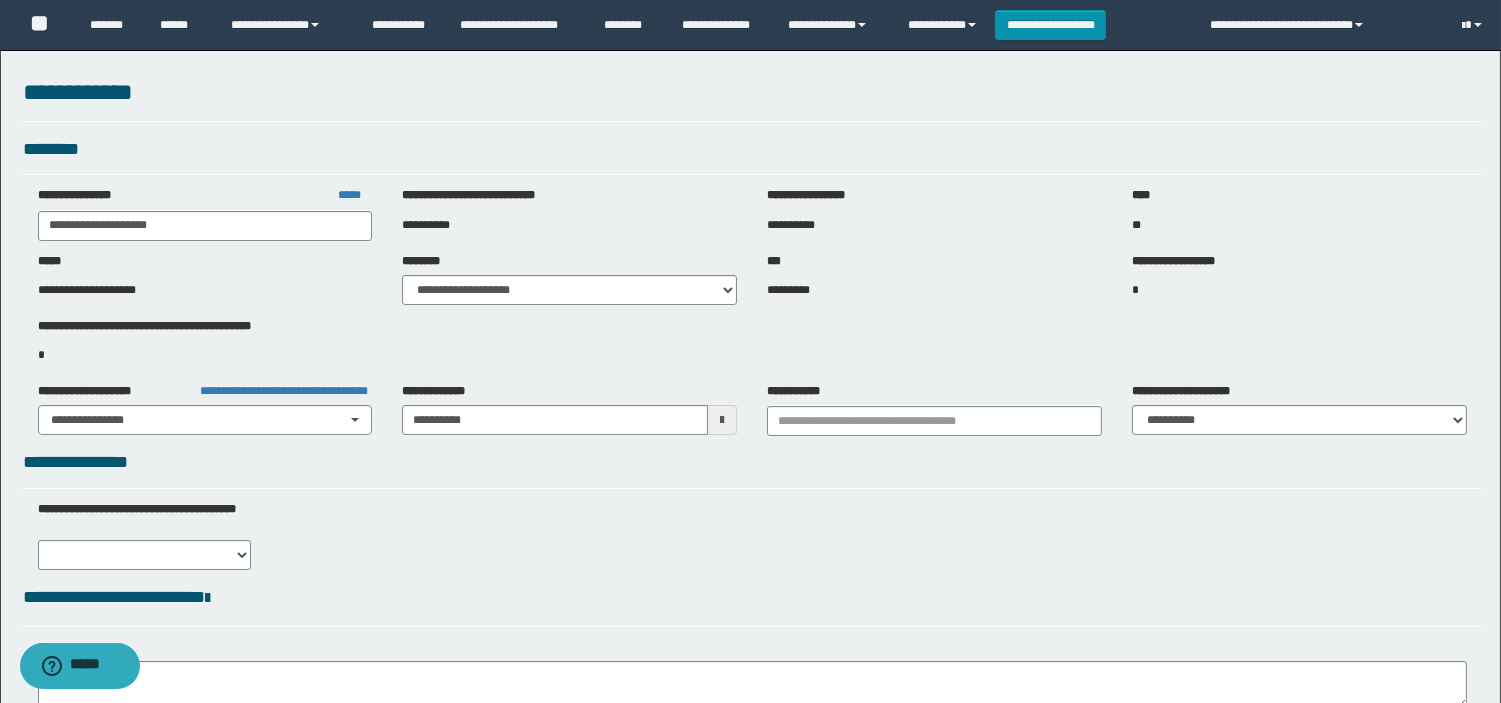 click at bounding box center [722, 420] 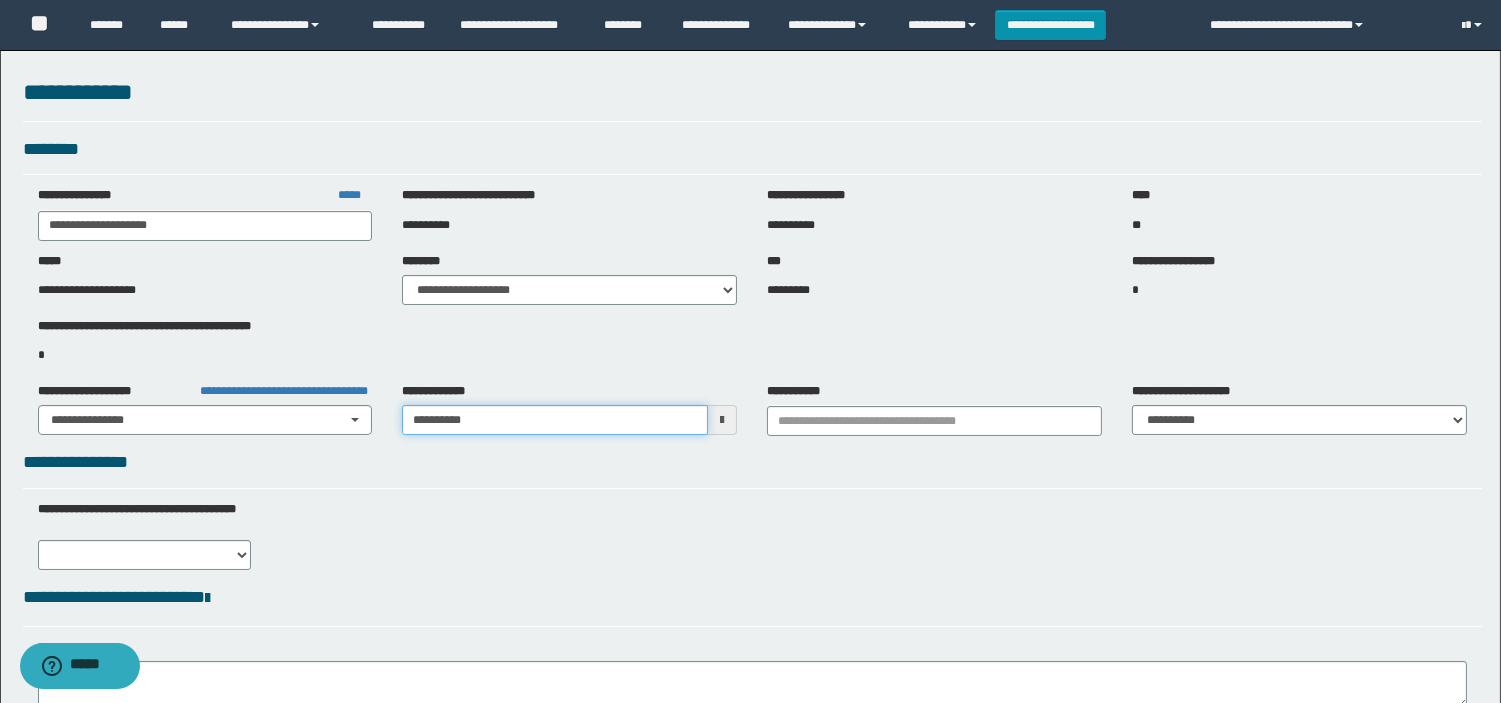 click on "**********" at bounding box center (555, 420) 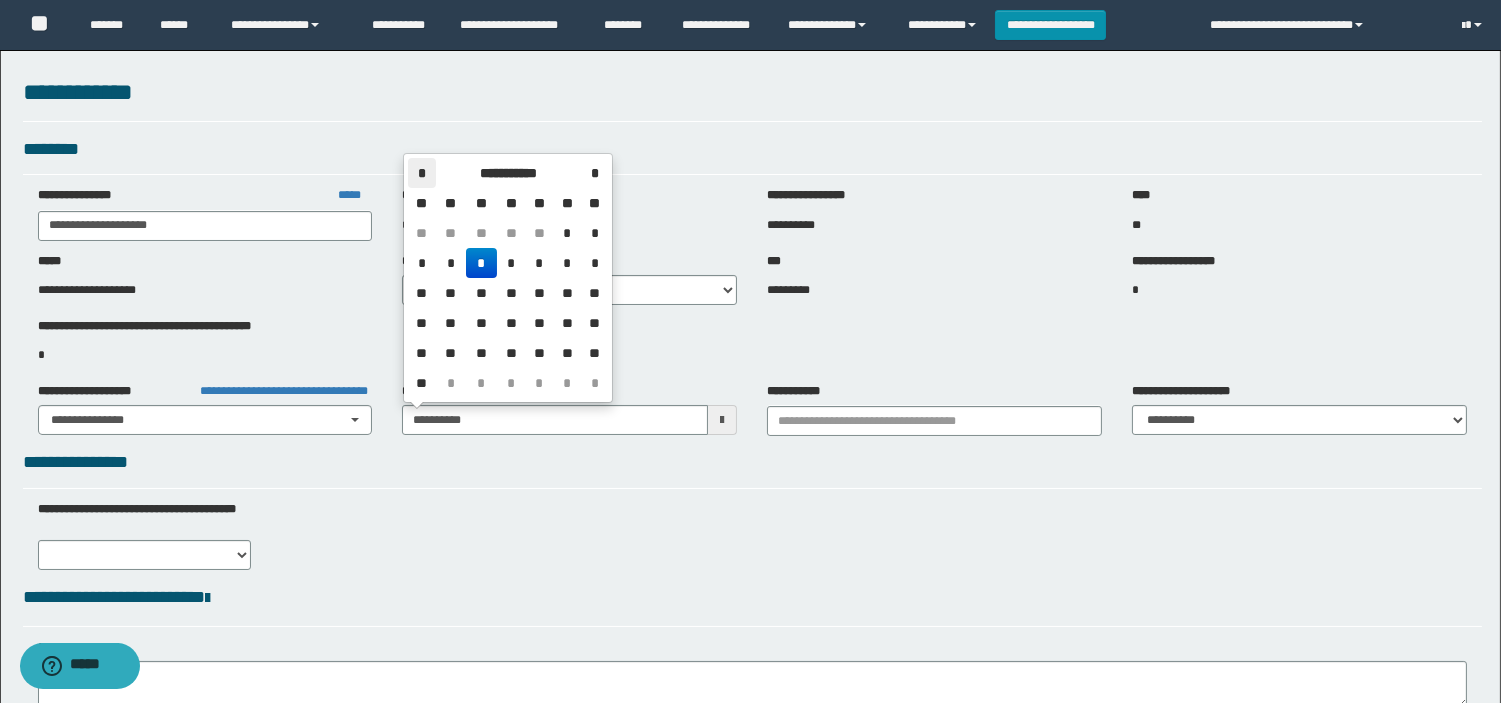 click on "*" at bounding box center (422, 173) 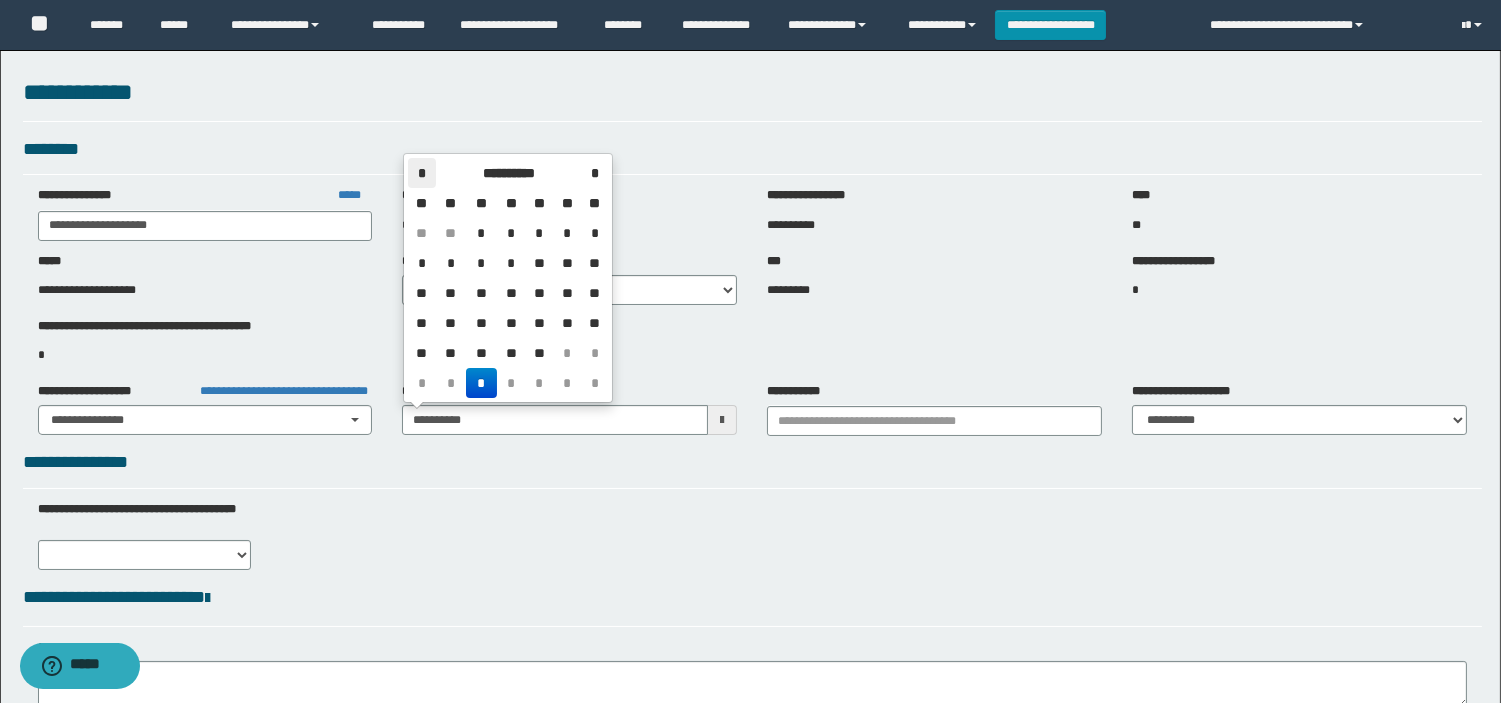 click on "*" at bounding box center (422, 173) 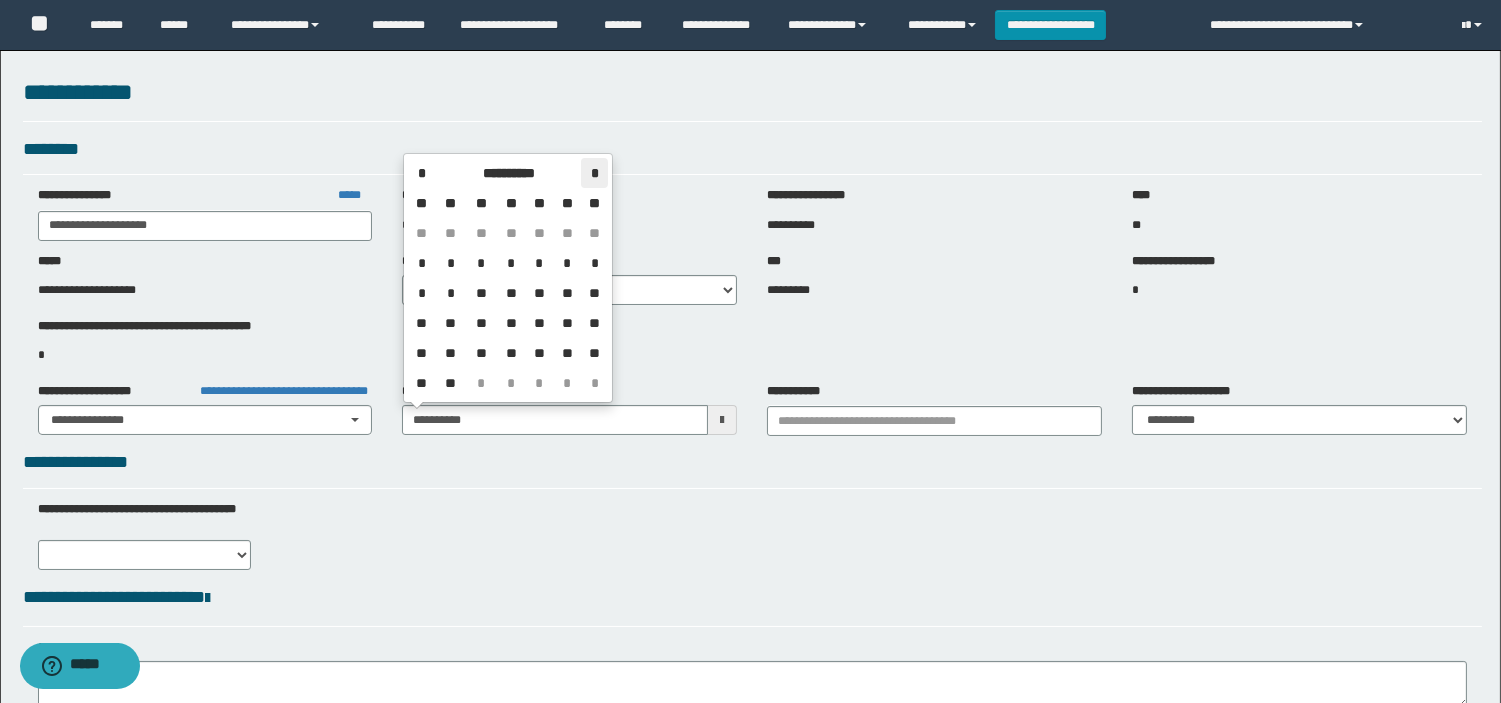 click on "*" at bounding box center (594, 173) 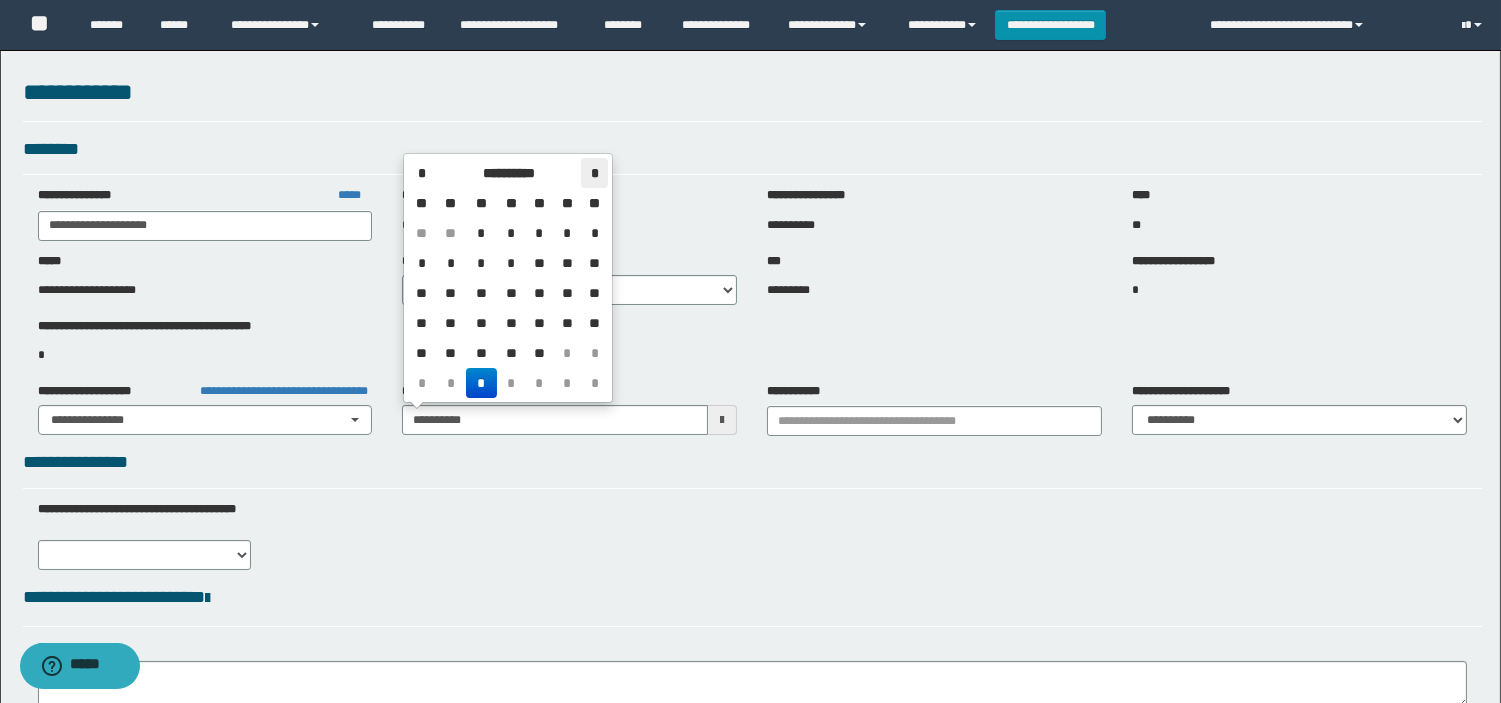 click on "*" at bounding box center (594, 173) 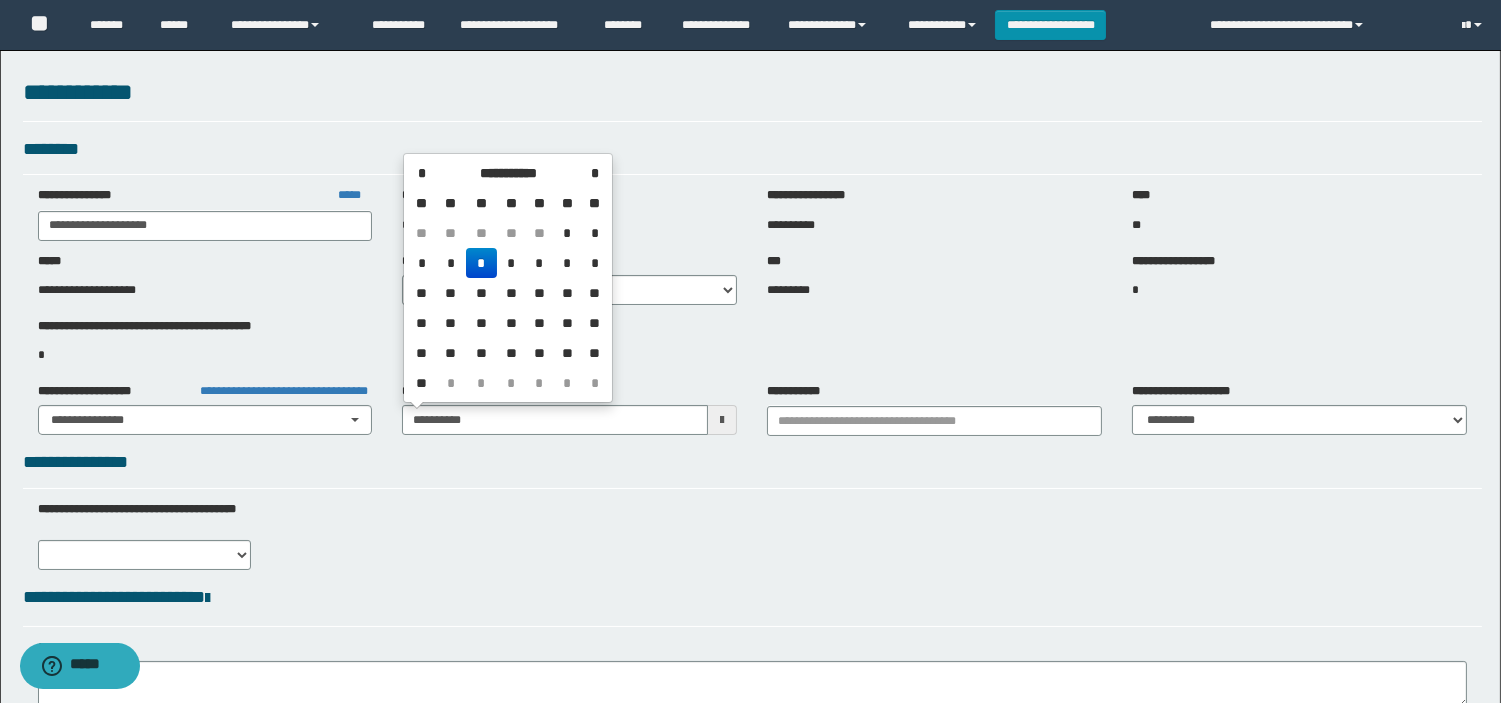 click on "*" at bounding box center [482, 263] 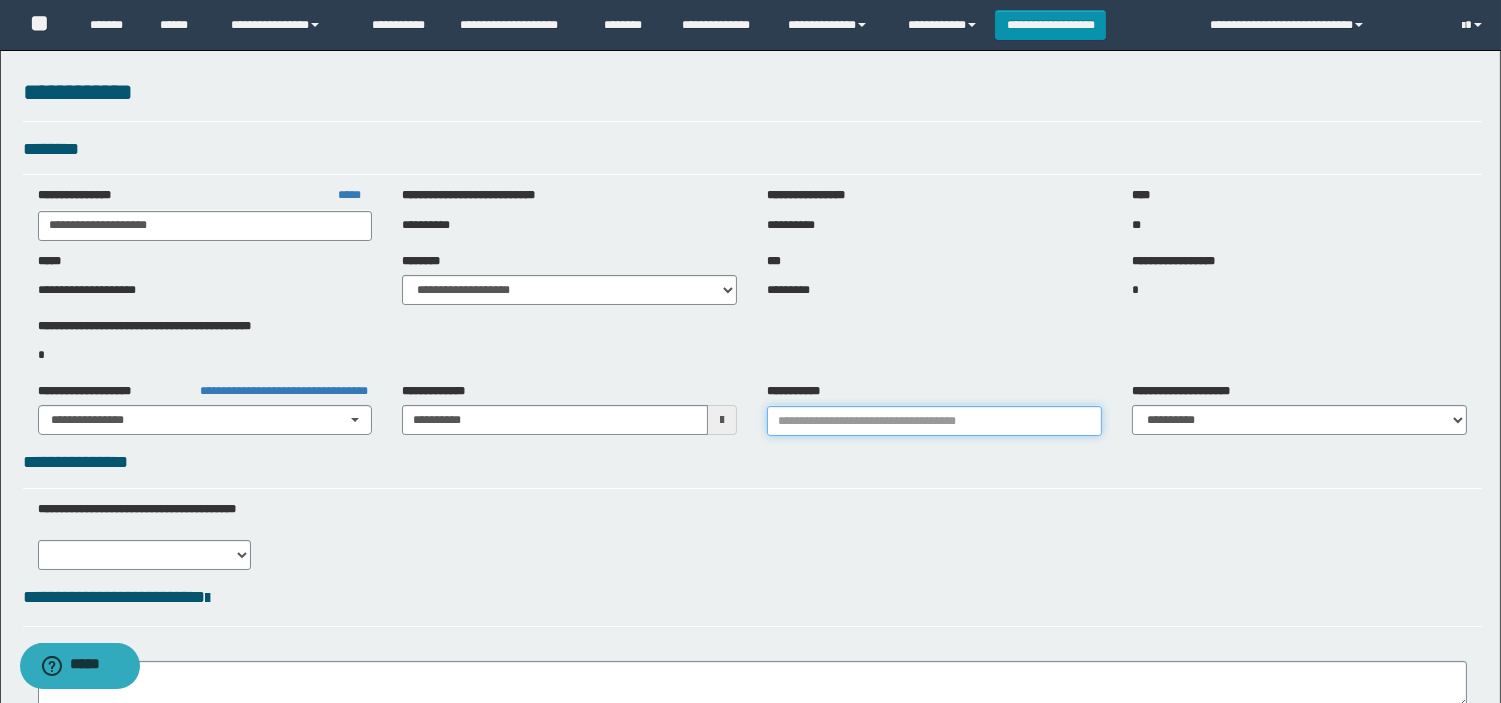 click at bounding box center [934, 421] 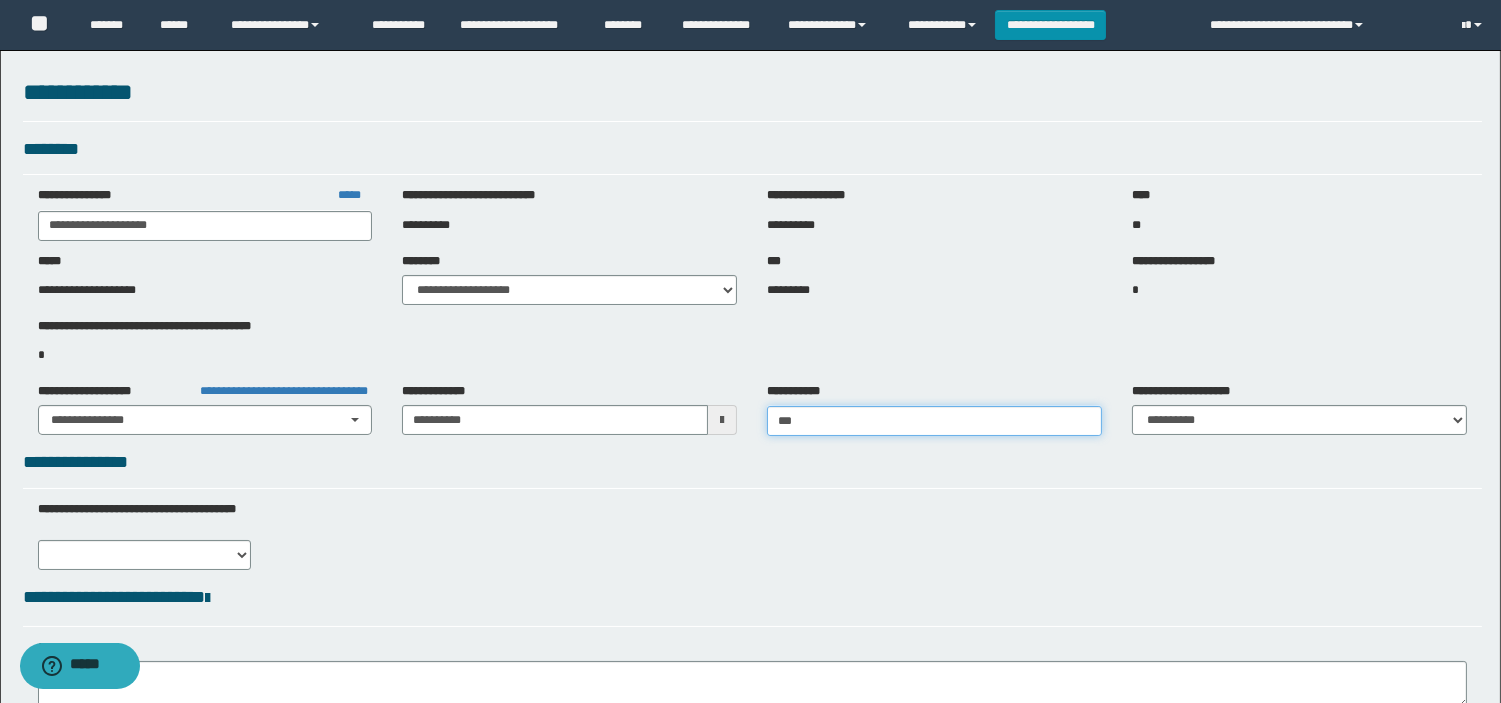 type on "****" 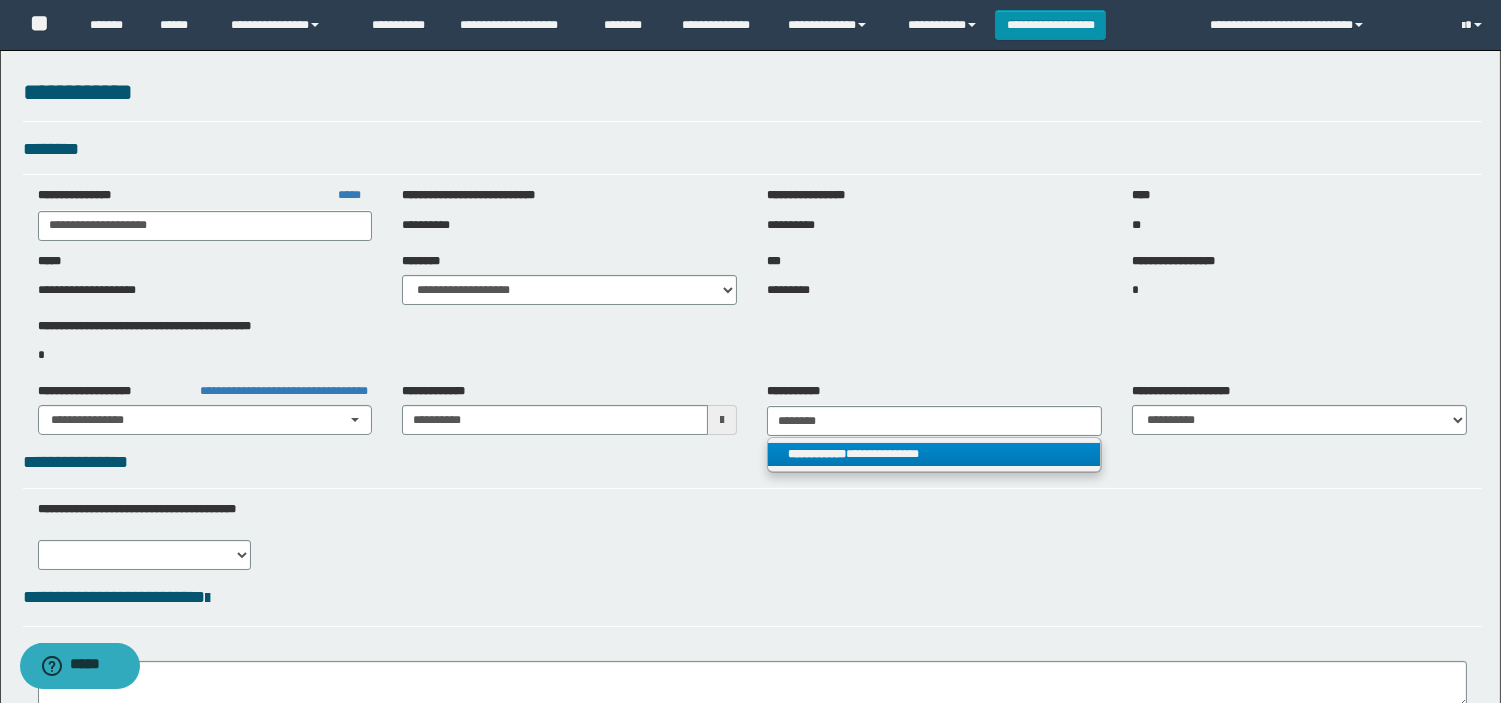 click on "**********" at bounding box center [934, 454] 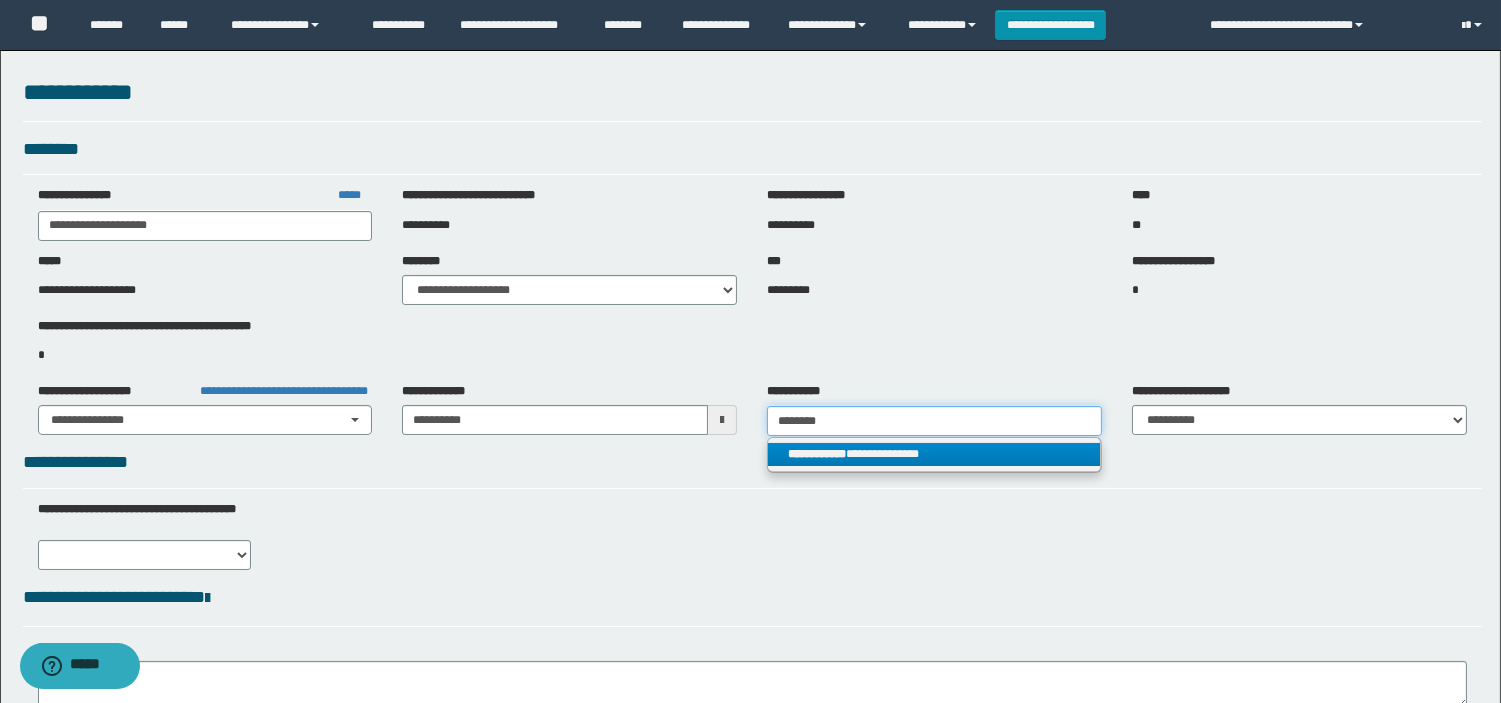 type on "**********" 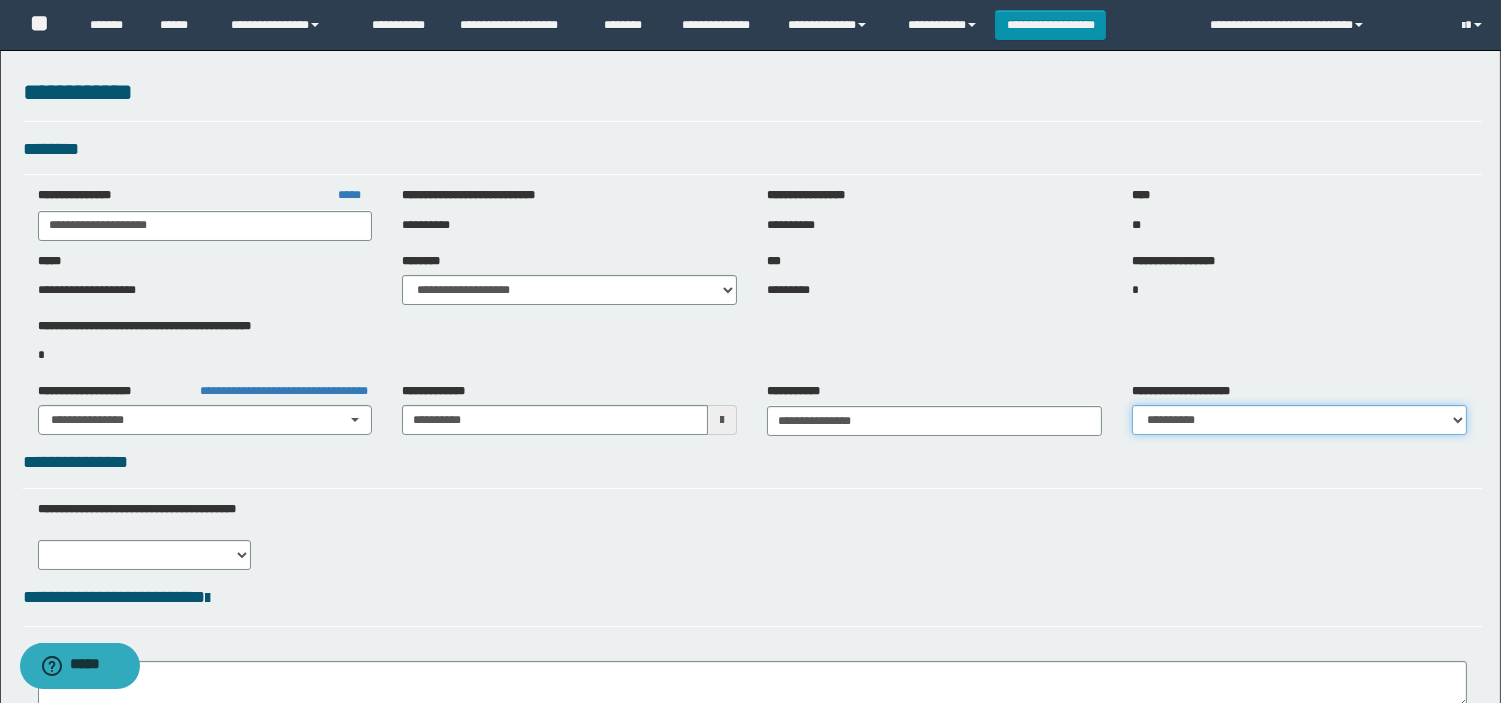 click on "**********" at bounding box center [1299, 420] 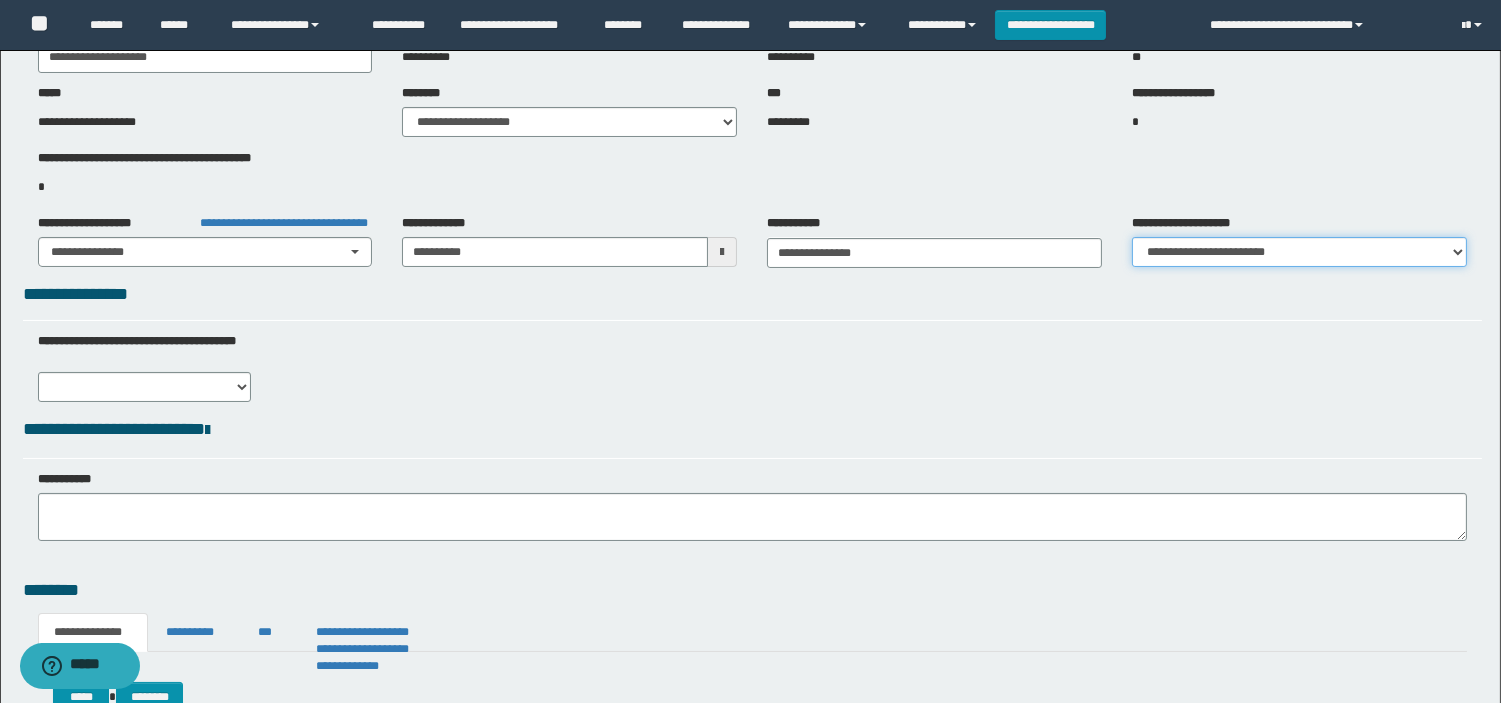scroll, scrollTop: 222, scrollLeft: 0, axis: vertical 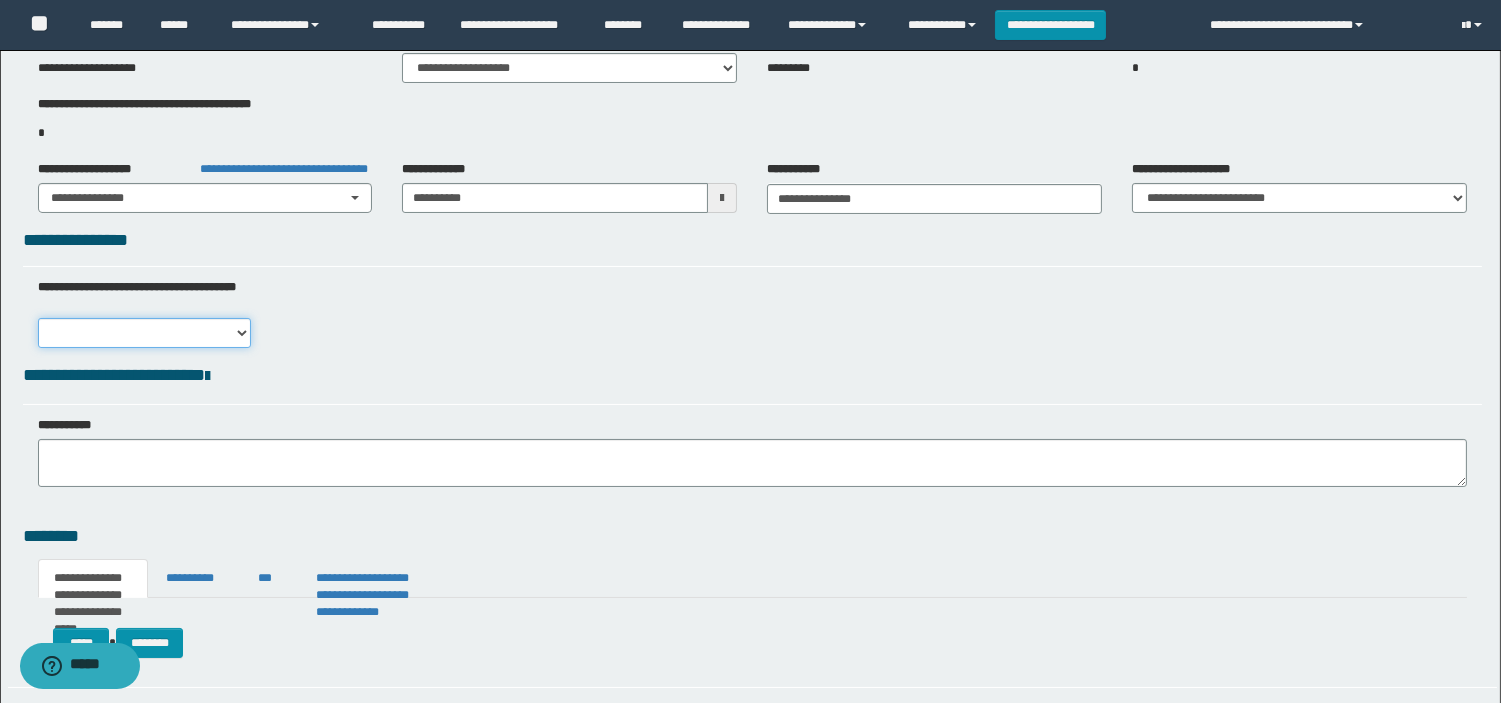 click on "**
**" at bounding box center (144, 333) 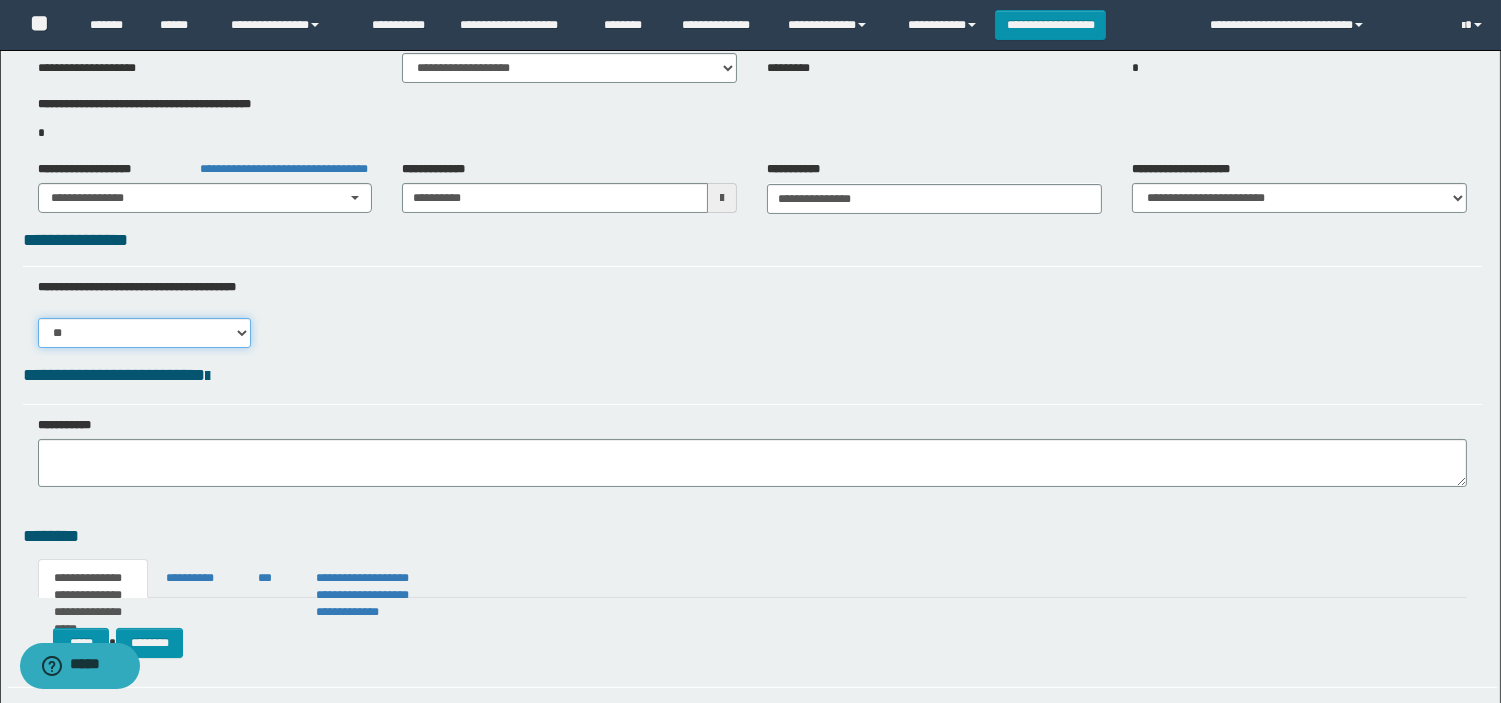 click on "**
**" at bounding box center (144, 333) 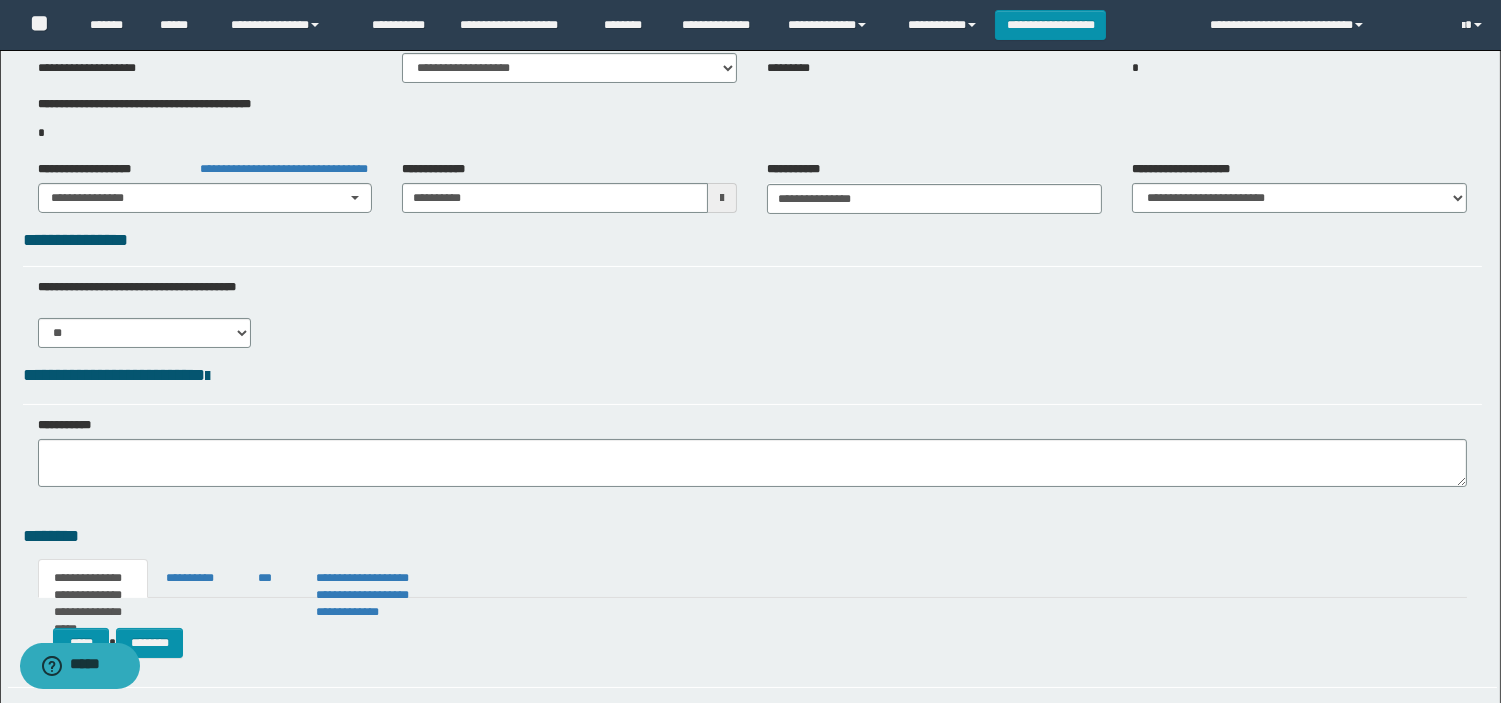 click on "**********" at bounding box center (752, 452) 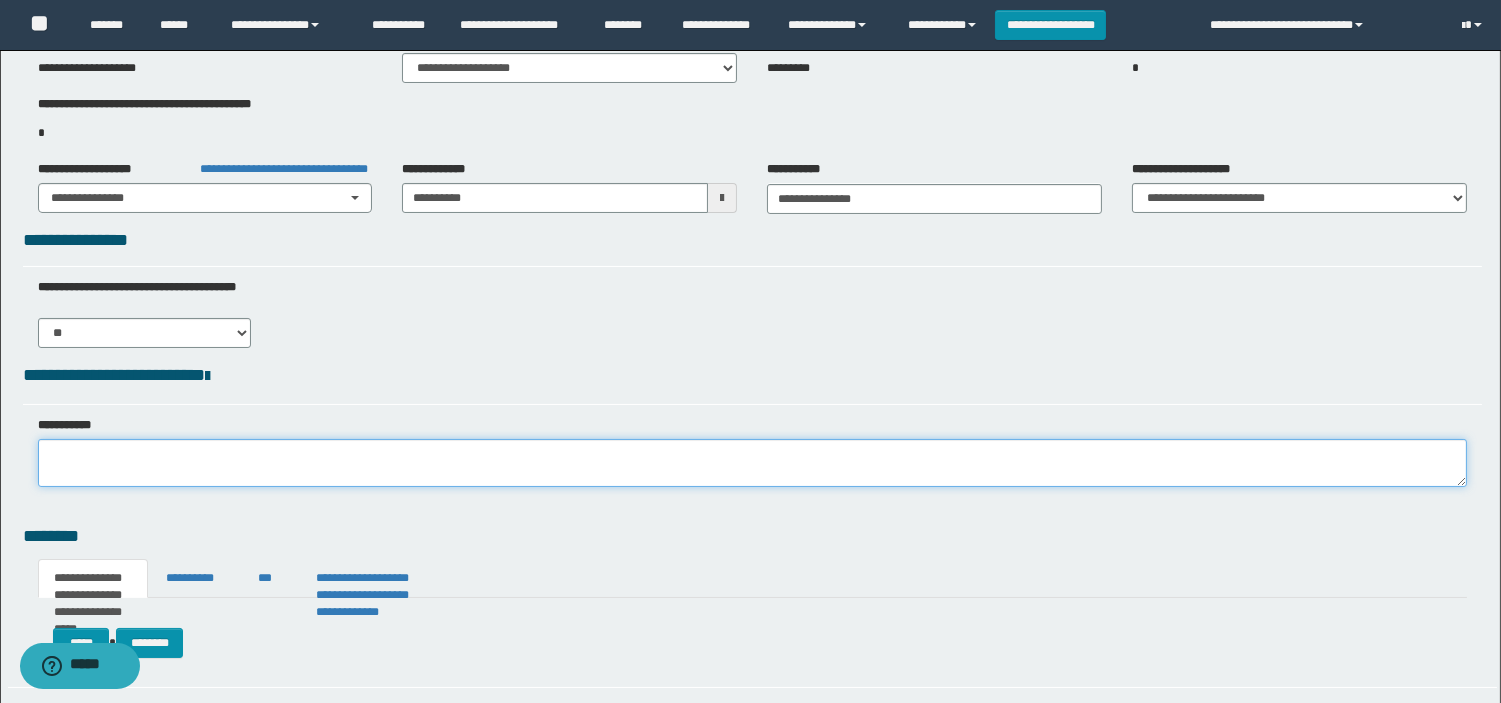 click at bounding box center [752, 463] 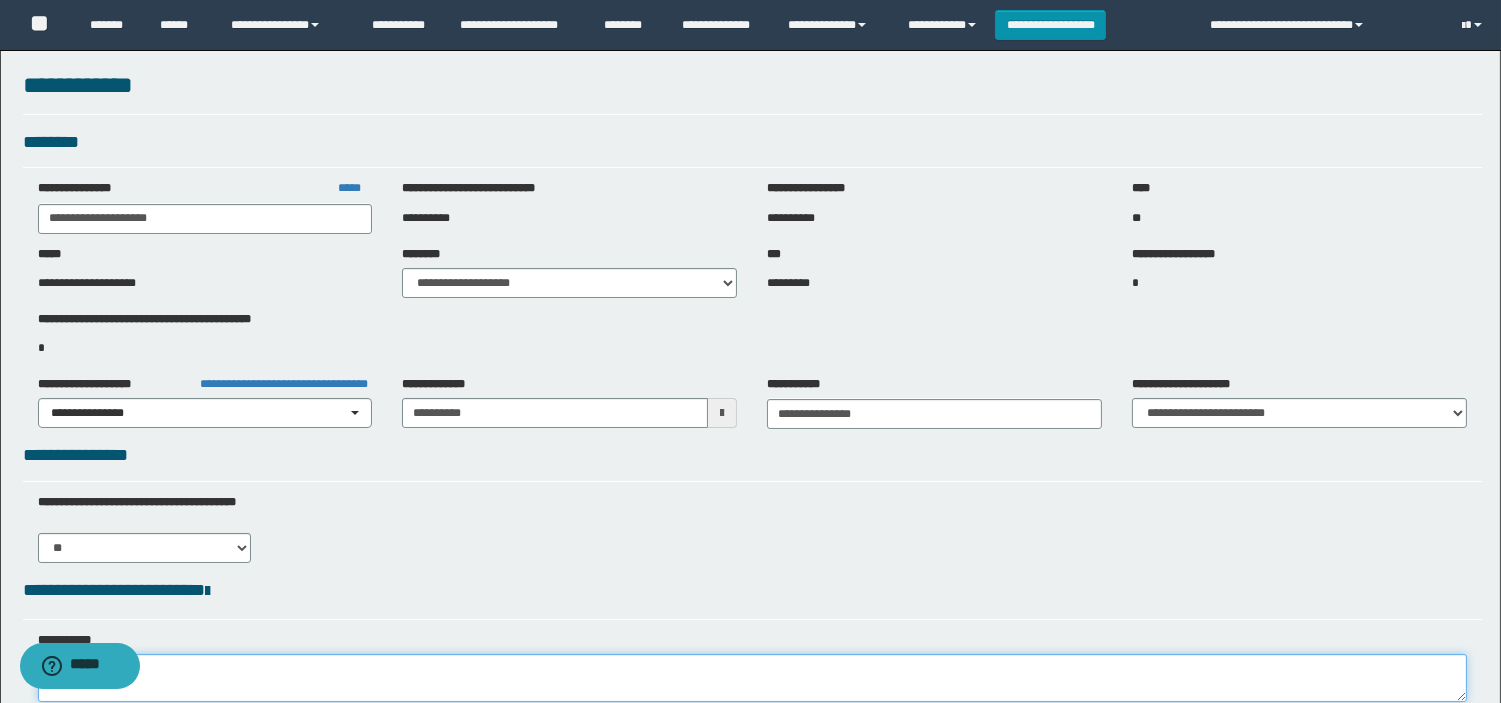 scroll, scrollTop: 0, scrollLeft: 0, axis: both 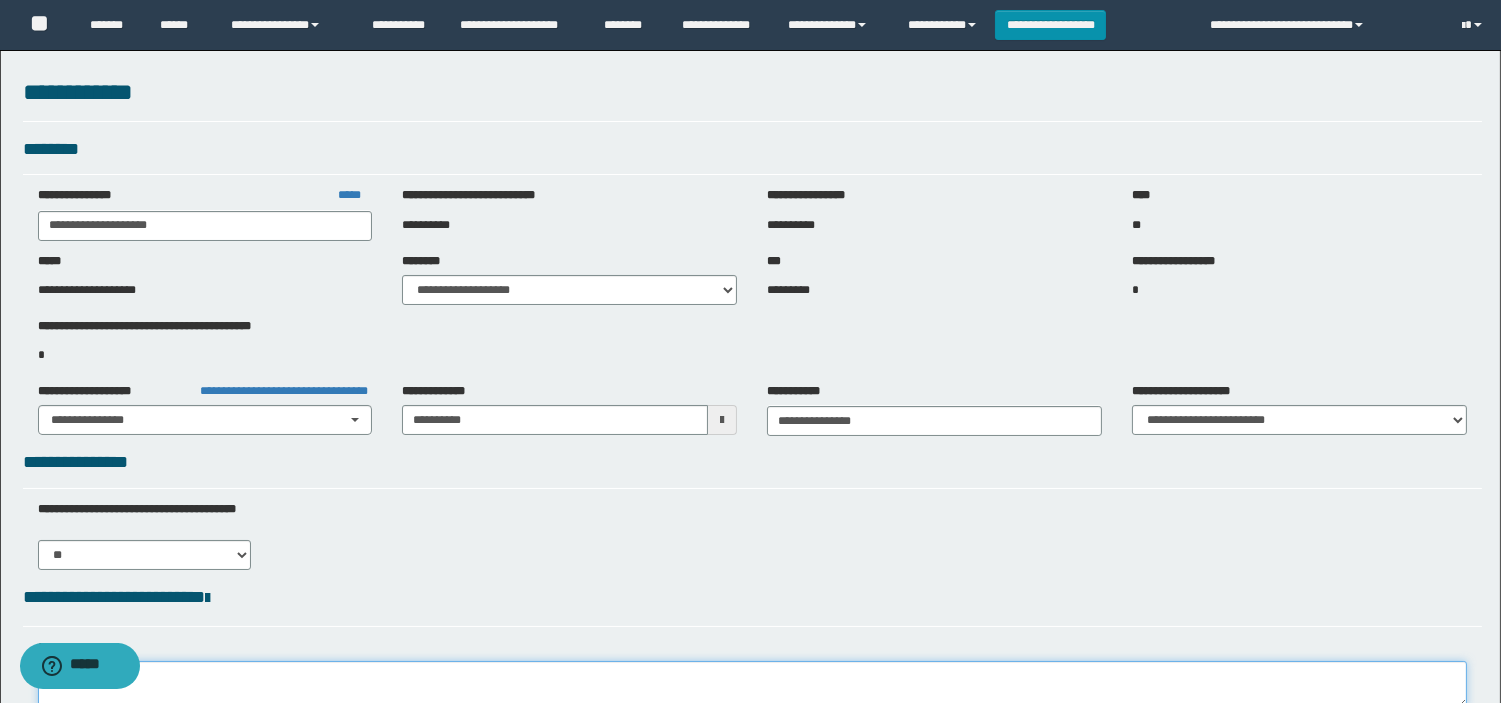 type on "*" 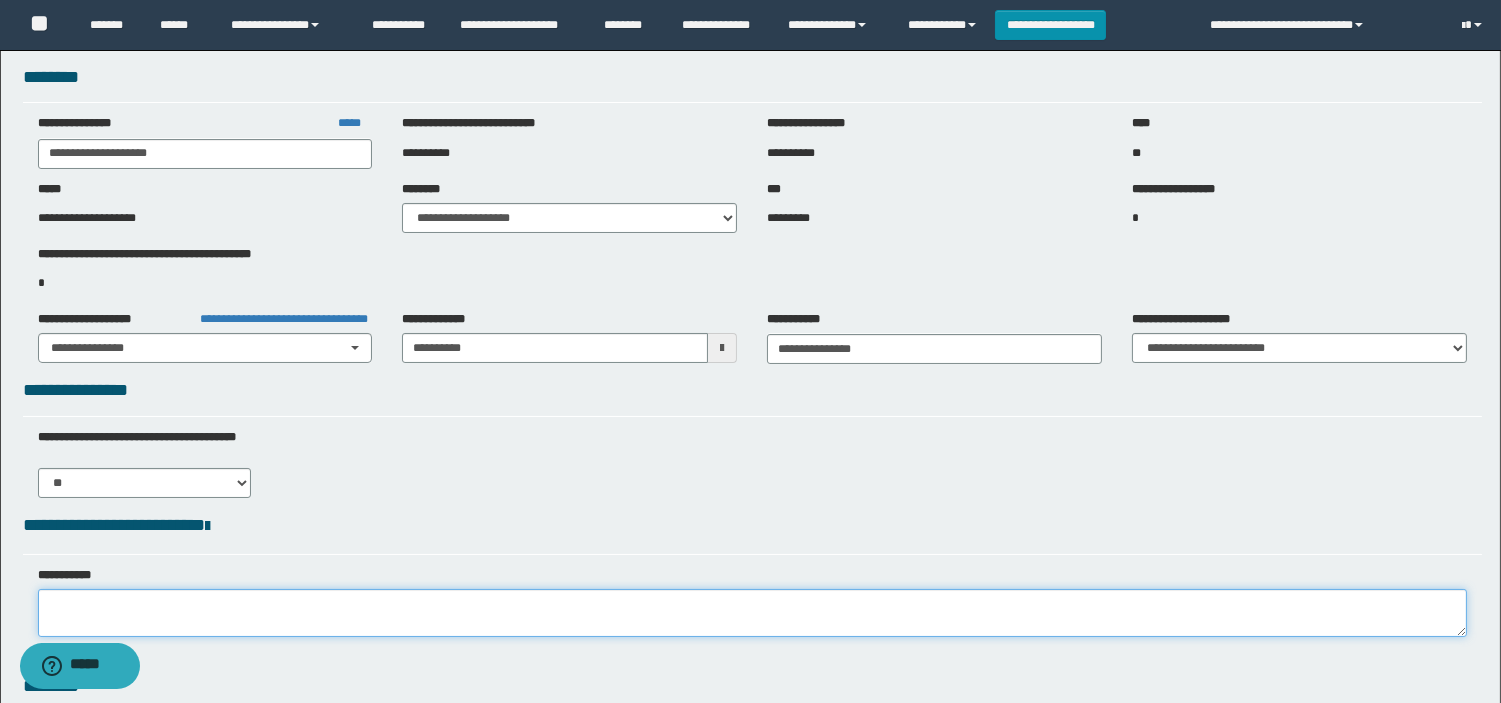 scroll, scrollTop: 111, scrollLeft: 0, axis: vertical 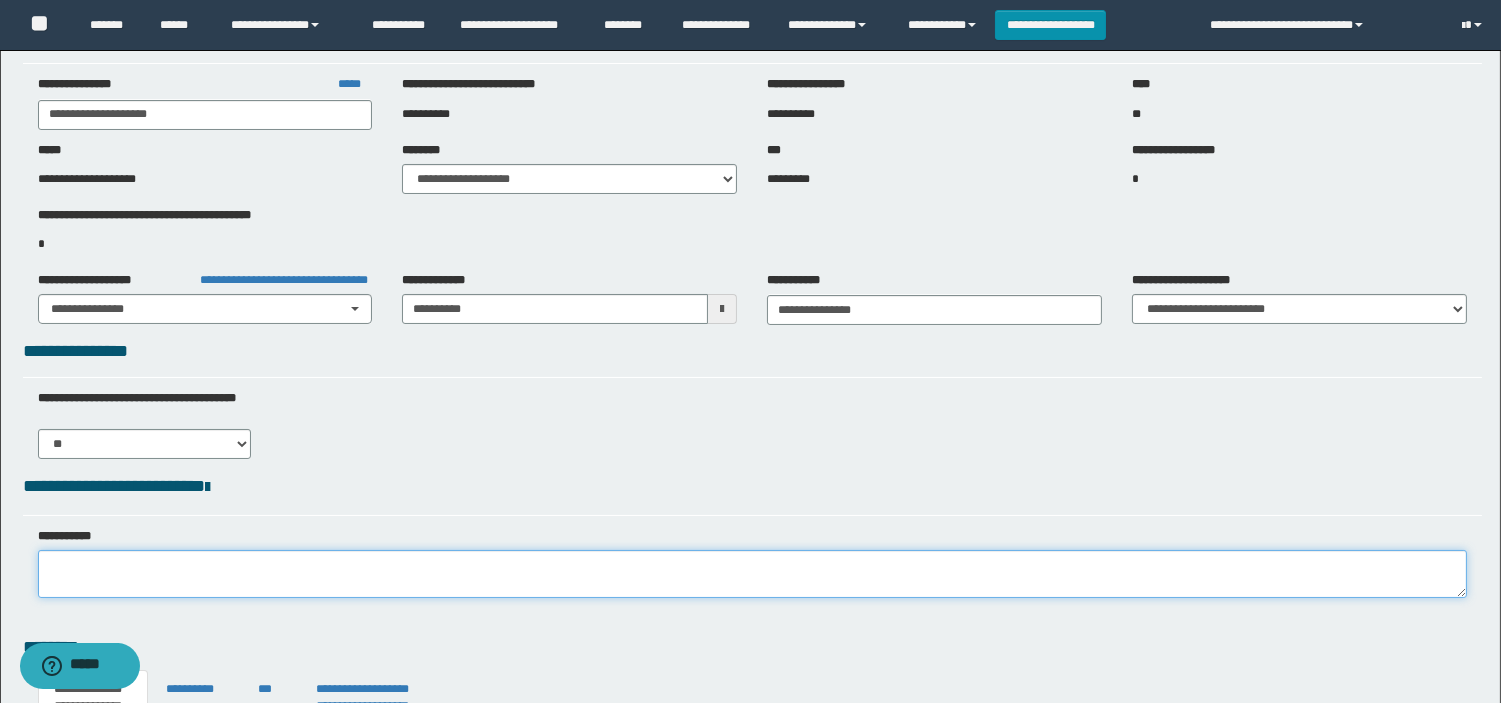 click at bounding box center [752, 574] 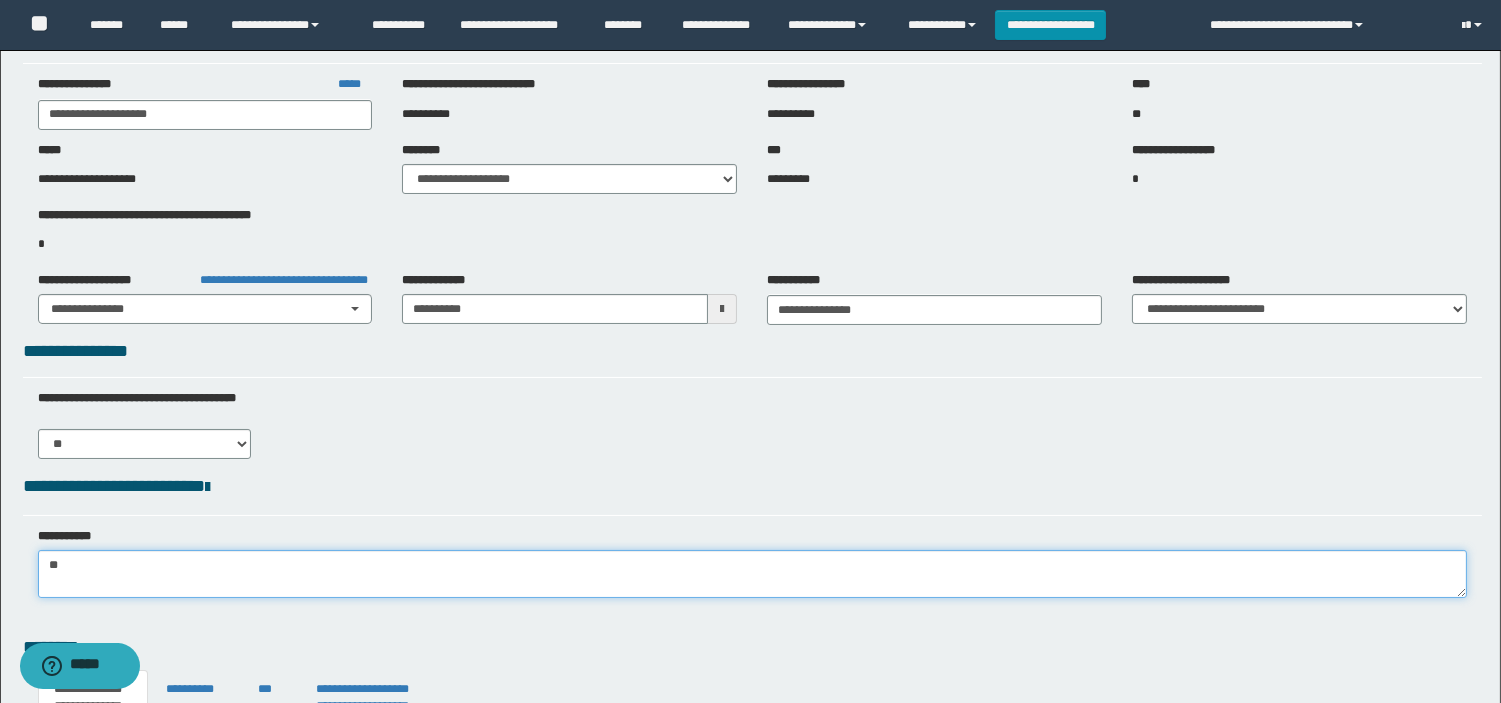 type on "*" 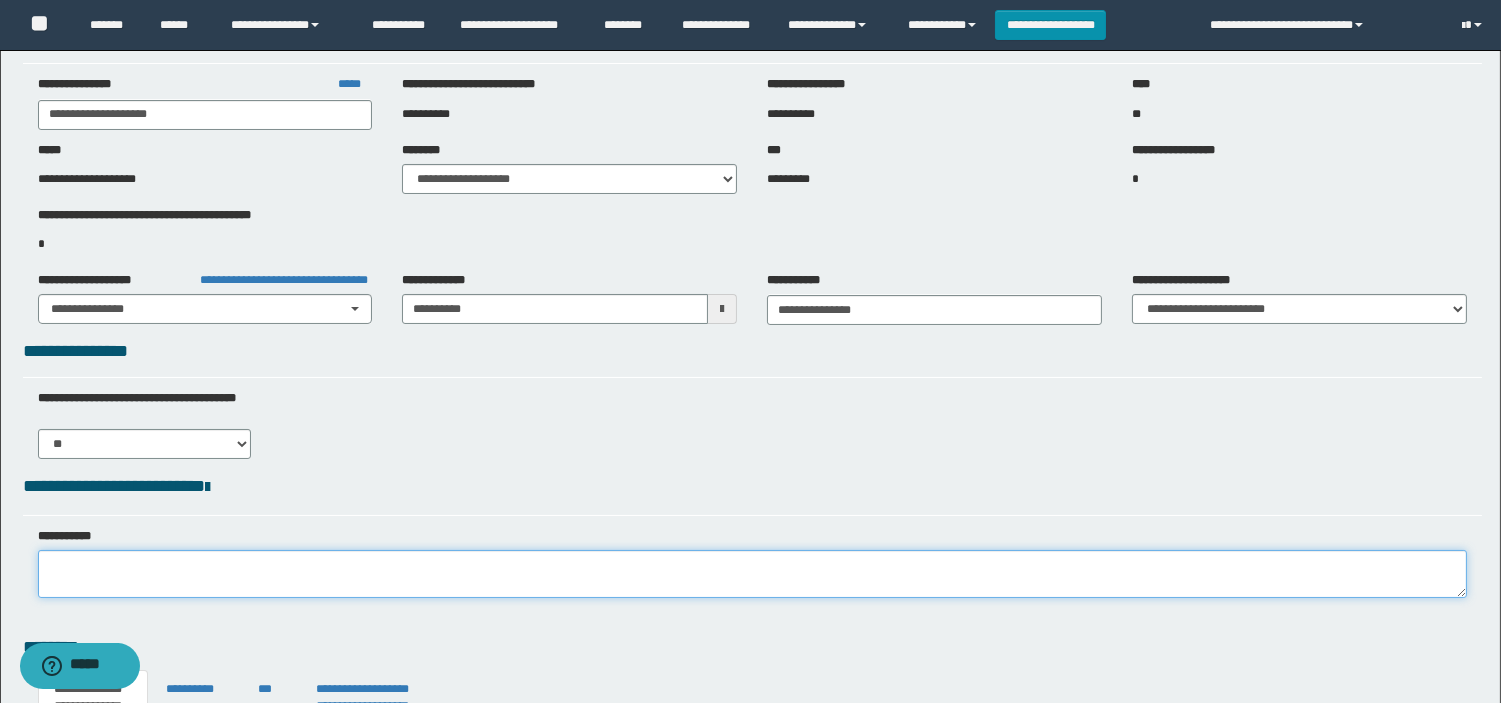 type on "*" 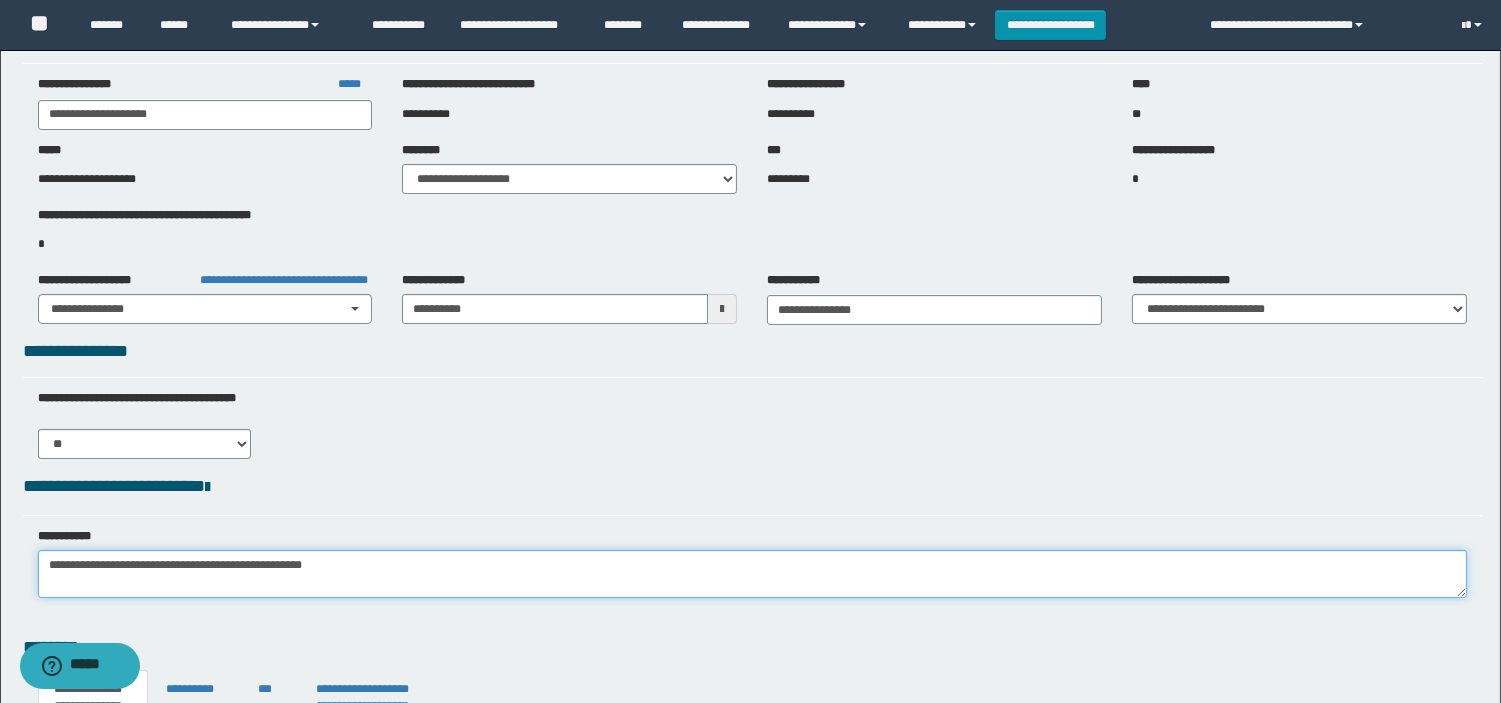 click on "**********" at bounding box center [752, 574] 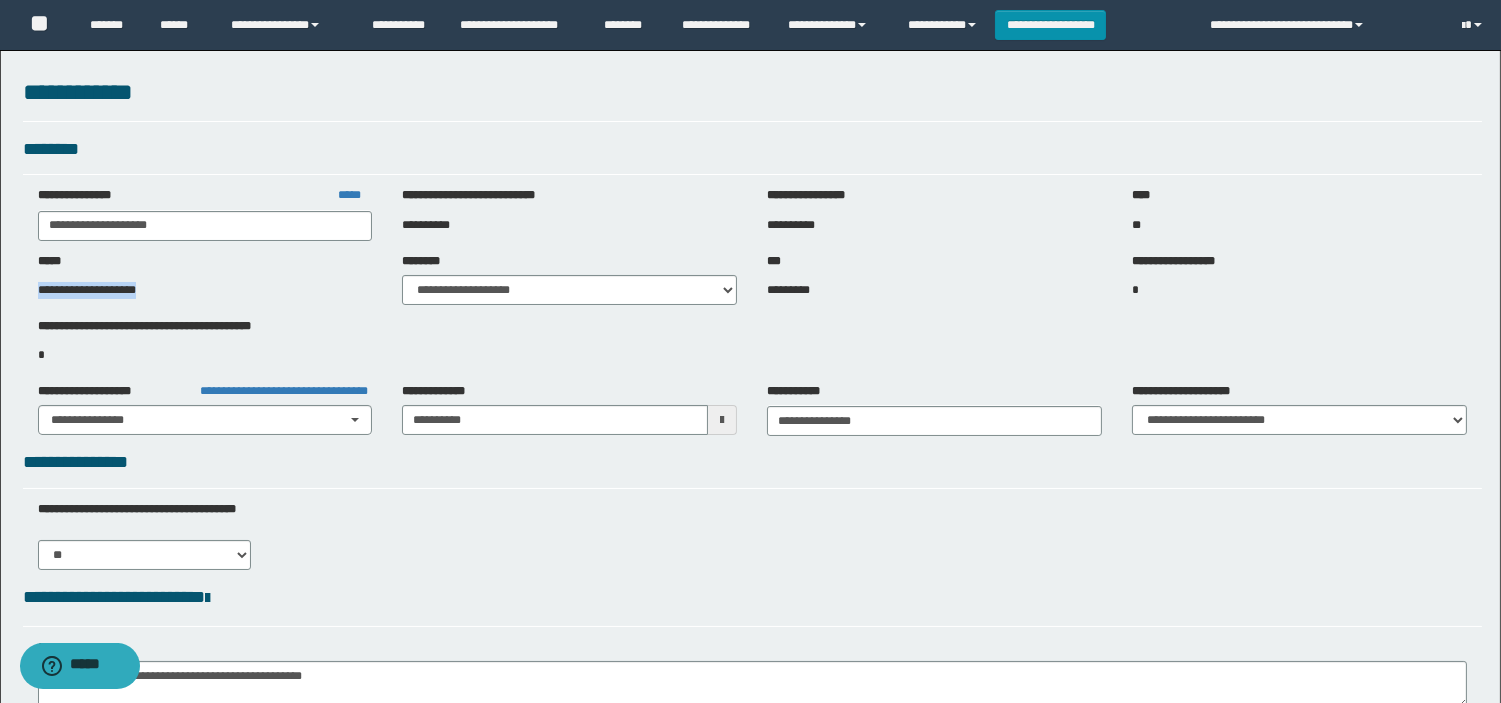 drag, startPoint x: 146, startPoint y: 293, endPoint x: 24, endPoint y: 300, distance: 122.20065 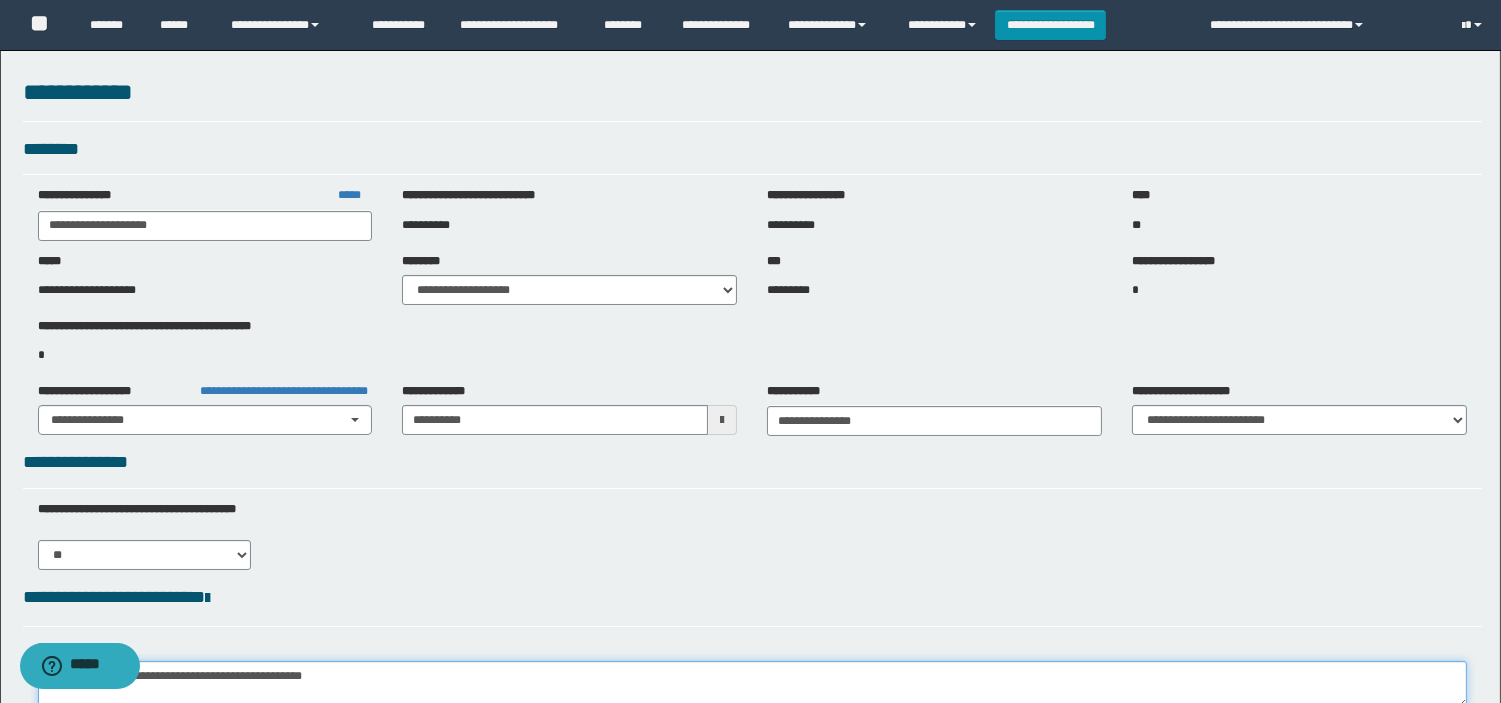 click on "**********" at bounding box center (752, 685) 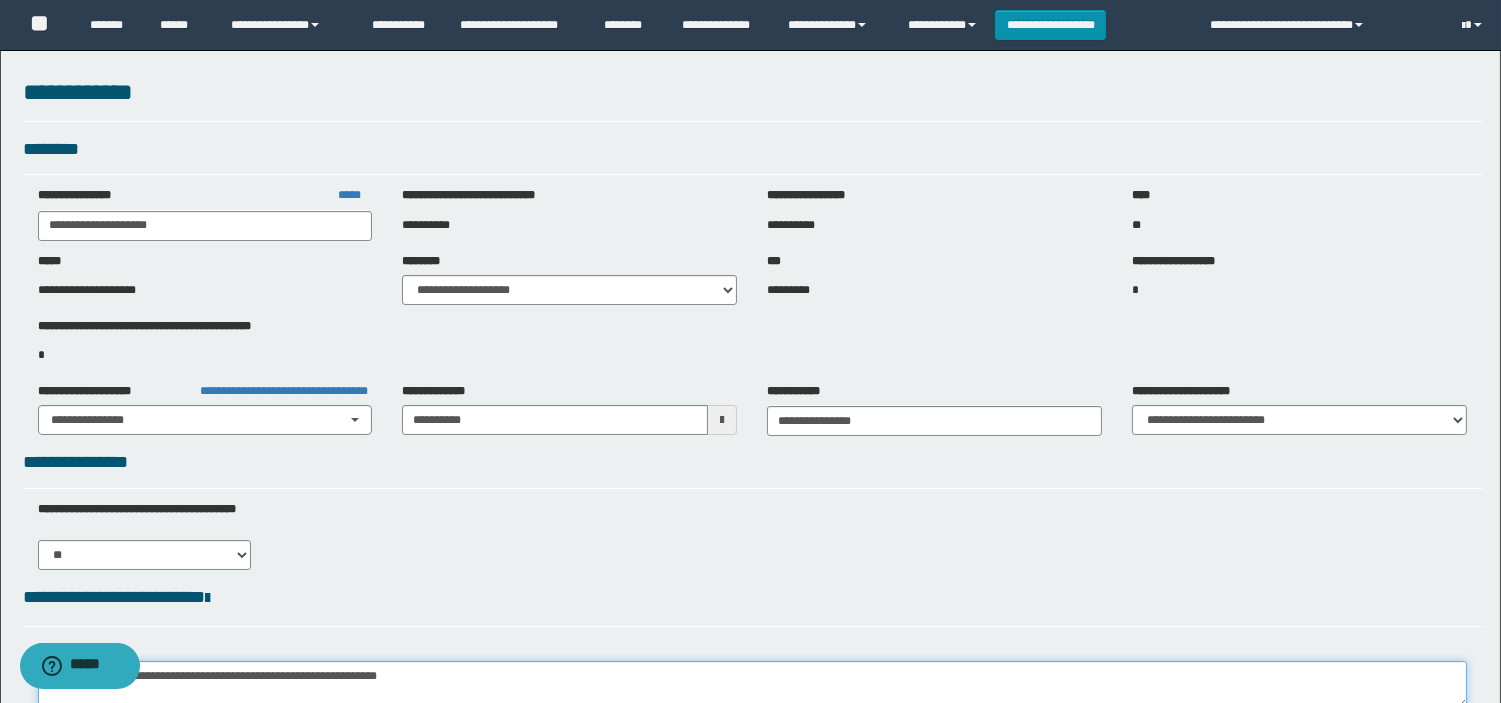 paste on "**********" 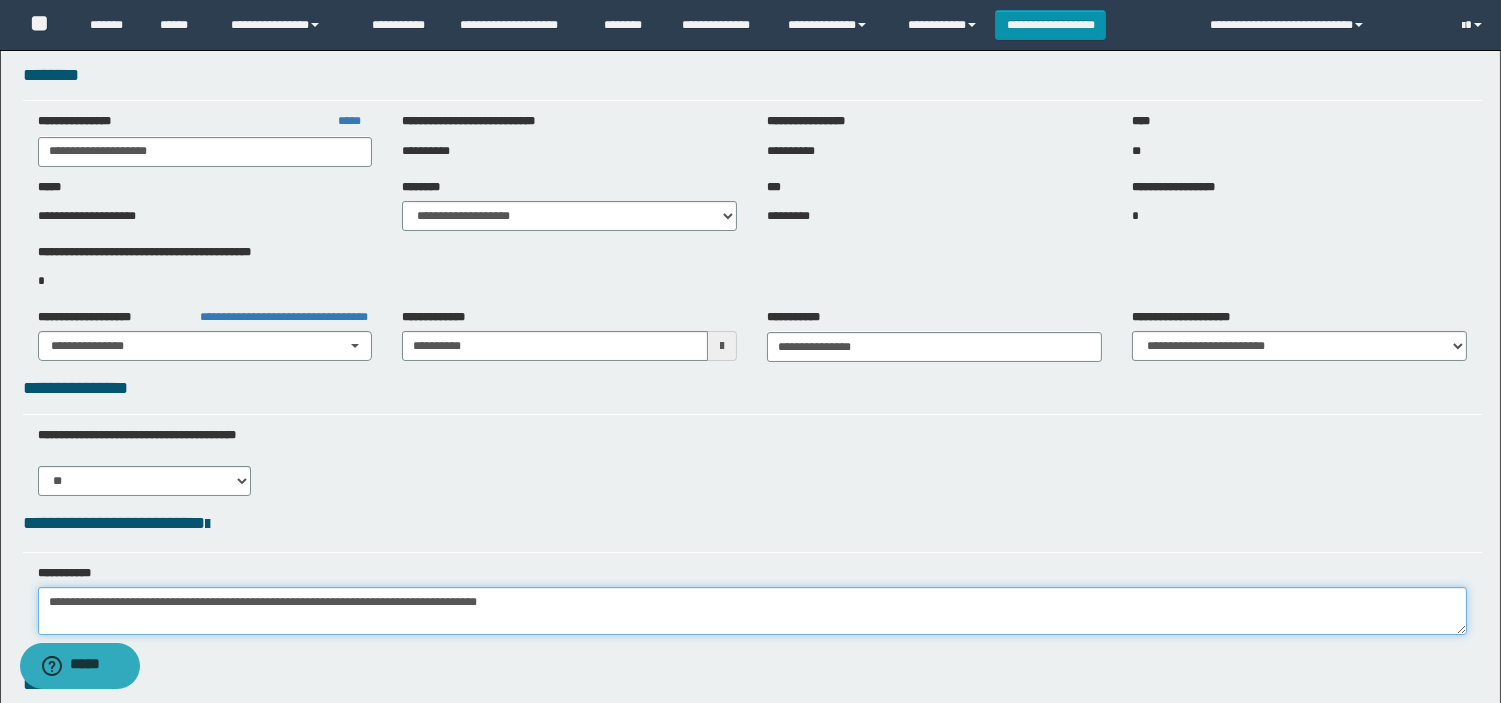 scroll, scrollTop: 111, scrollLeft: 0, axis: vertical 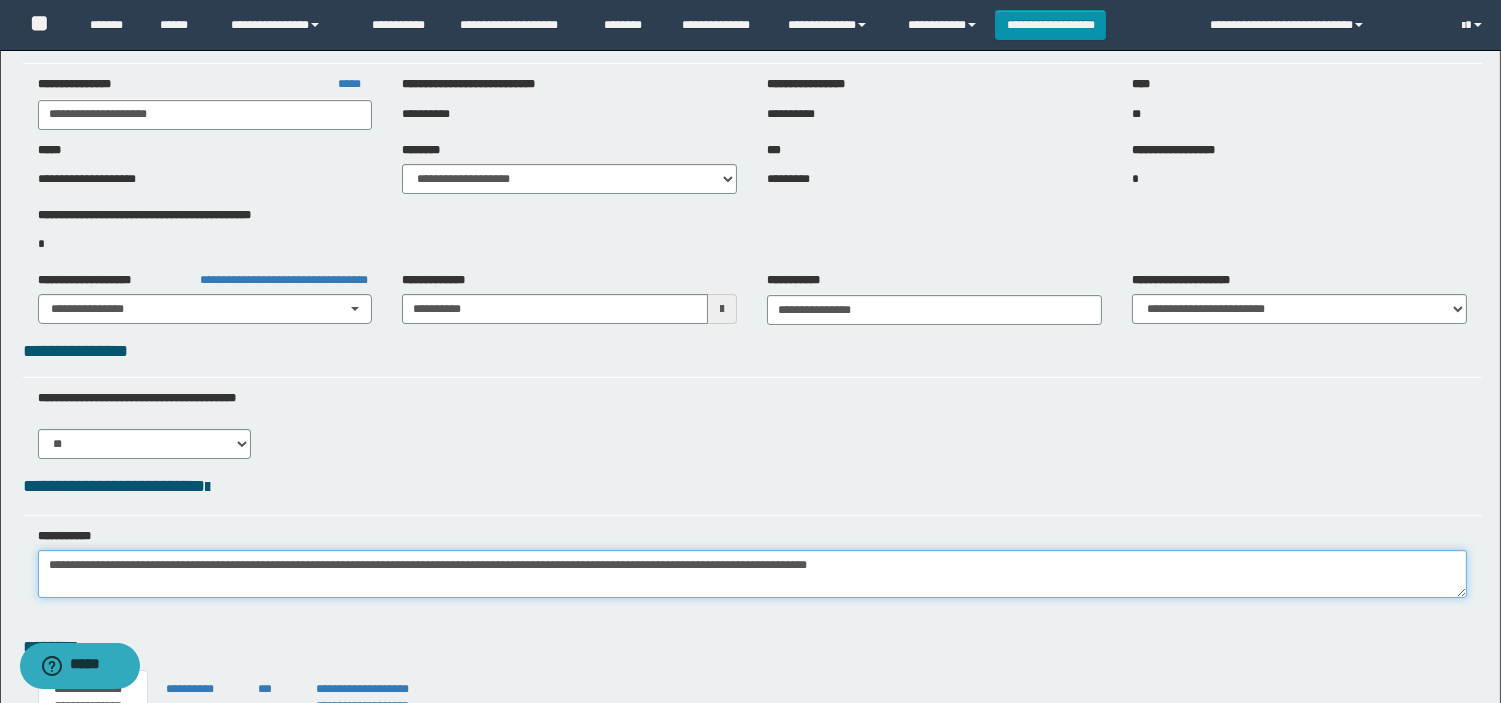 click on "**********" at bounding box center (752, 574) 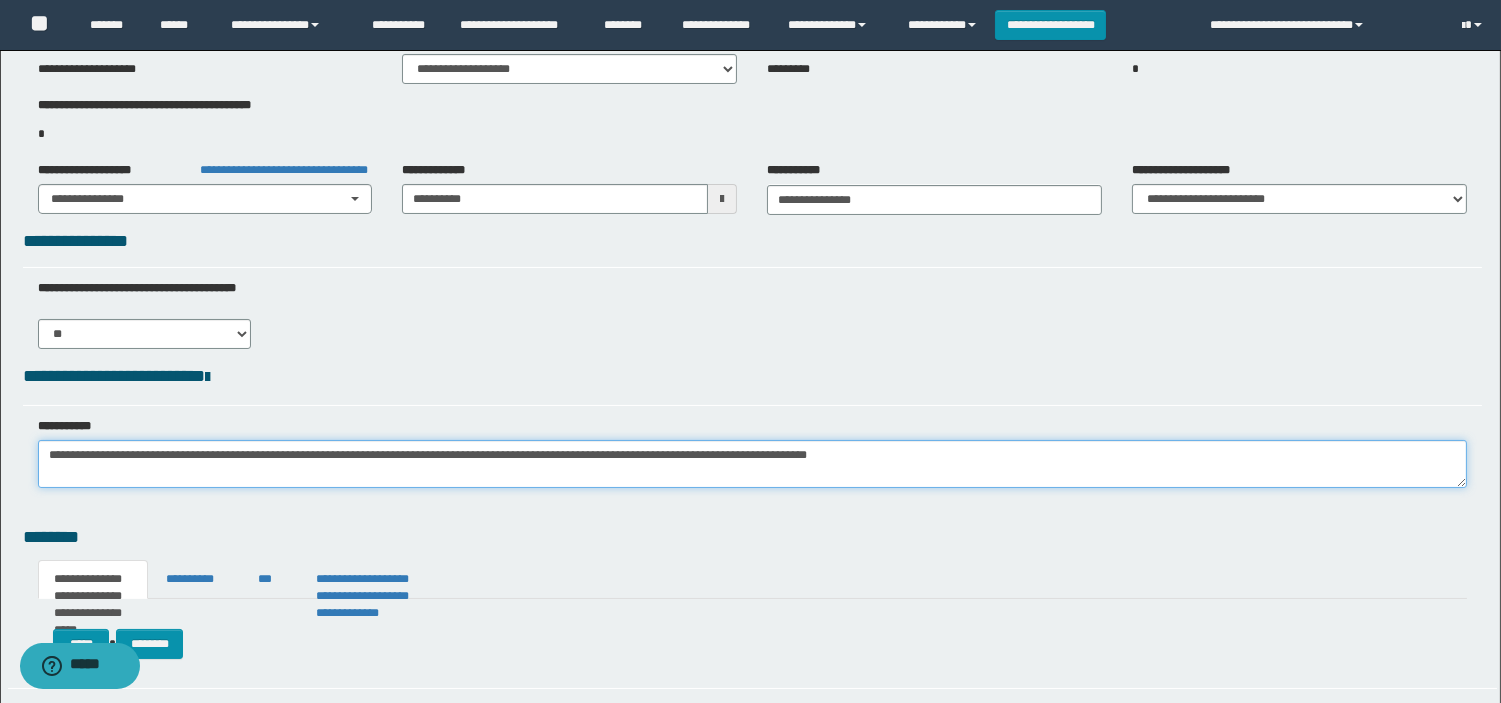 scroll, scrollTop: 222, scrollLeft: 0, axis: vertical 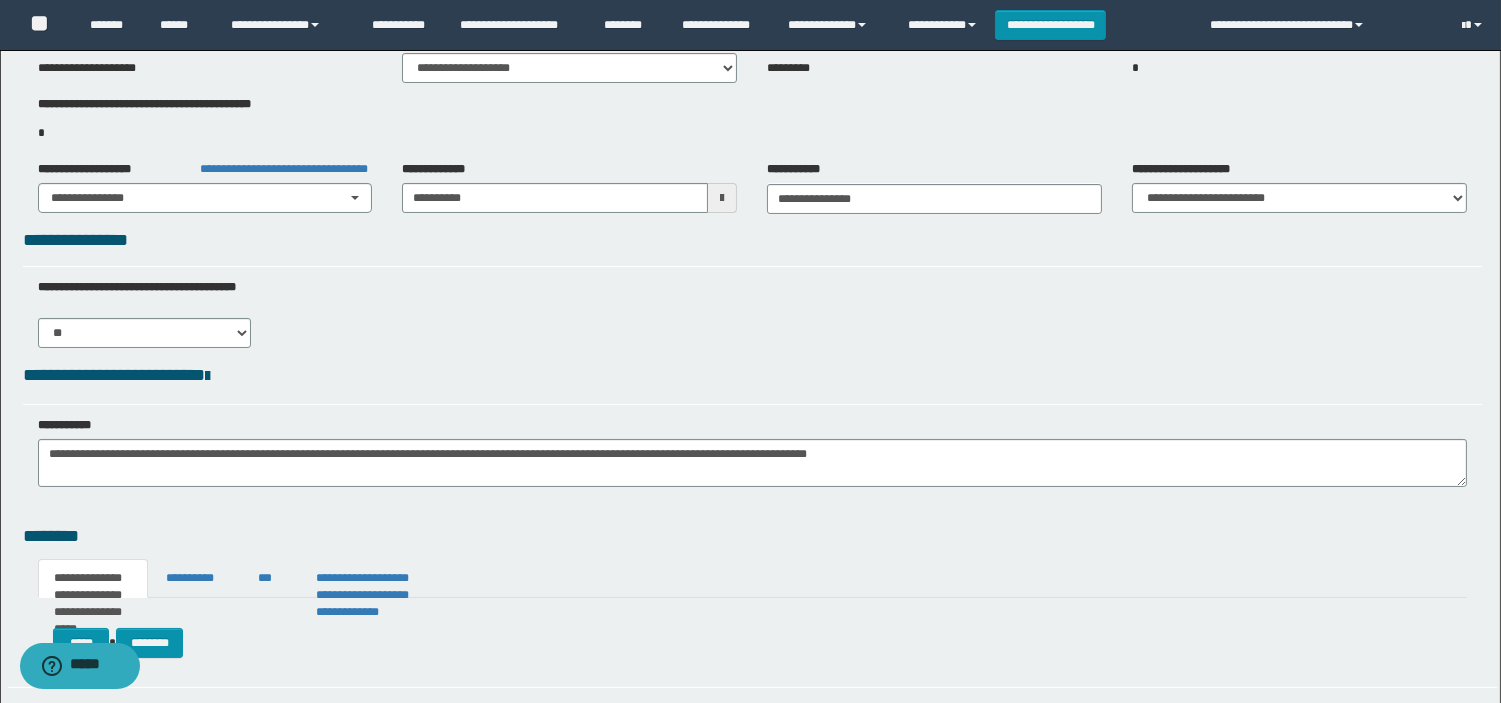 click on "**********" at bounding box center (752, 313) 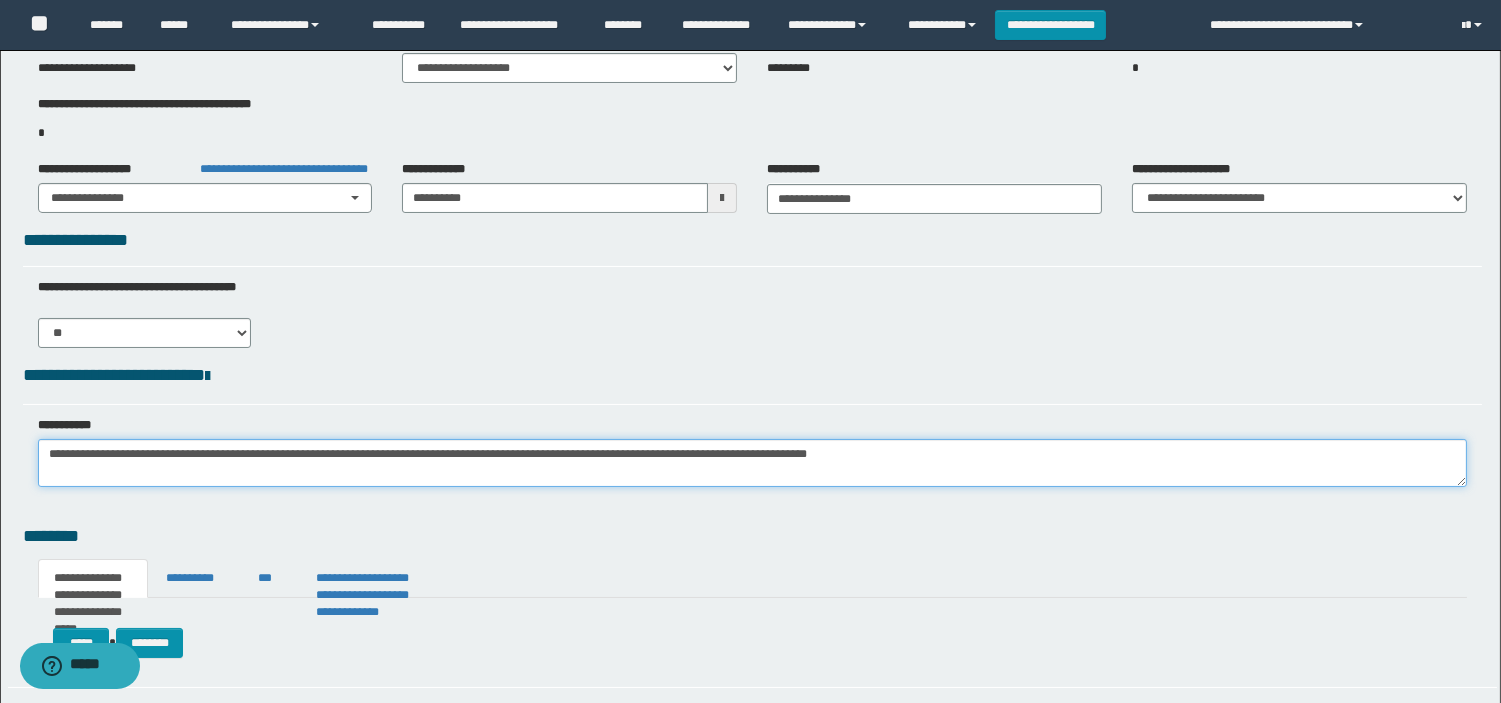 click on "**********" at bounding box center (752, 463) 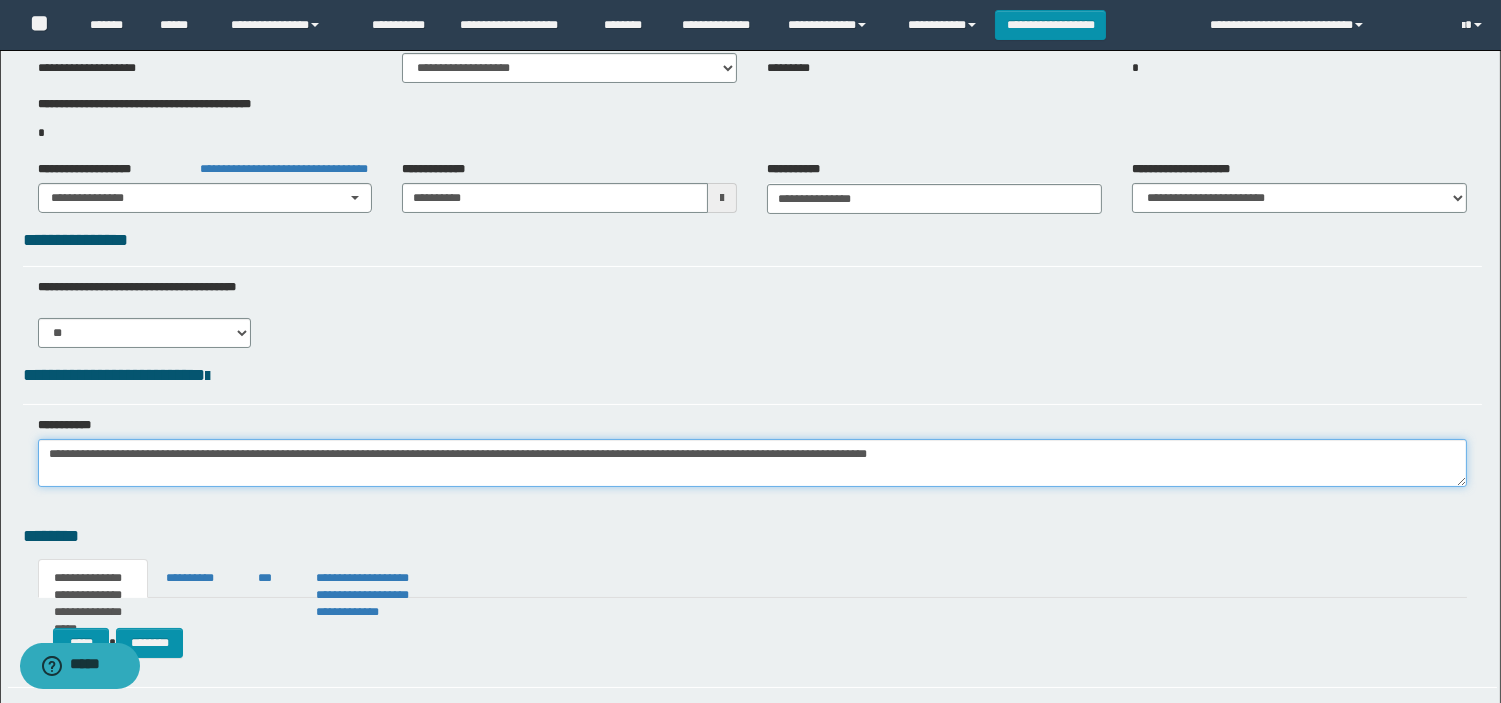 click on "**********" at bounding box center [752, 463] 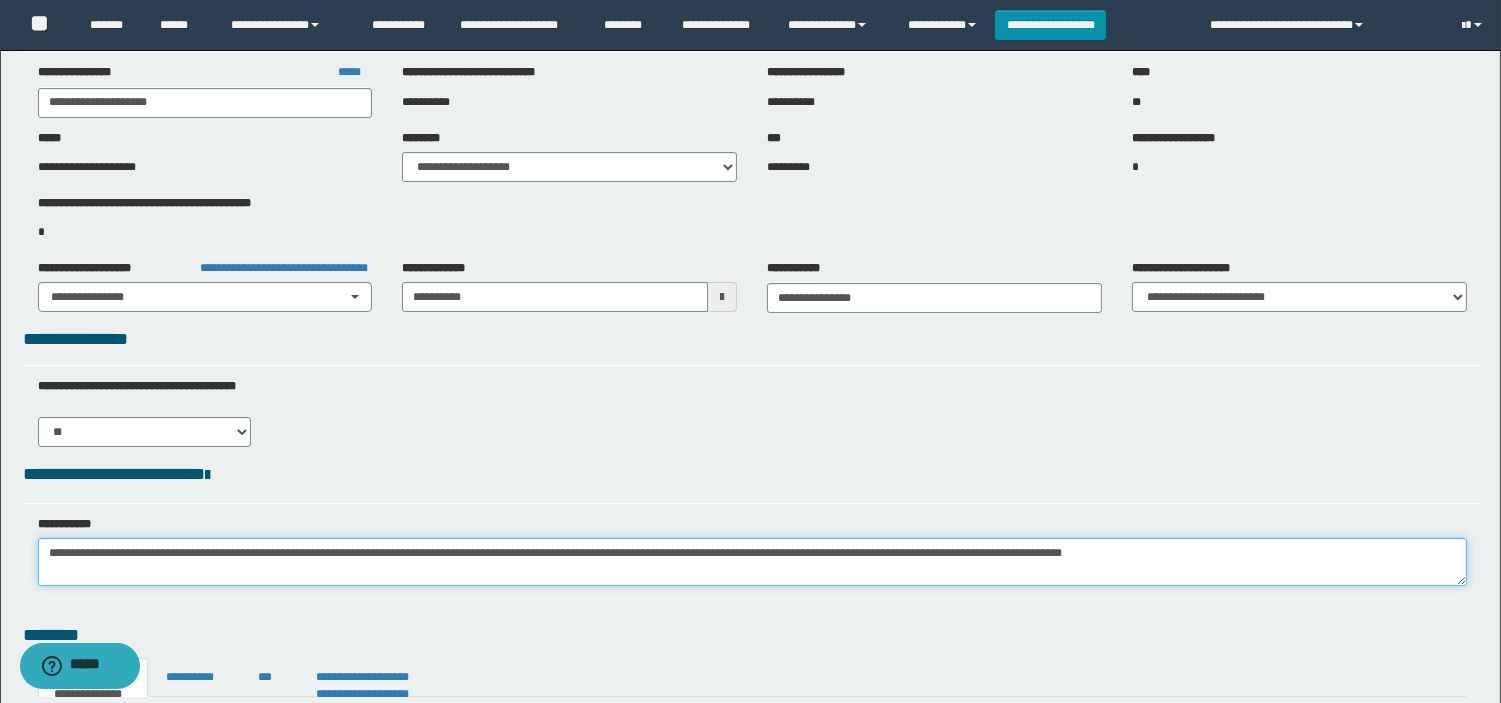 scroll, scrollTop: 0, scrollLeft: 0, axis: both 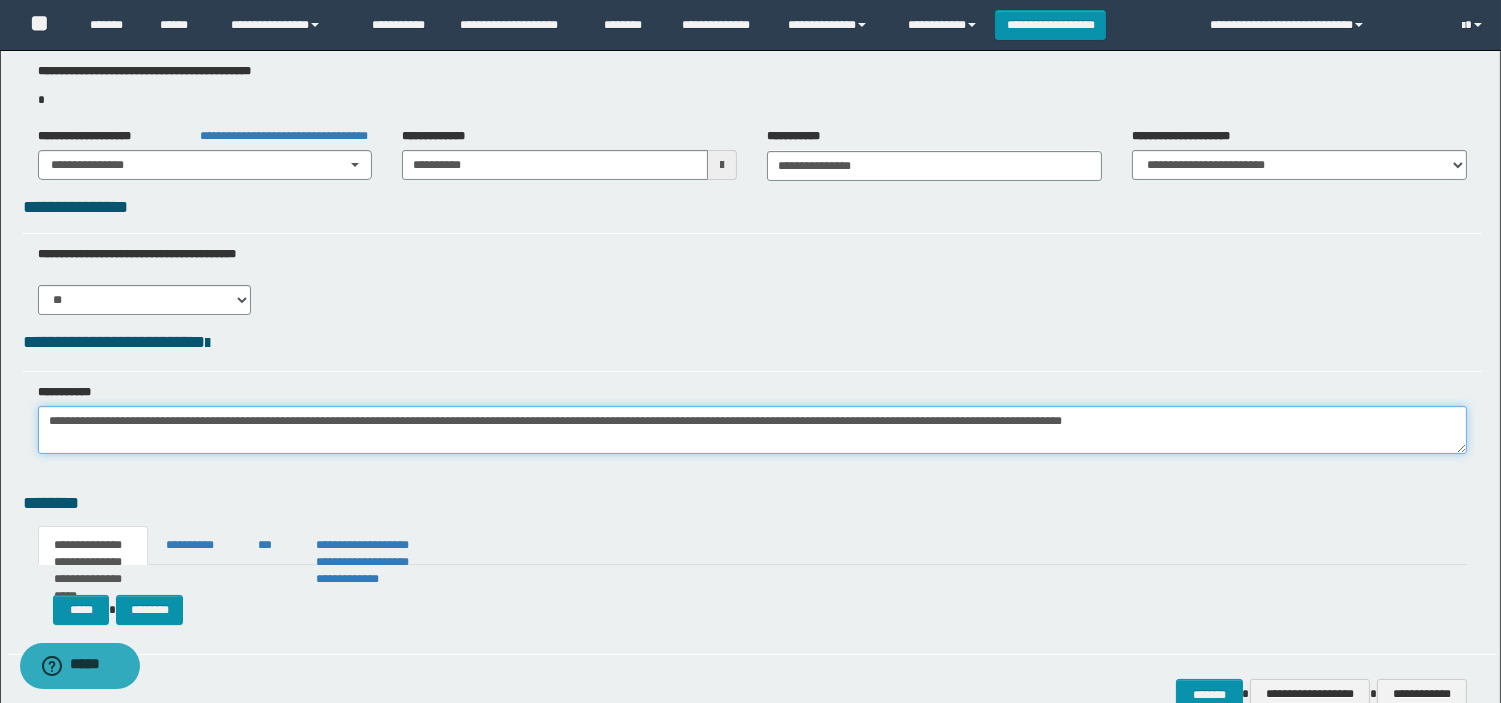 click on "**********" at bounding box center (752, 430) 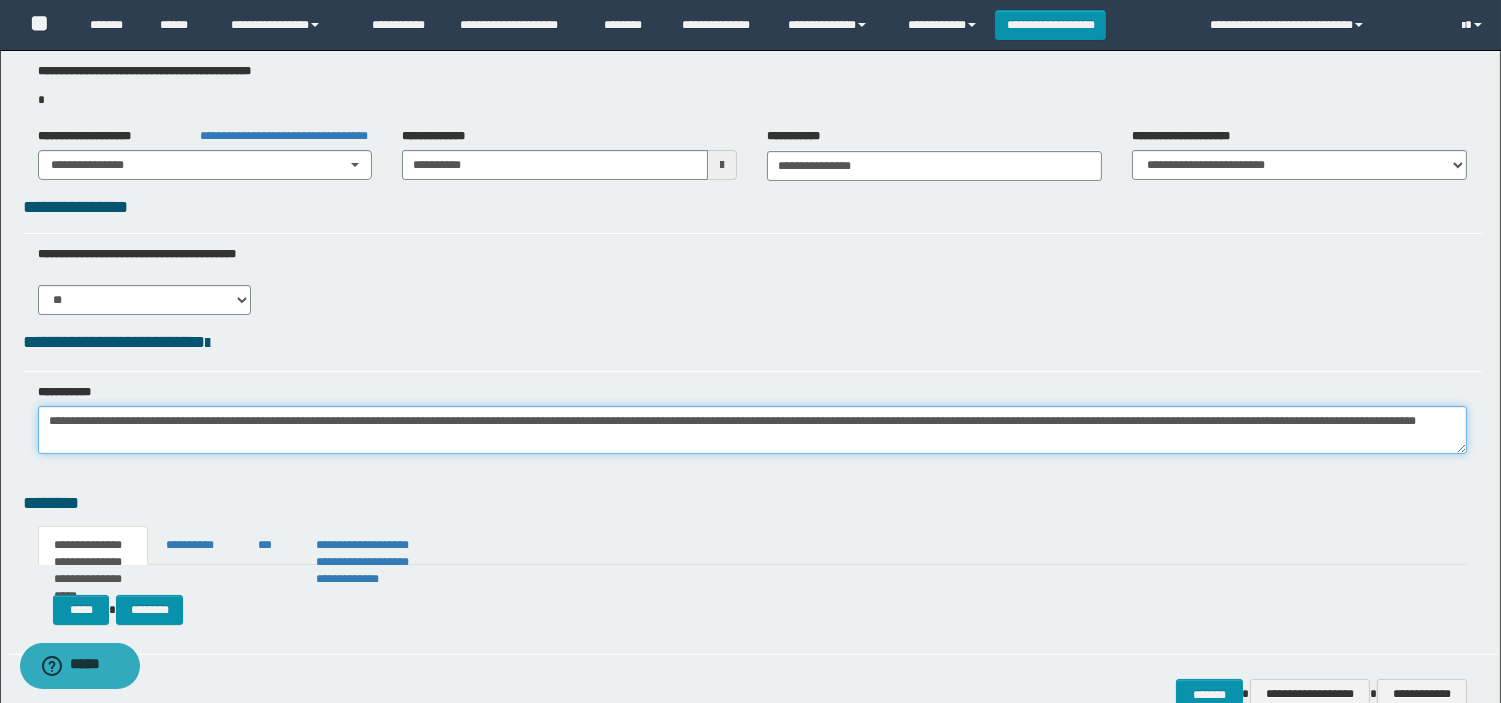 drag, startPoint x: 1333, startPoint y: 418, endPoint x: 1265, endPoint y: 414, distance: 68.117546 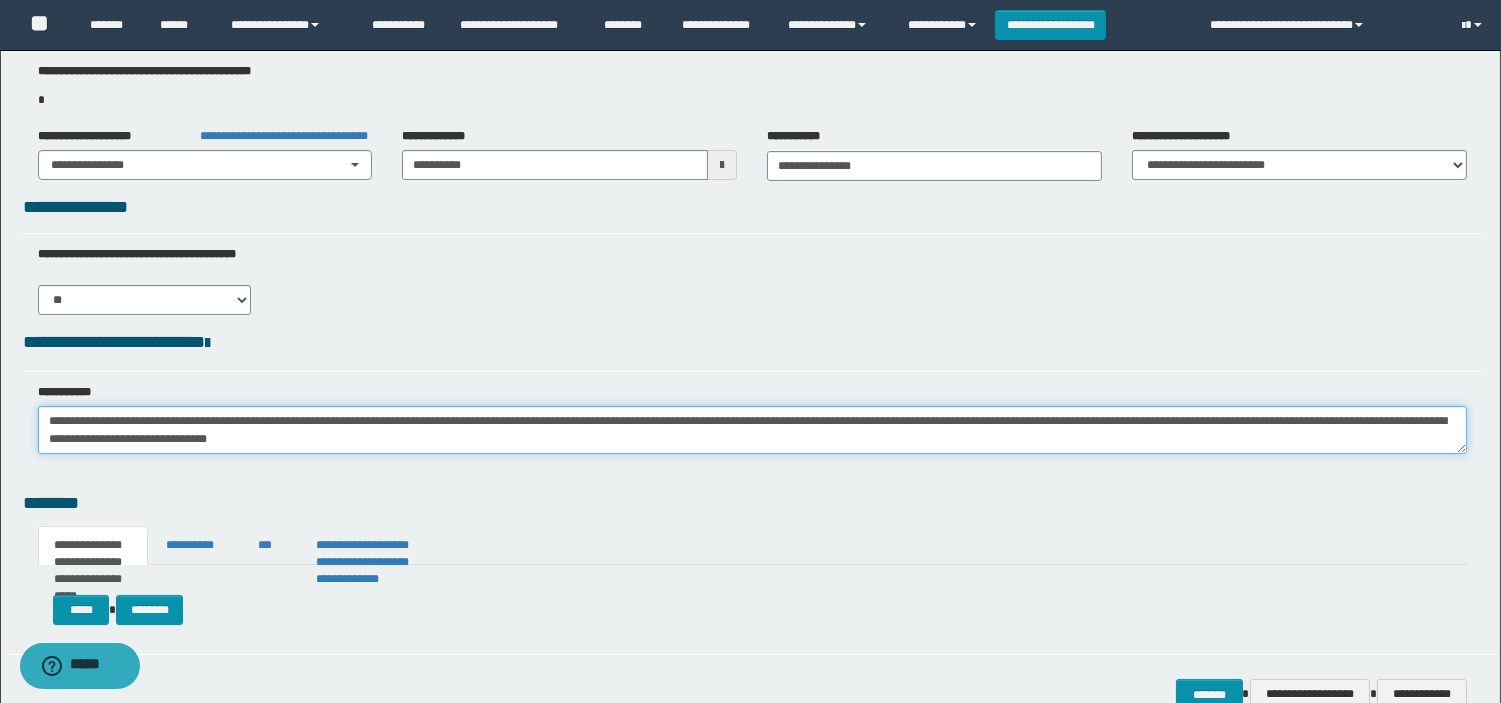 click on "**********" at bounding box center (752, 430) 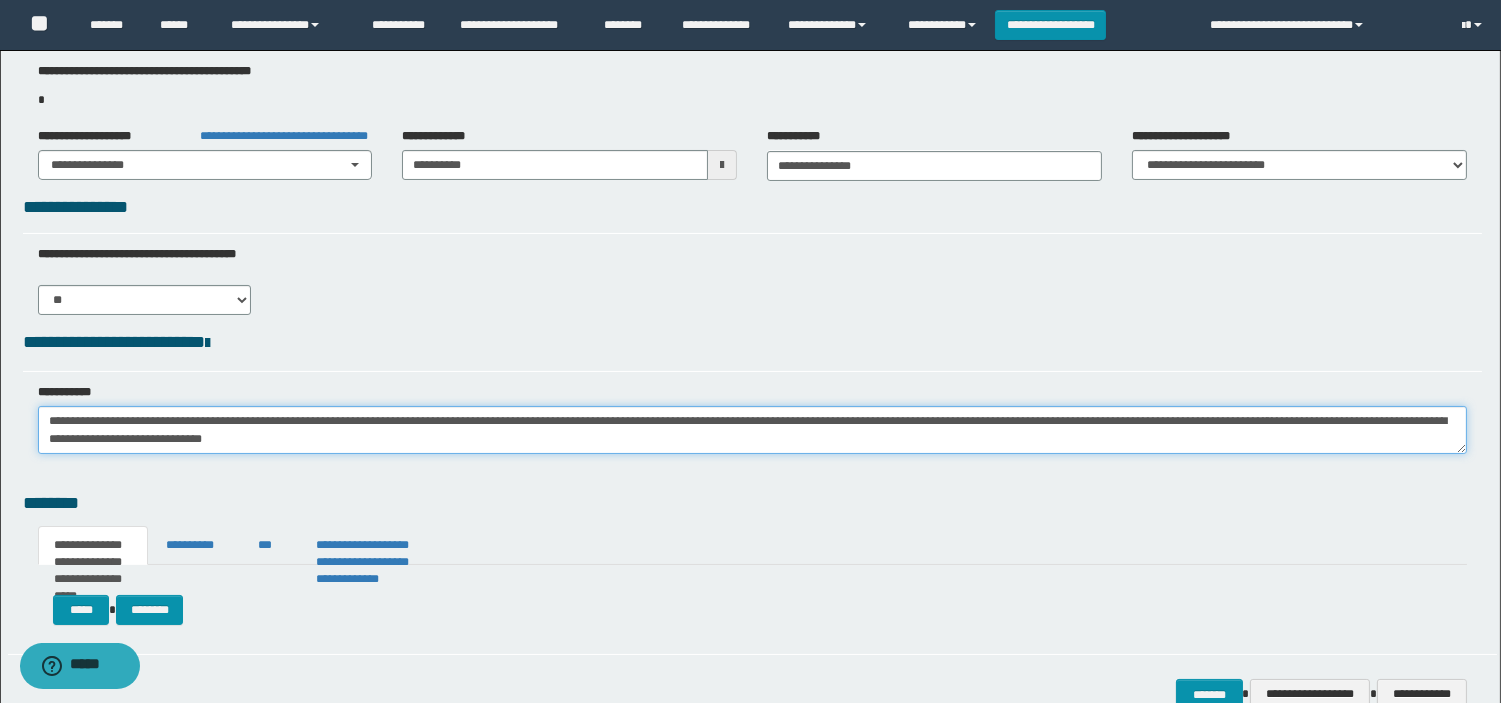 click on "**********" at bounding box center (752, 430) 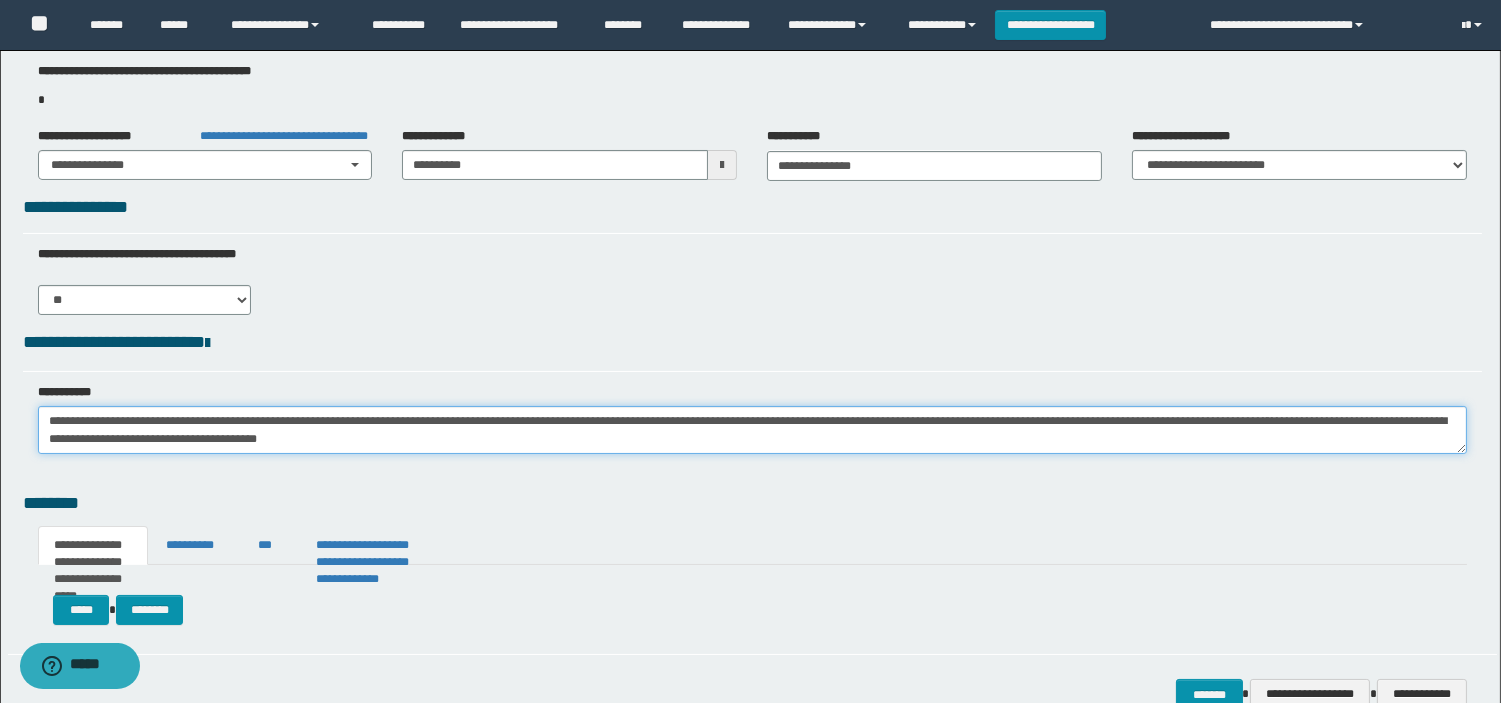click on "**********" at bounding box center (752, 430) 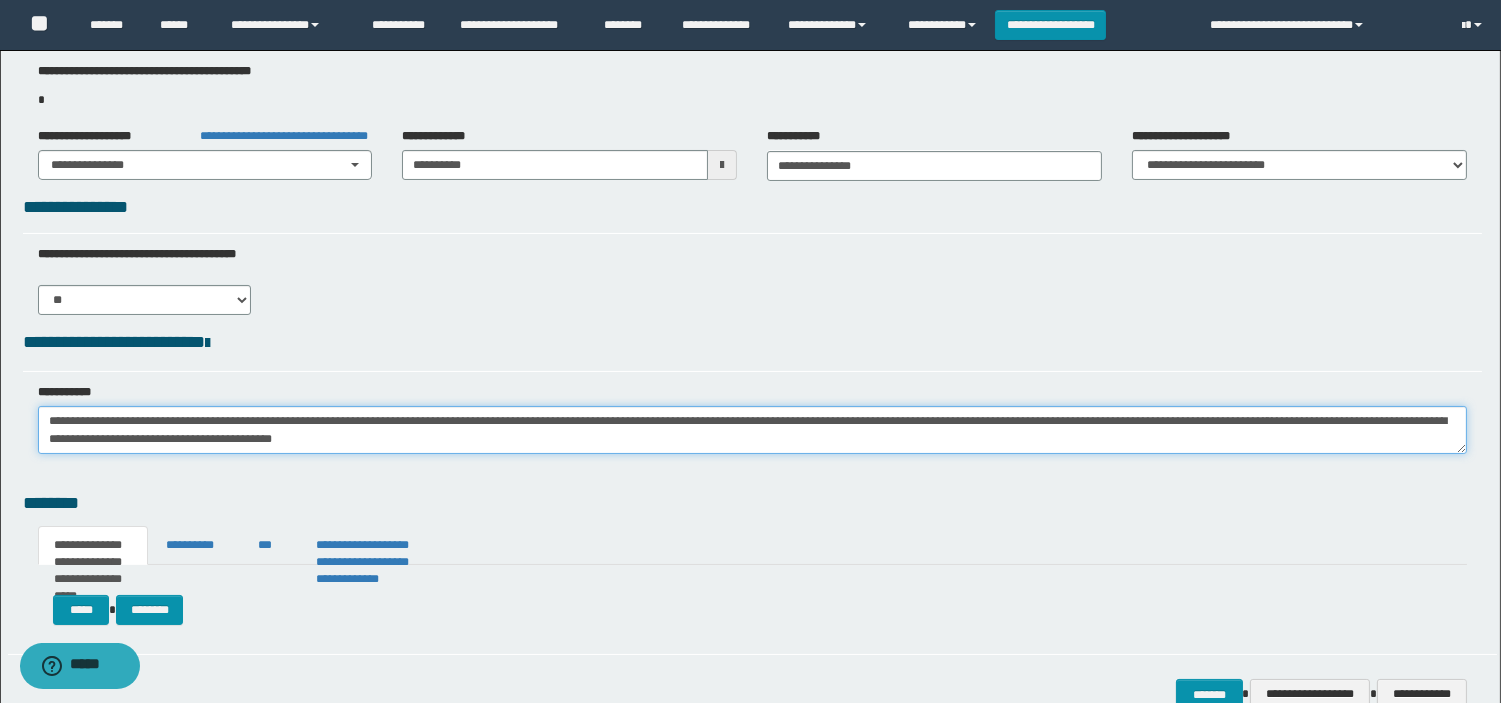 click on "**********" at bounding box center [752, 430] 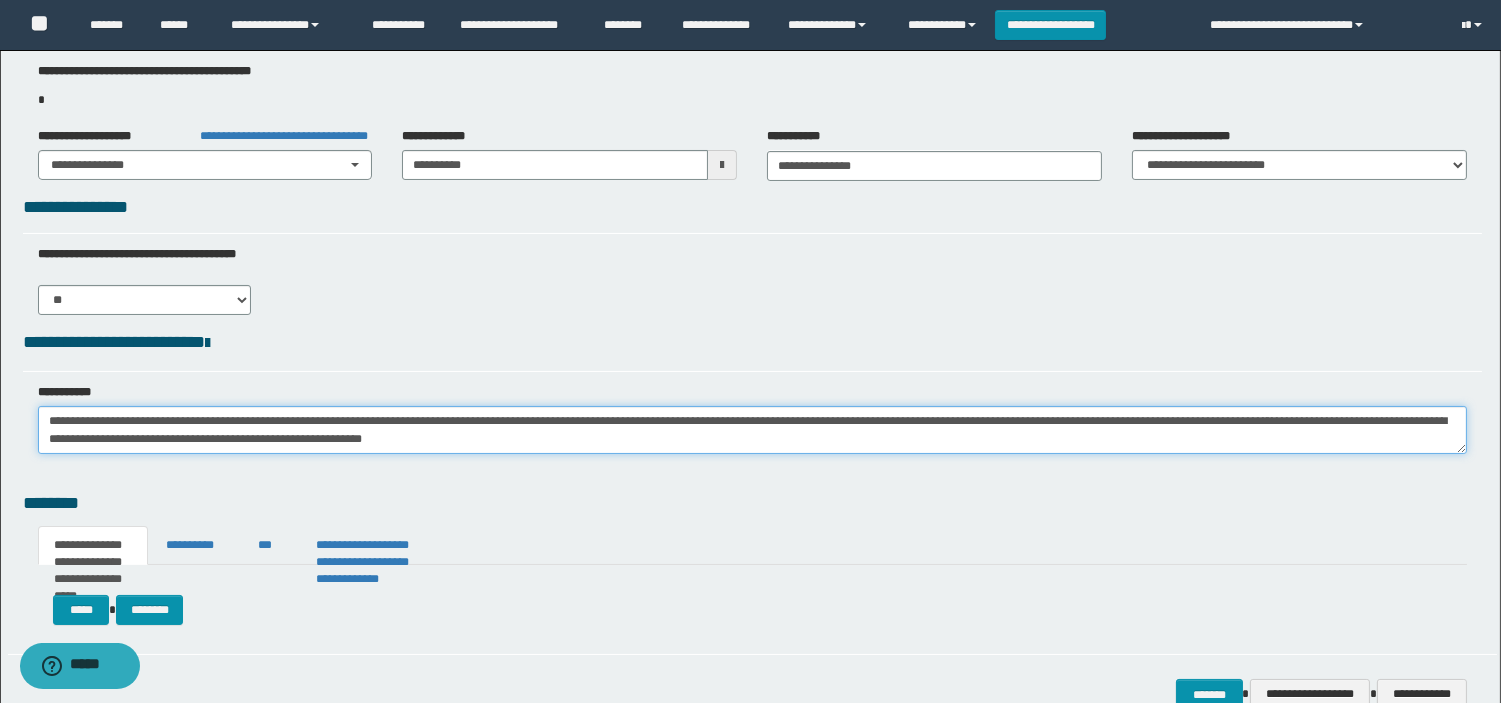 click on "**********" at bounding box center [752, 430] 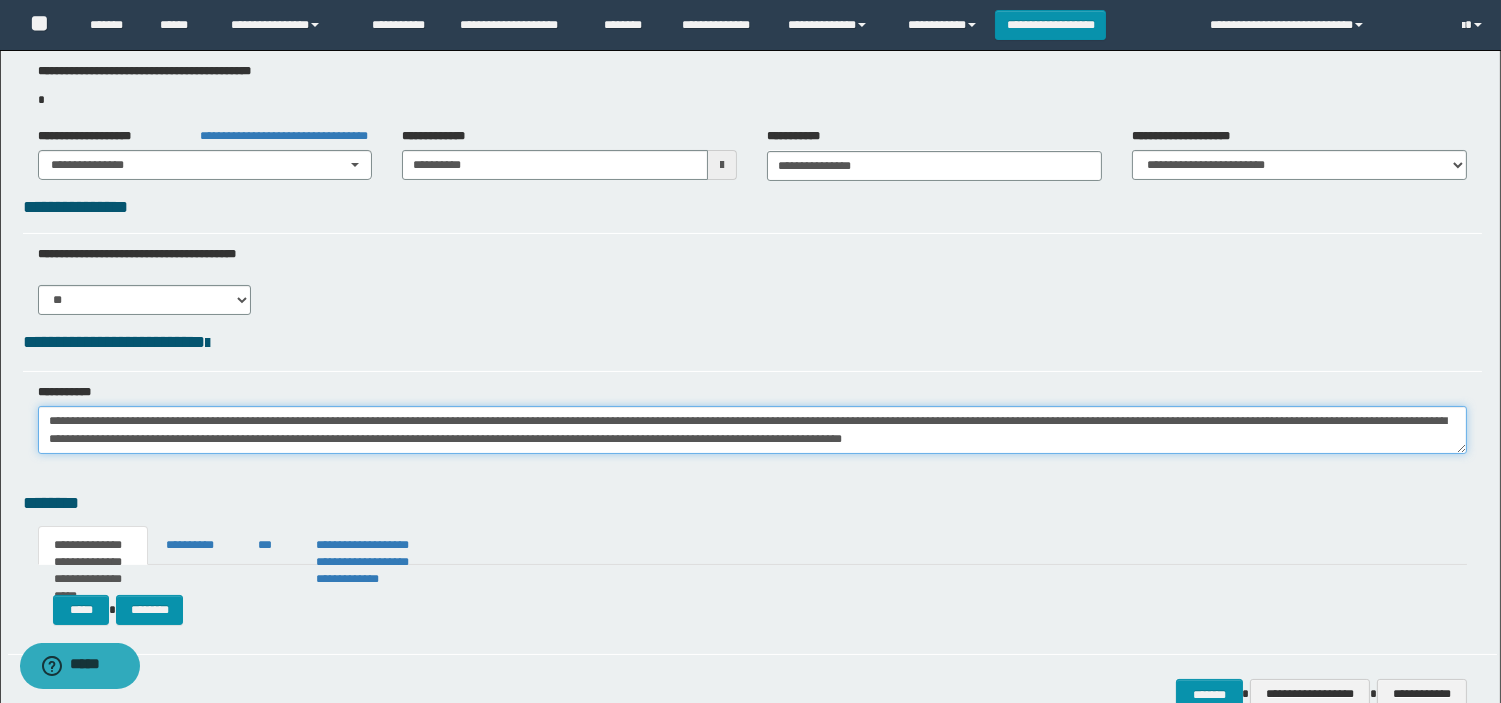 drag, startPoint x: 703, startPoint y: 454, endPoint x: 702, endPoint y: 438, distance: 16.03122 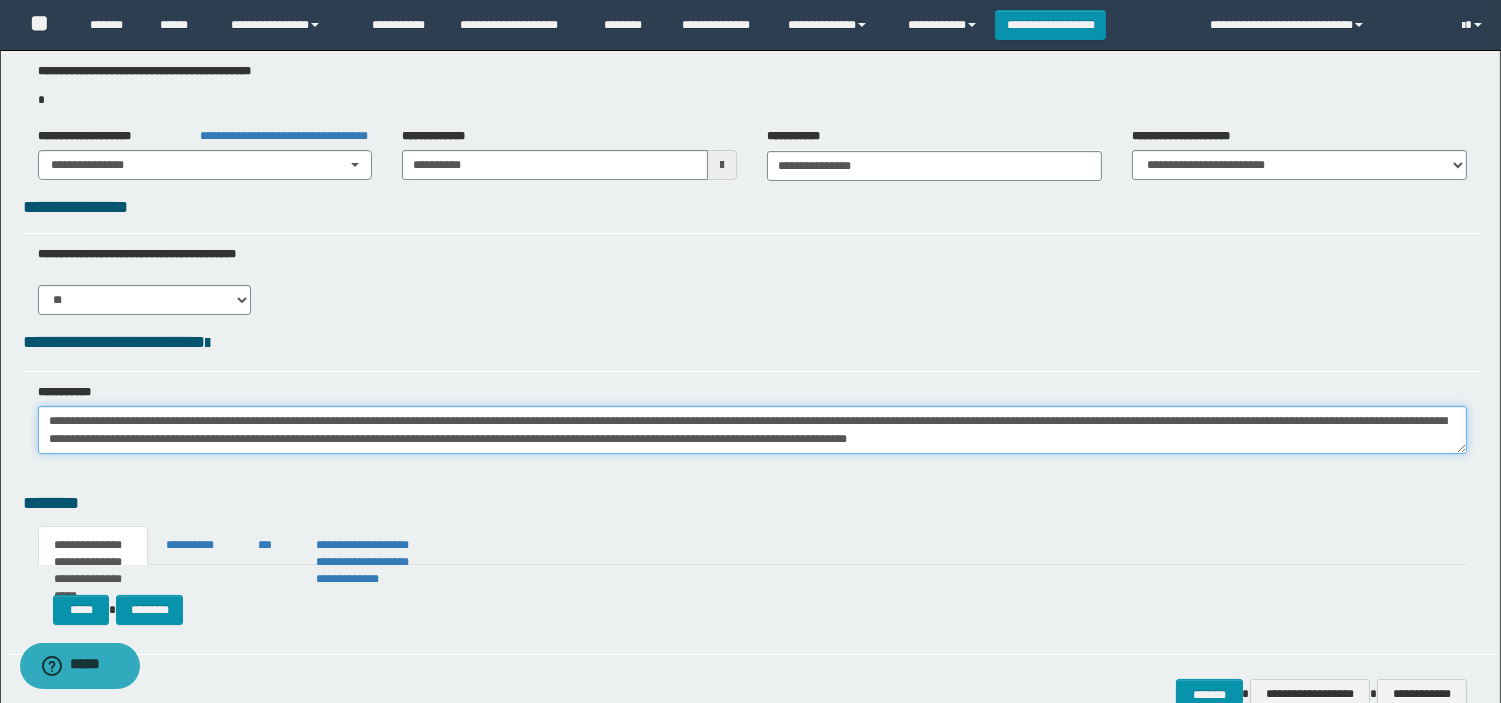 click on "**********" at bounding box center [752, 430] 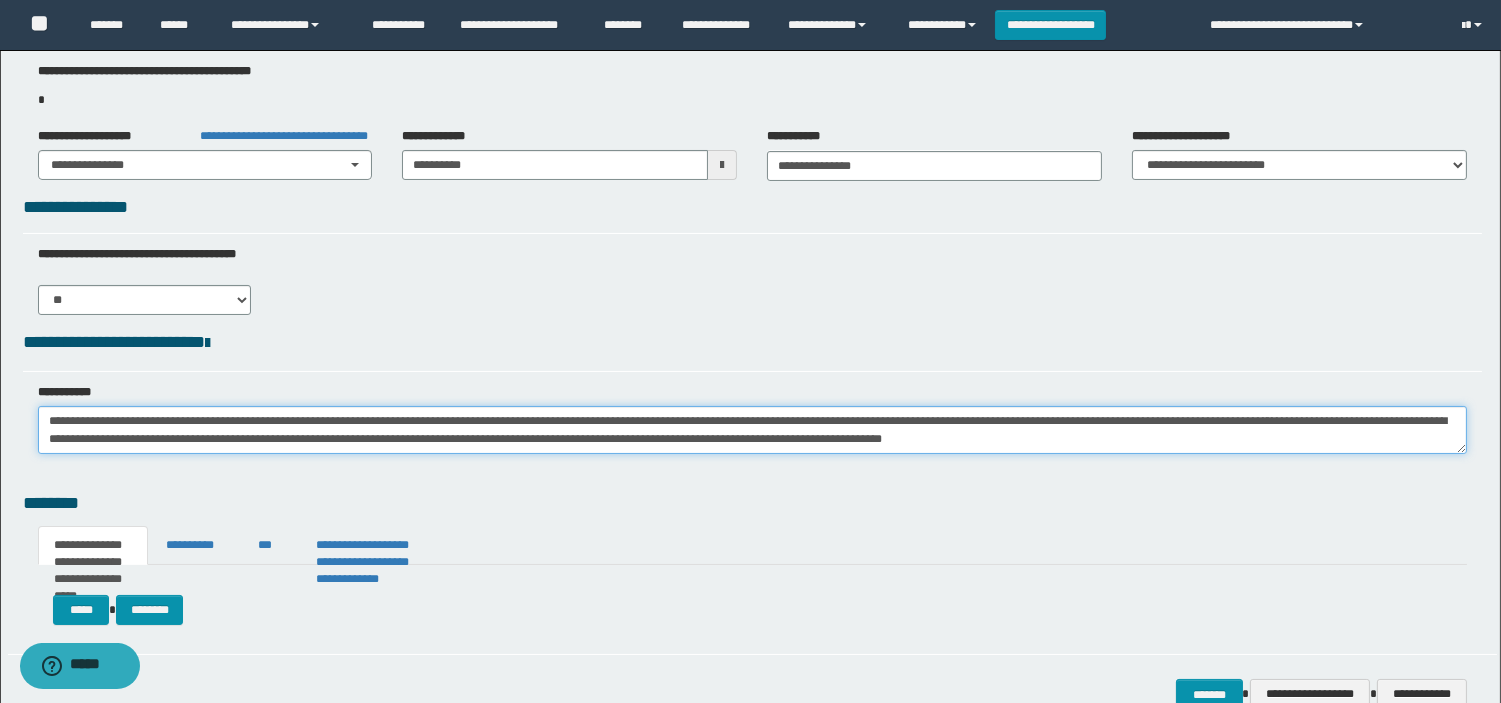 click on "**********" at bounding box center [752, 430] 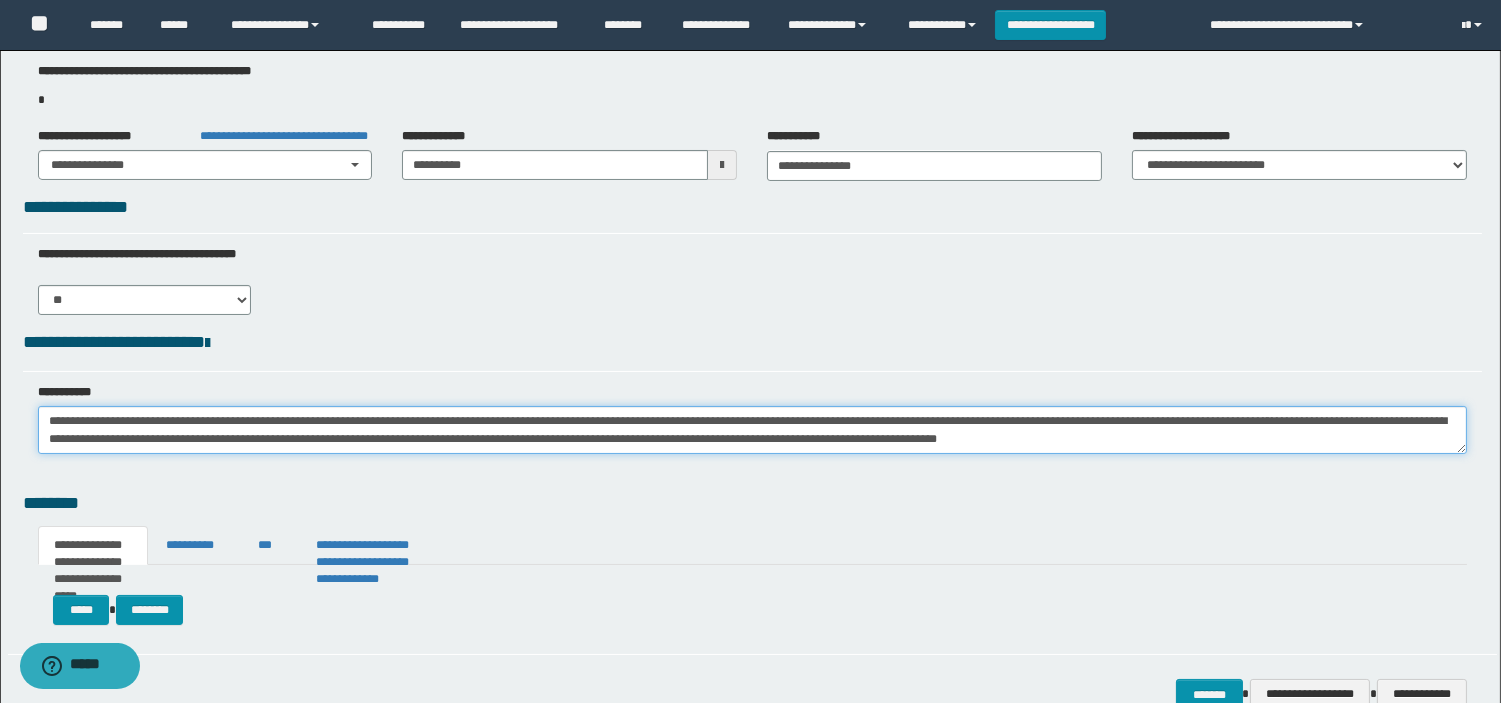 click on "**********" at bounding box center [752, 430] 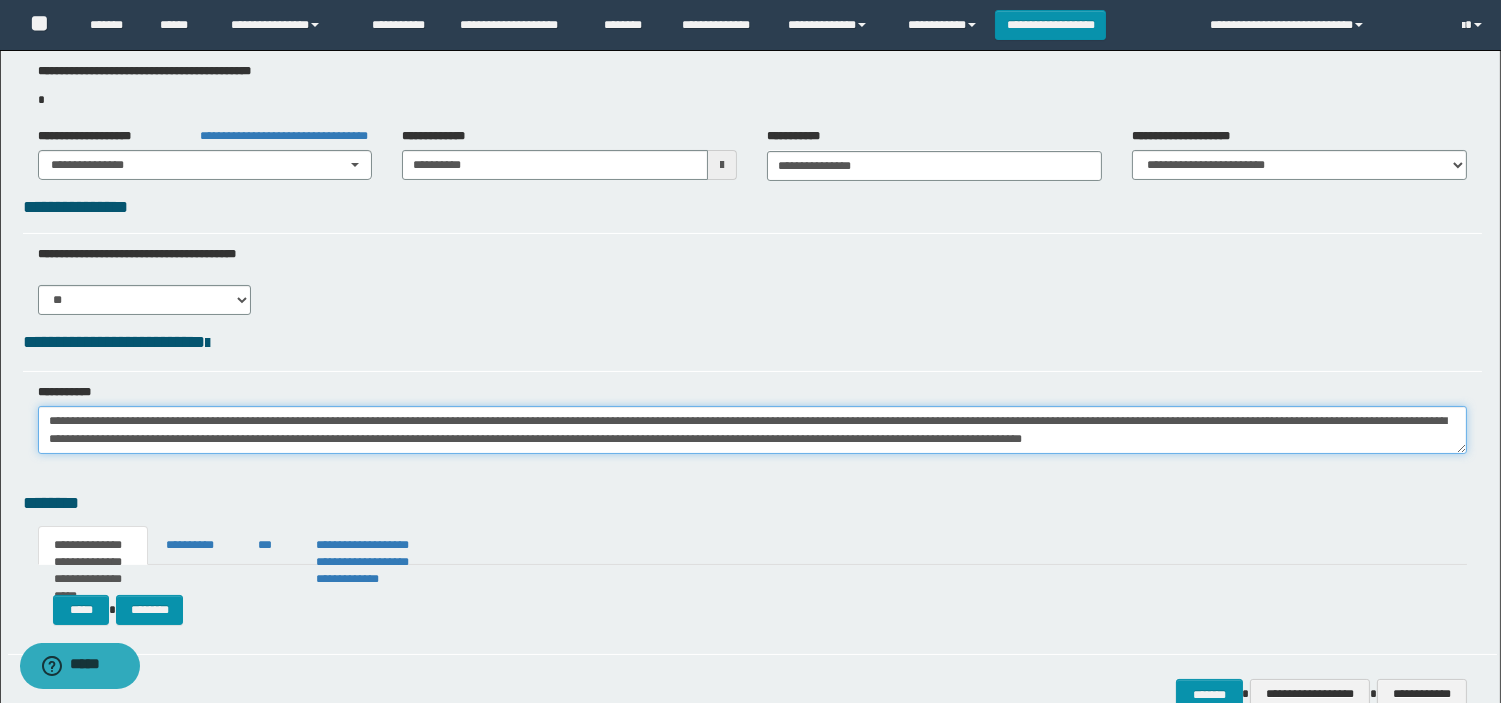 drag, startPoint x: 1298, startPoint y: 405, endPoint x: 1282, endPoint y: 408, distance: 16.27882 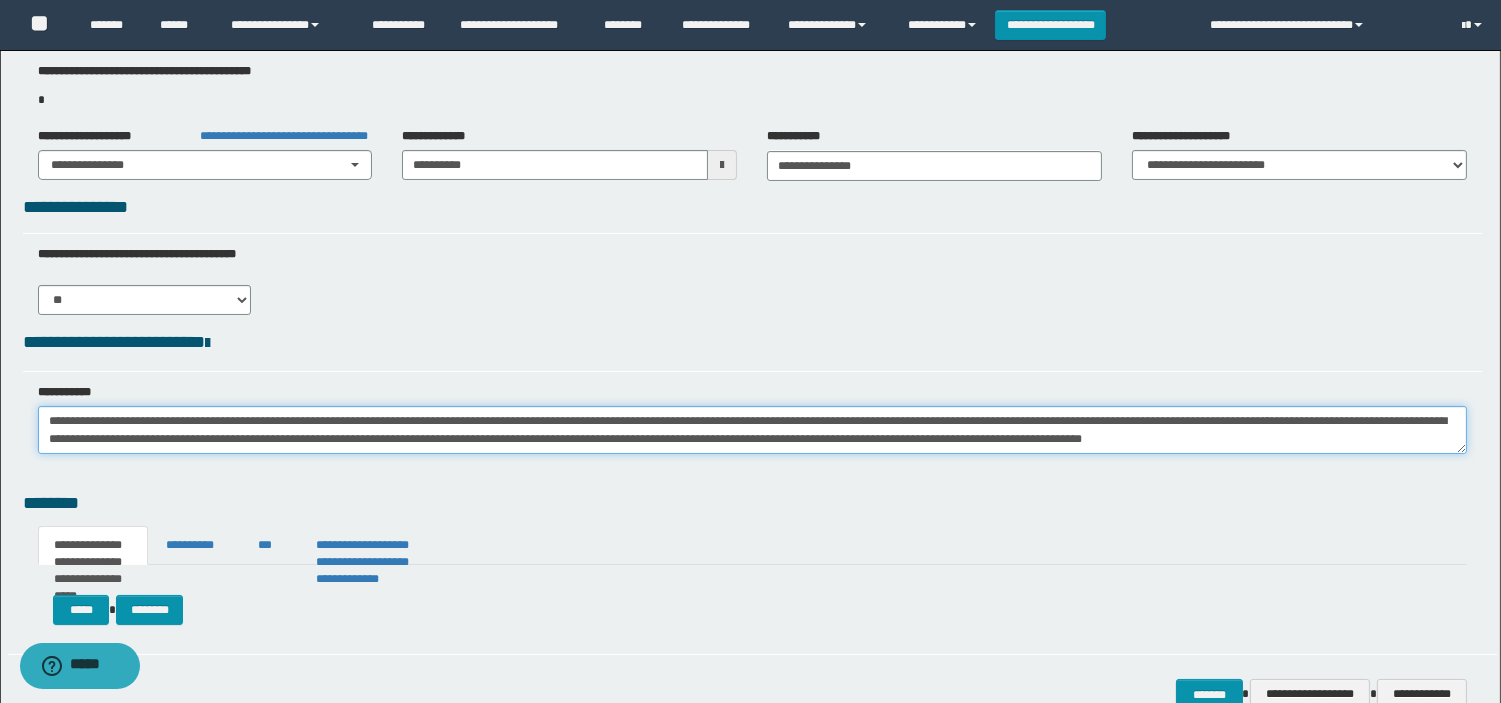 scroll, scrollTop: 366, scrollLeft: 0, axis: vertical 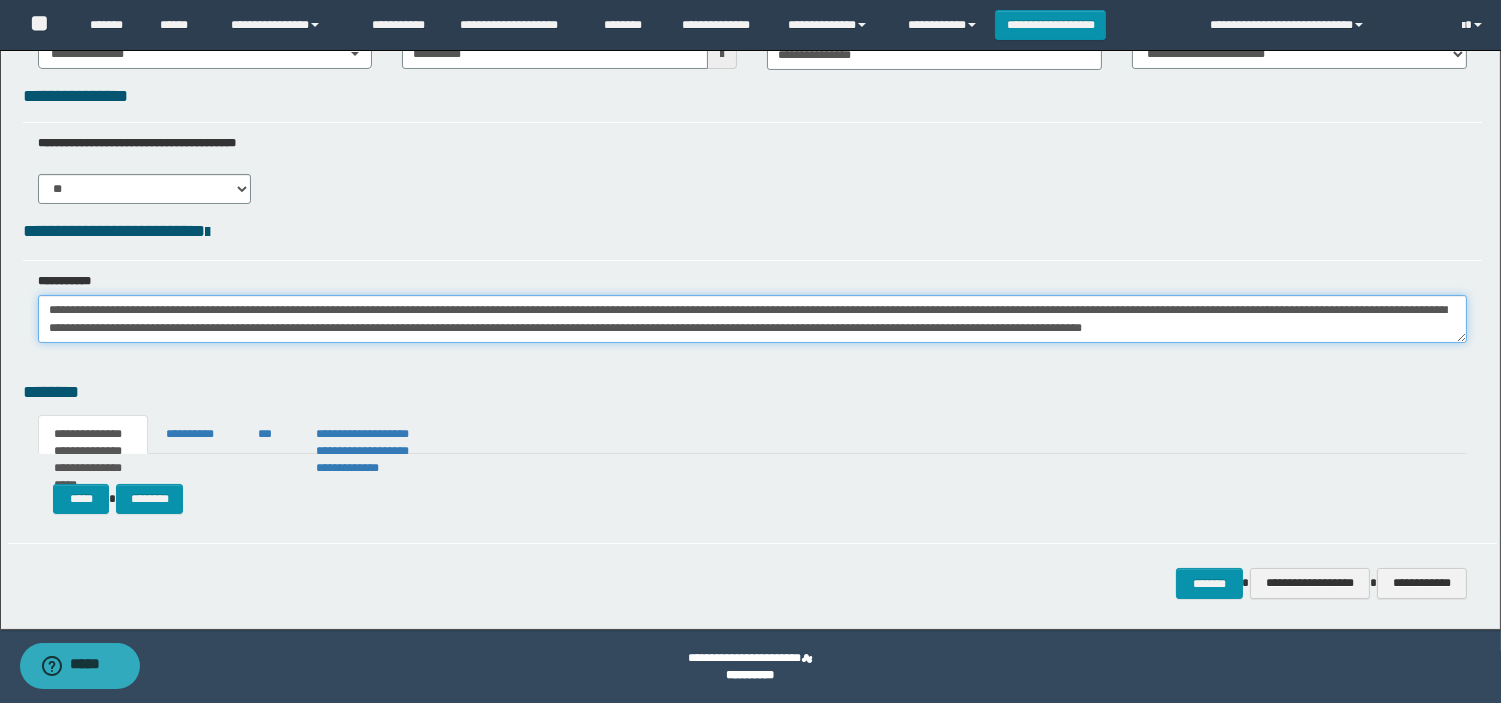 click on "**********" at bounding box center (752, 319) 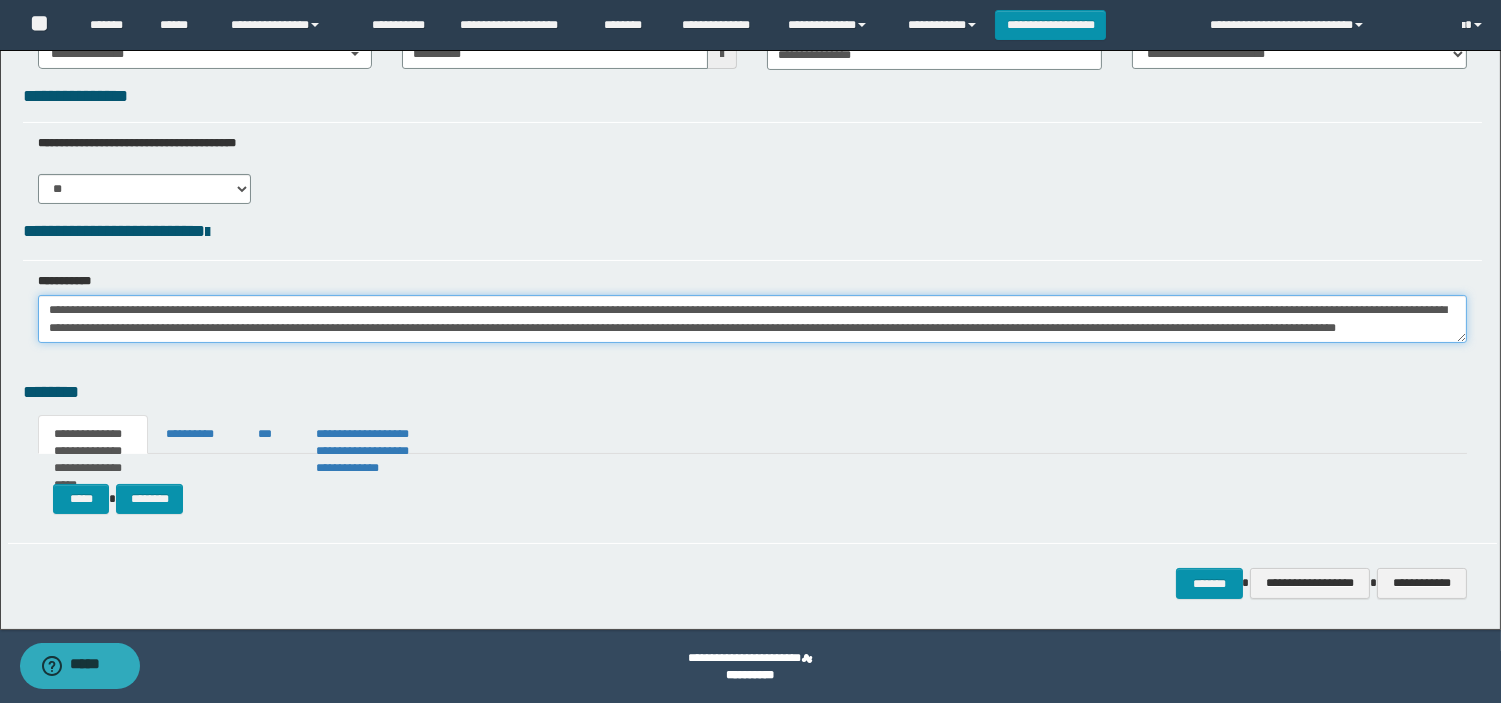 scroll, scrollTop: 11, scrollLeft: 0, axis: vertical 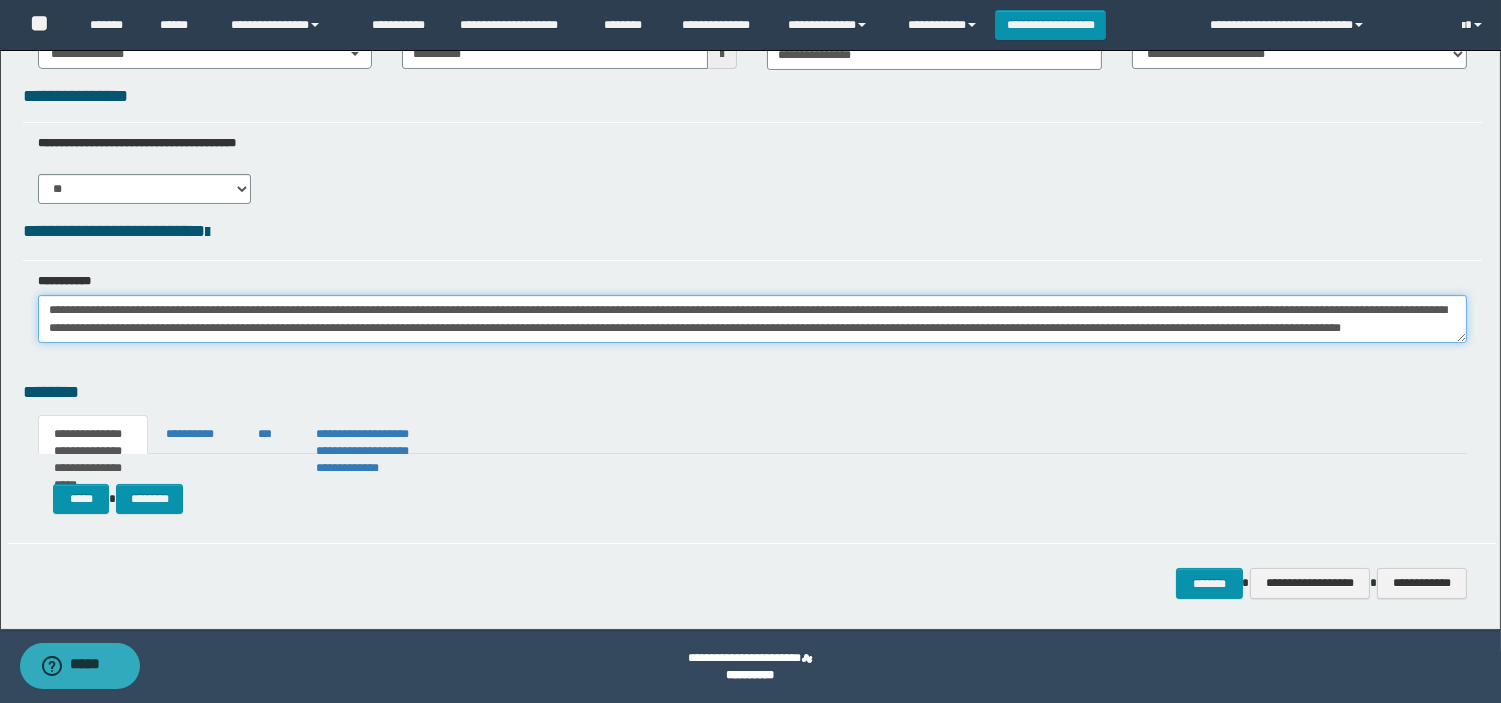 click on "**********" at bounding box center (752, 319) 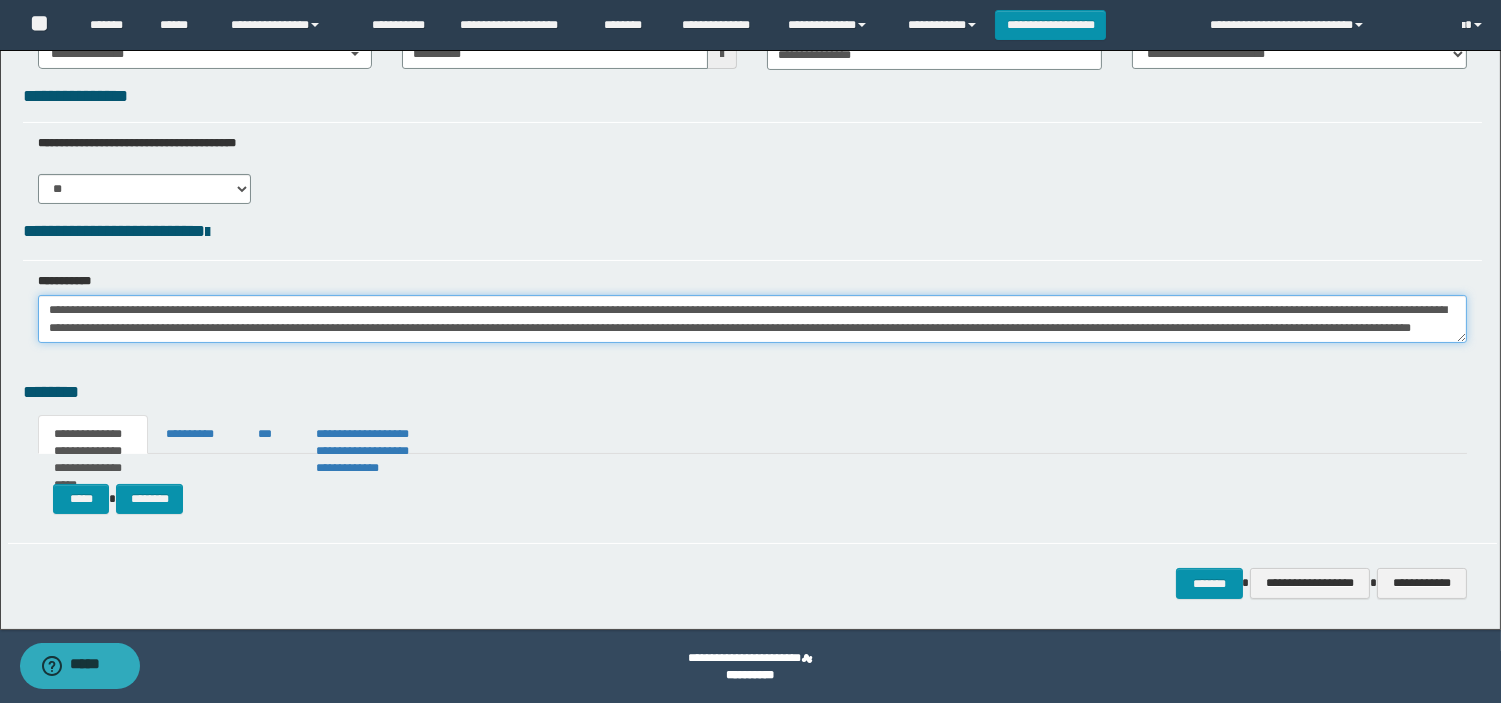 scroll, scrollTop: 18, scrollLeft: 0, axis: vertical 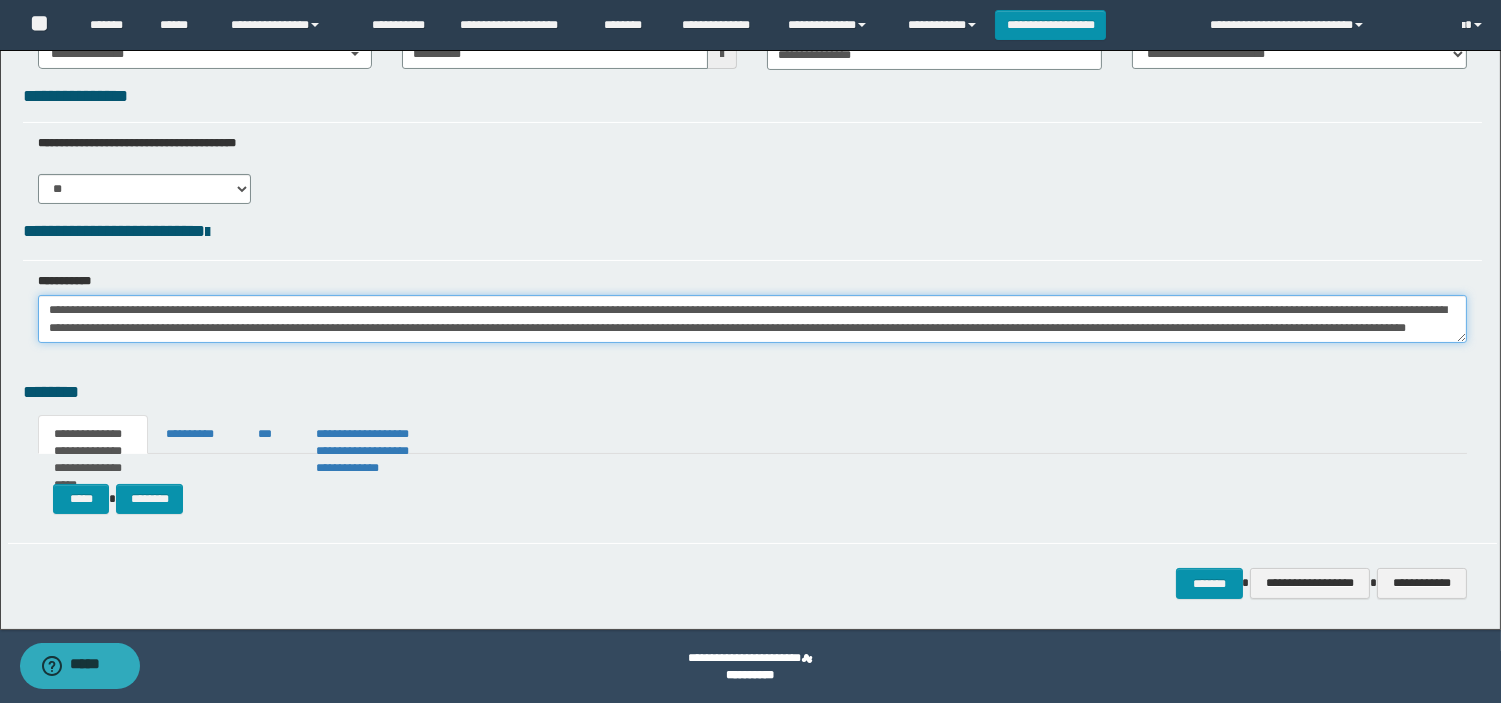 click on "**********" at bounding box center [752, 319] 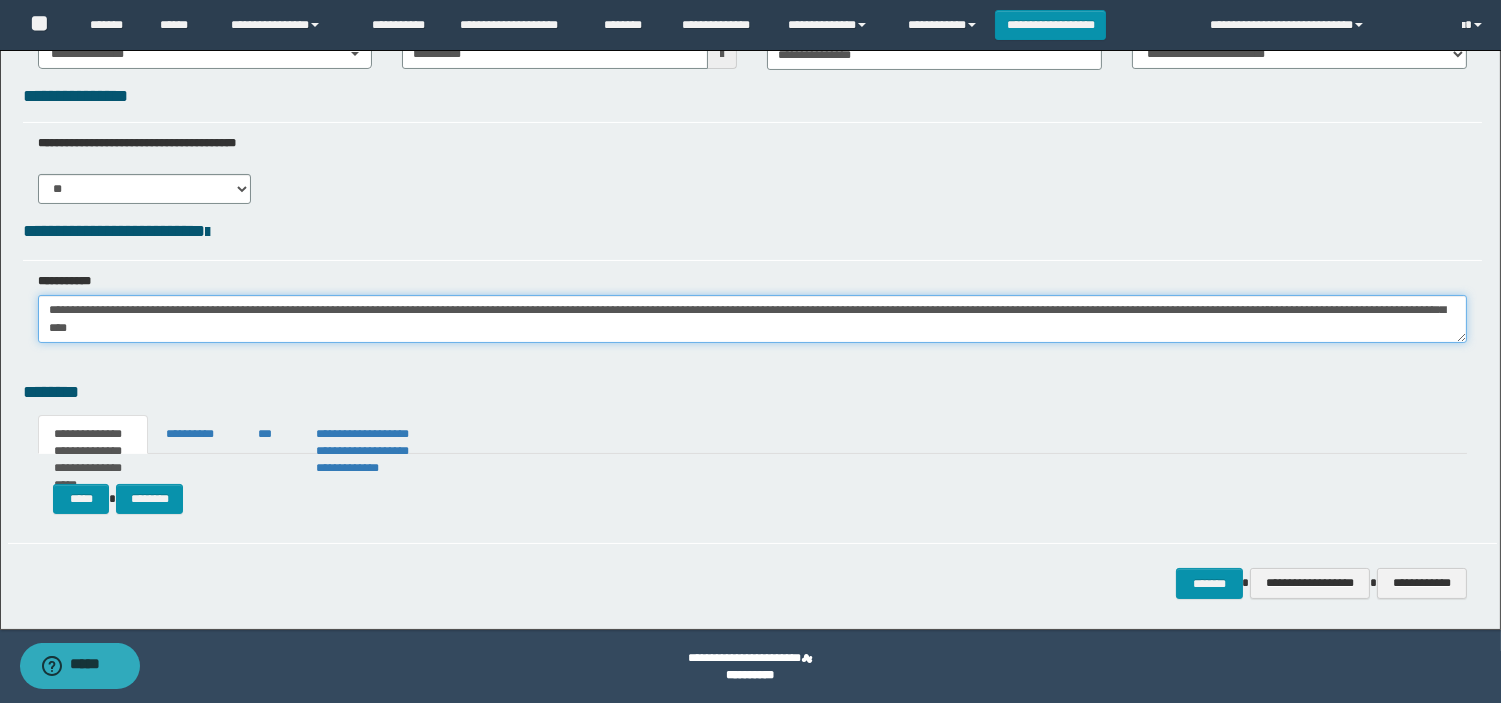 click on "**********" at bounding box center [752, 319] 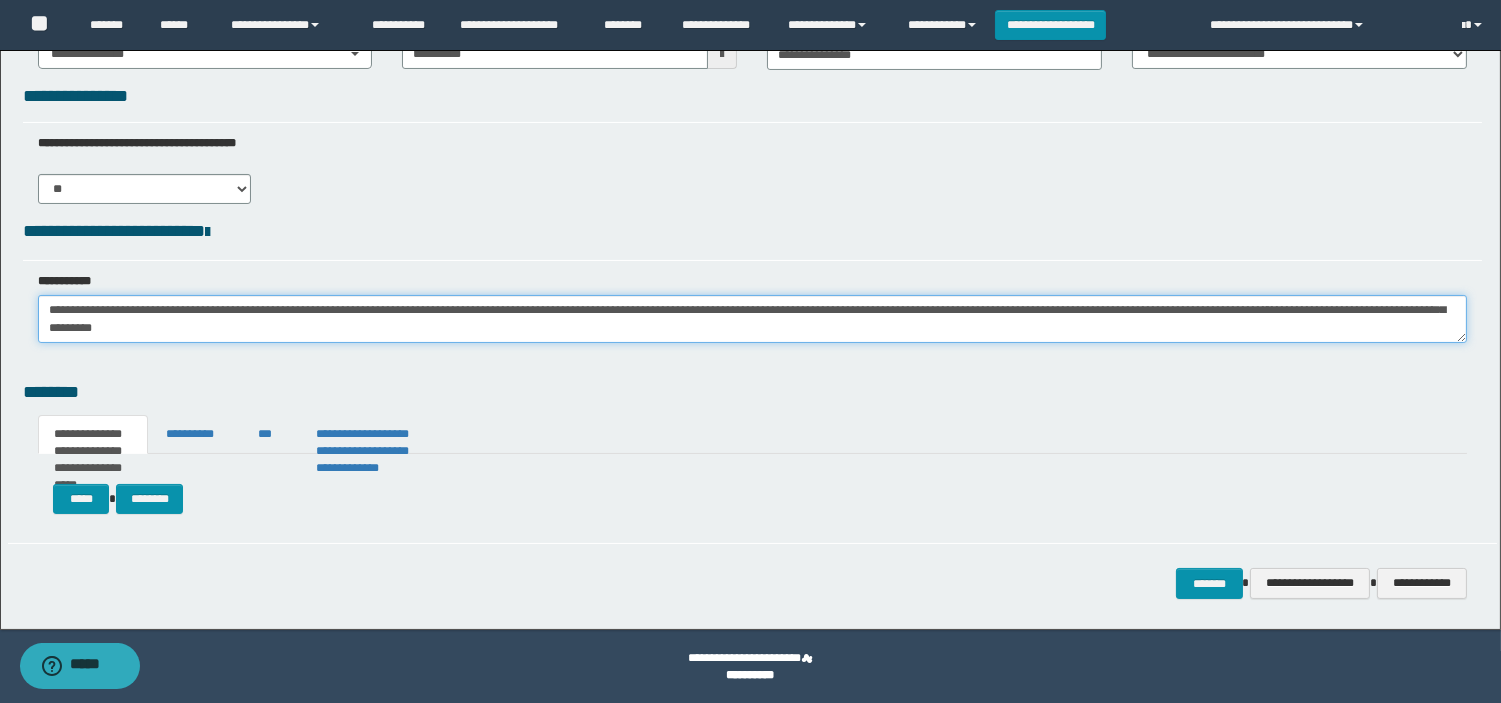 click on "**********" at bounding box center [752, 319] 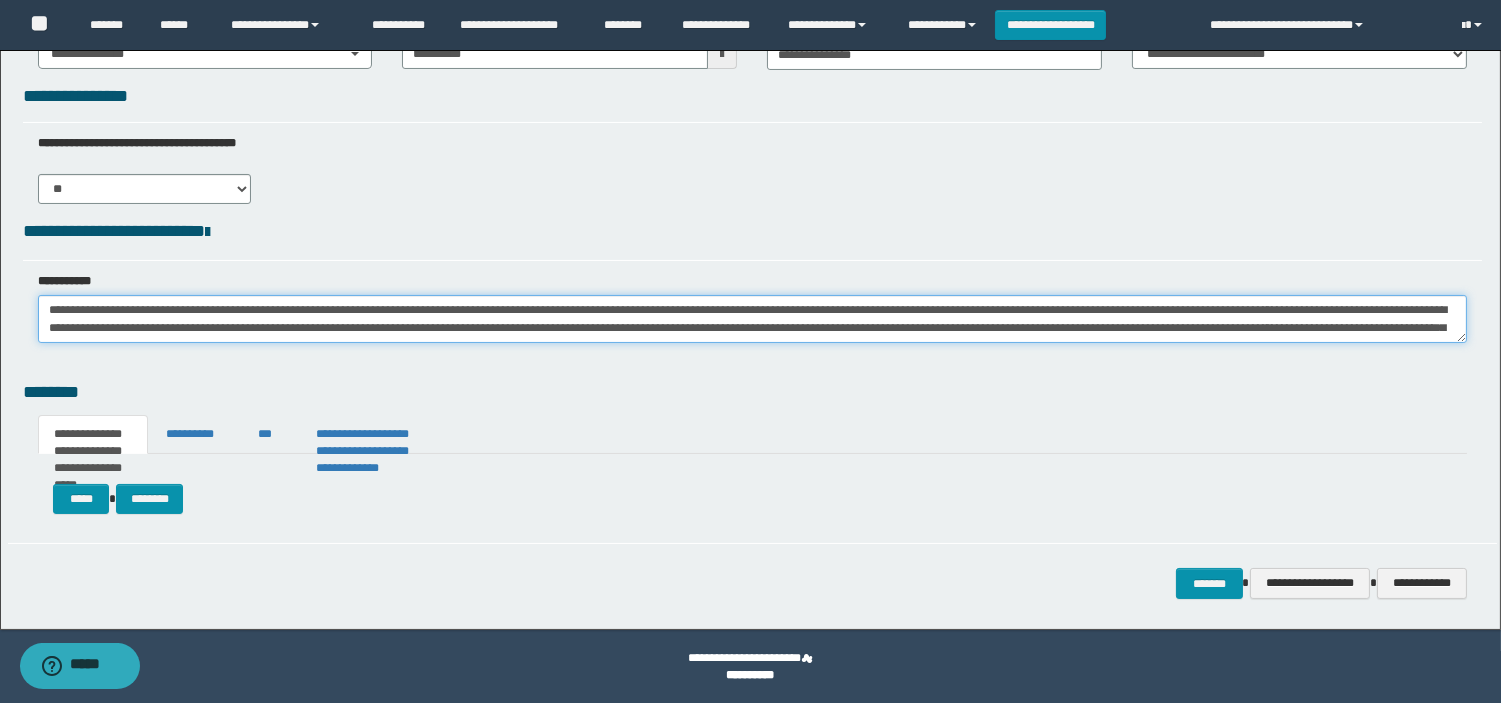scroll, scrollTop: 18, scrollLeft: 0, axis: vertical 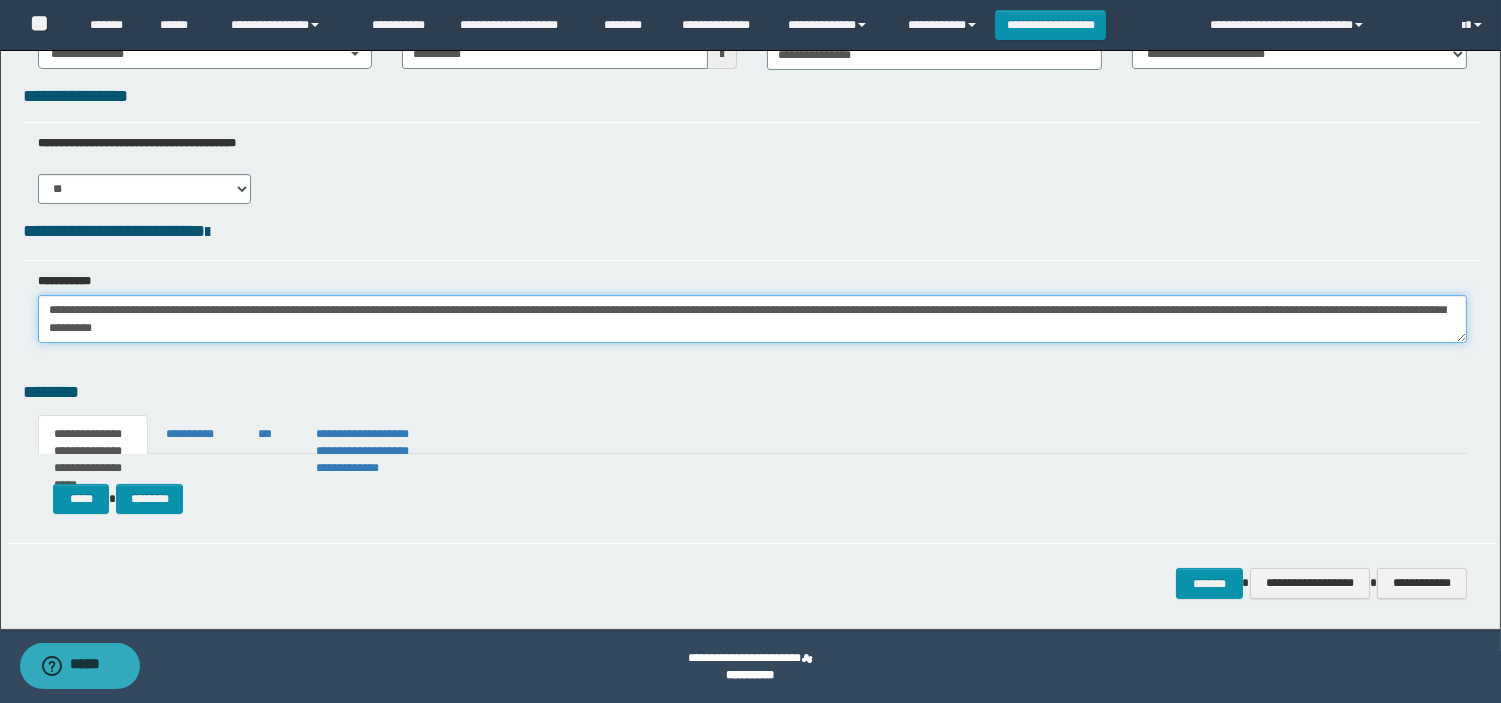 drag, startPoint x: 1101, startPoint y: 305, endPoint x: 1017, endPoint y: 315, distance: 84.59315 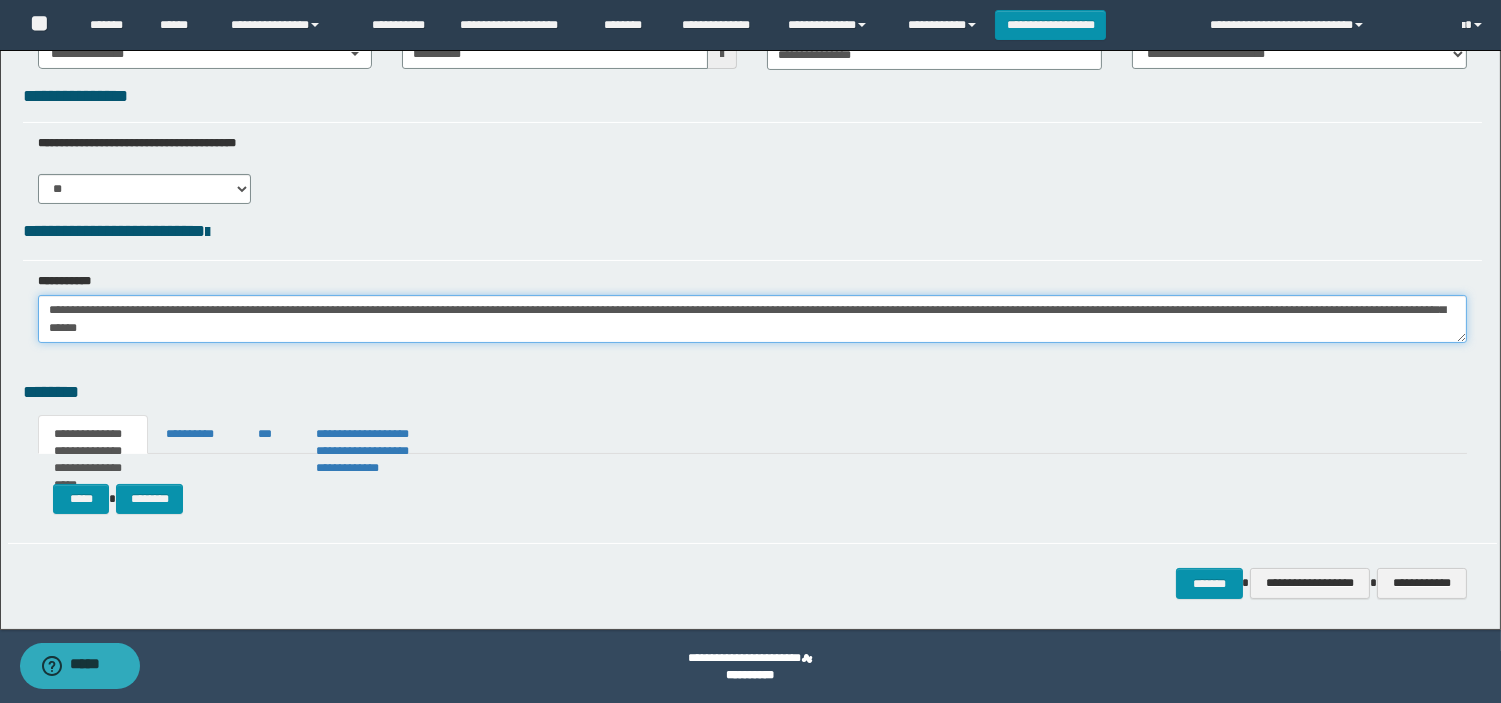 click on "**********" at bounding box center (752, 319) 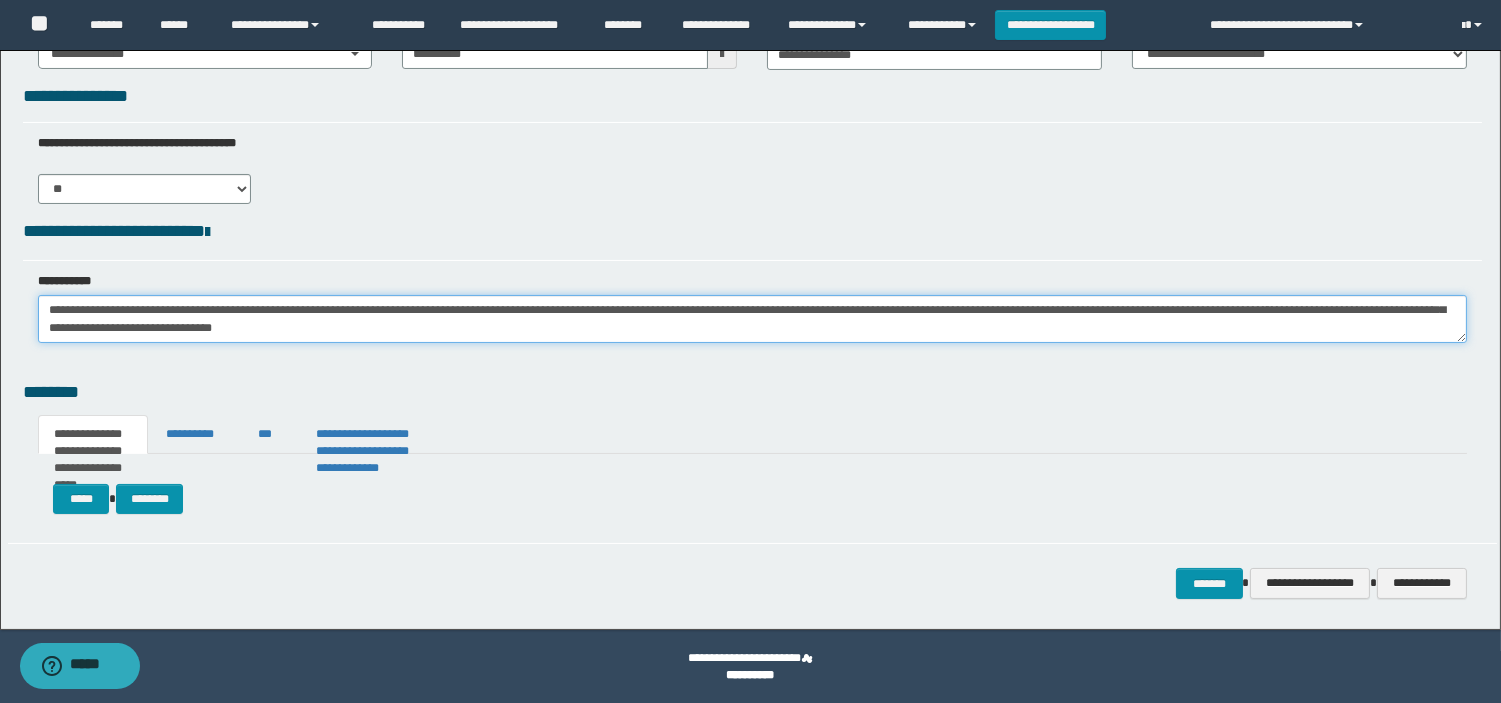 click on "**********" at bounding box center [752, 319] 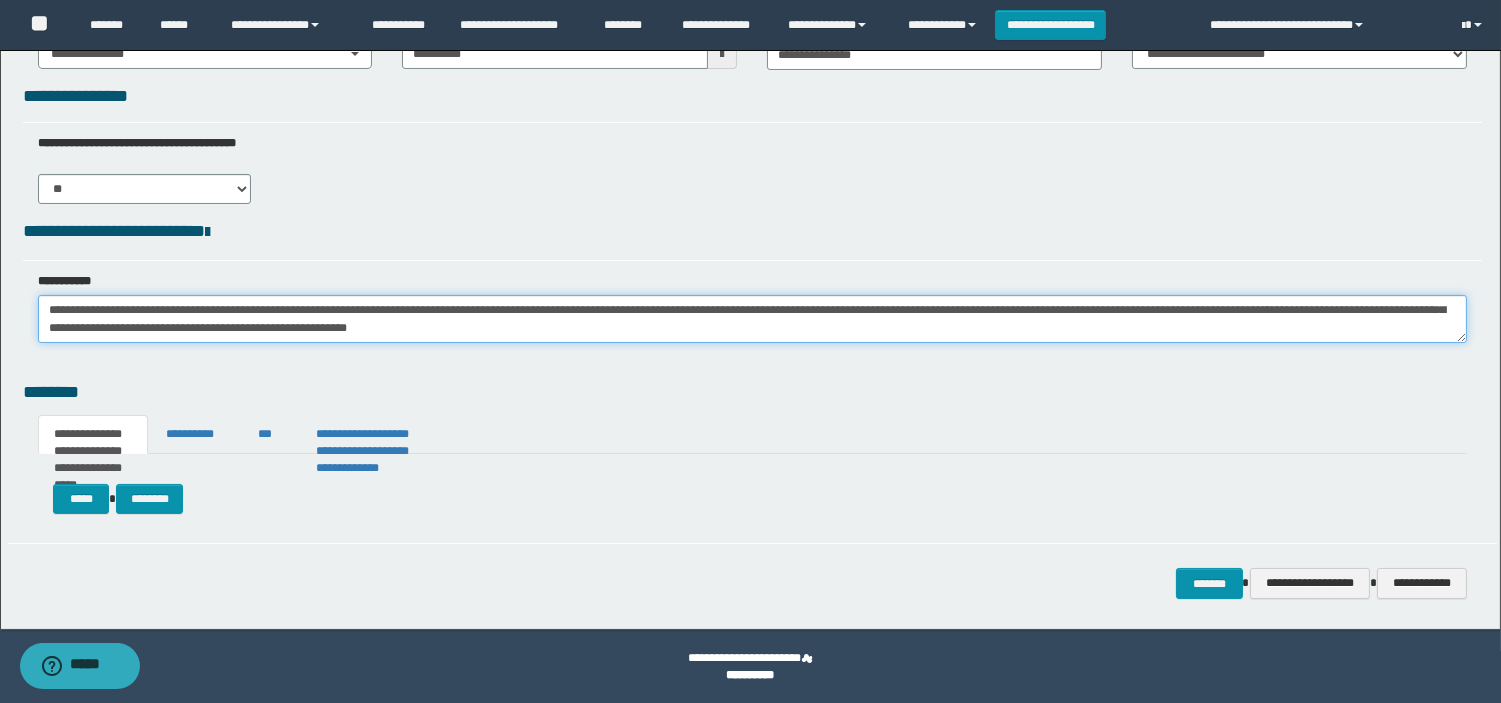 drag, startPoint x: 525, startPoint y: 326, endPoint x: 263, endPoint y: 332, distance: 262.0687 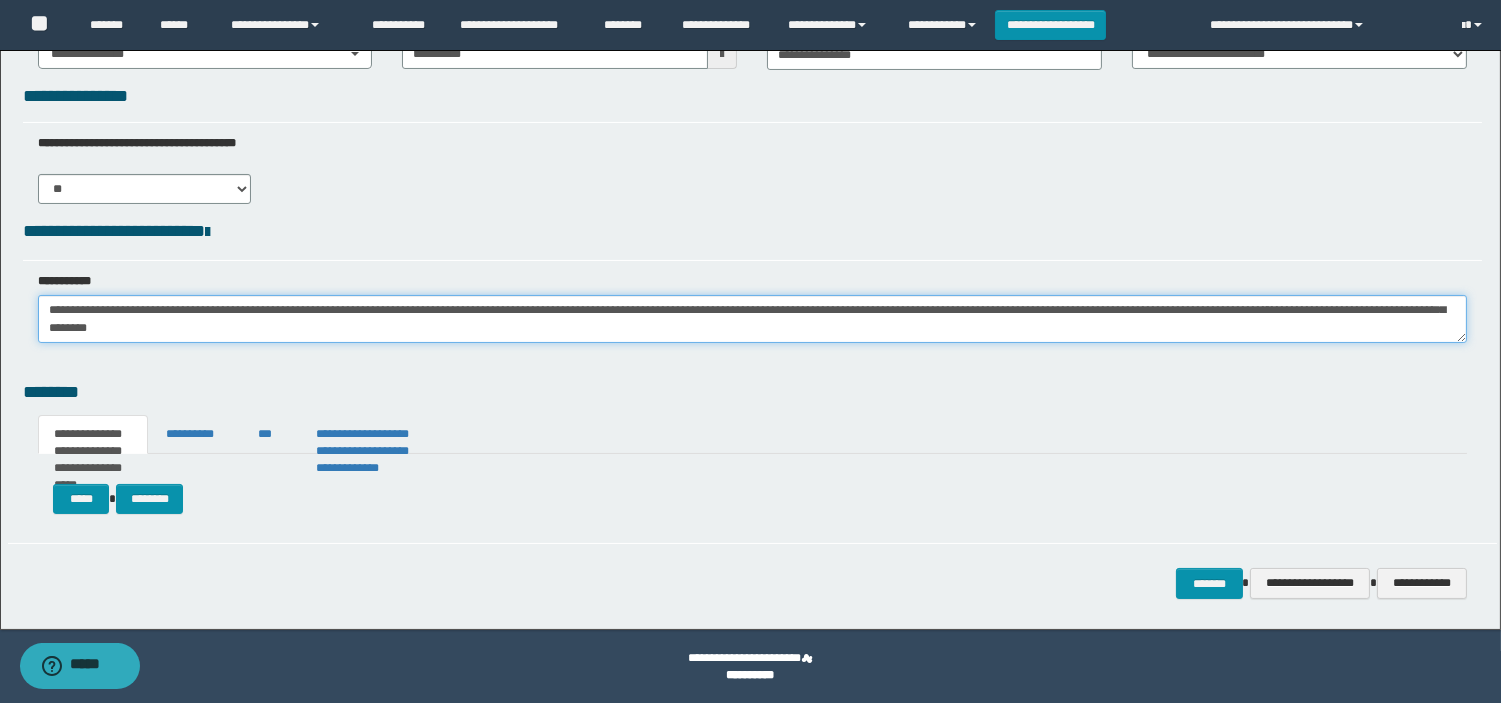 click on "**********" at bounding box center [752, 319] 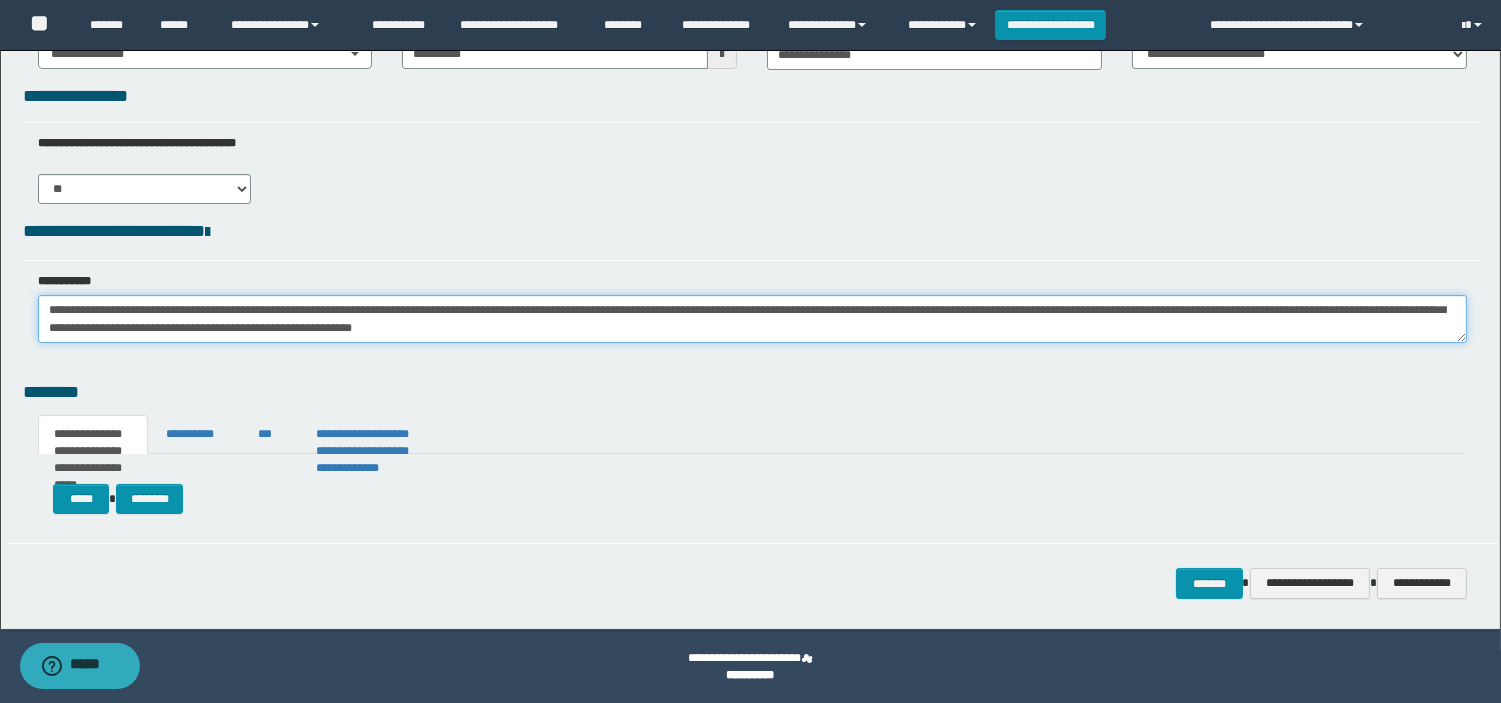 click on "**********" at bounding box center [752, 319] 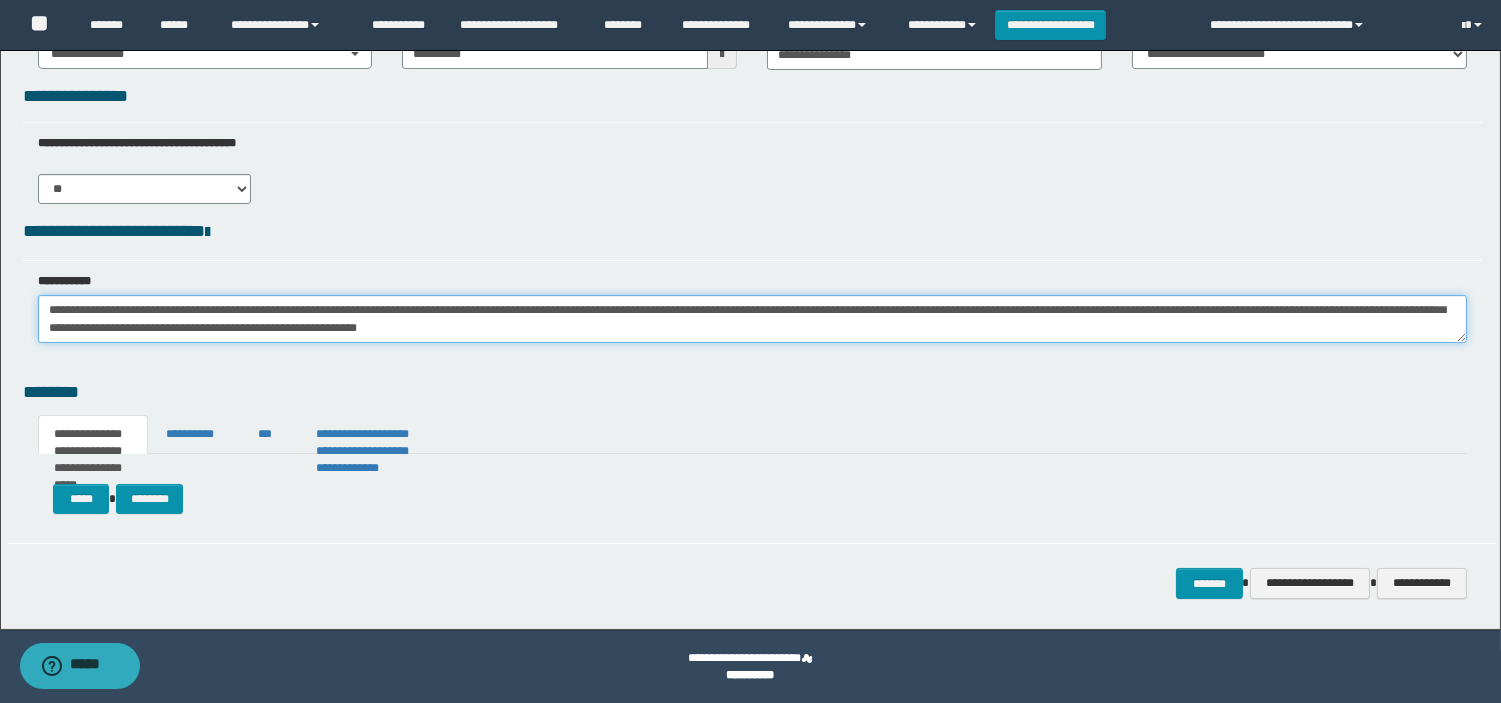 click on "**********" at bounding box center [752, 319] 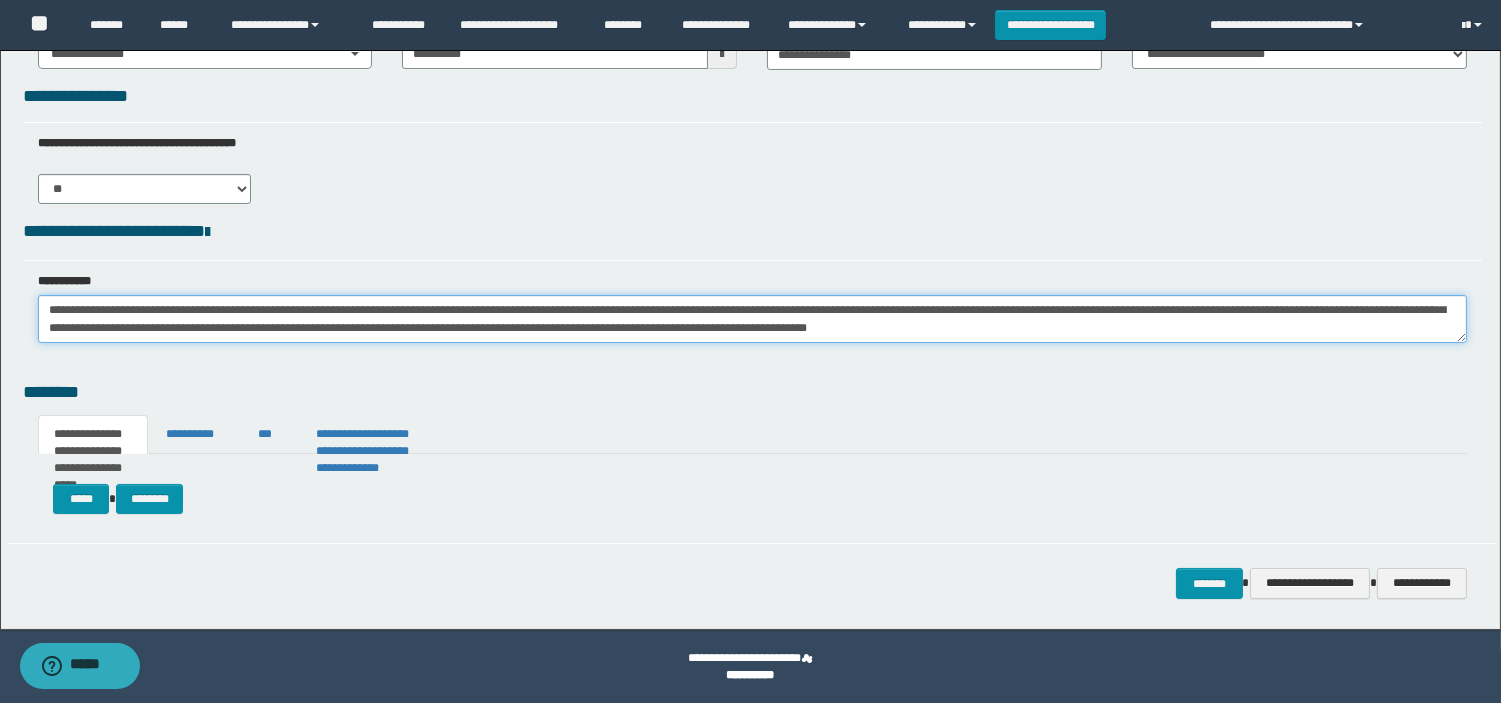 type on "**********" 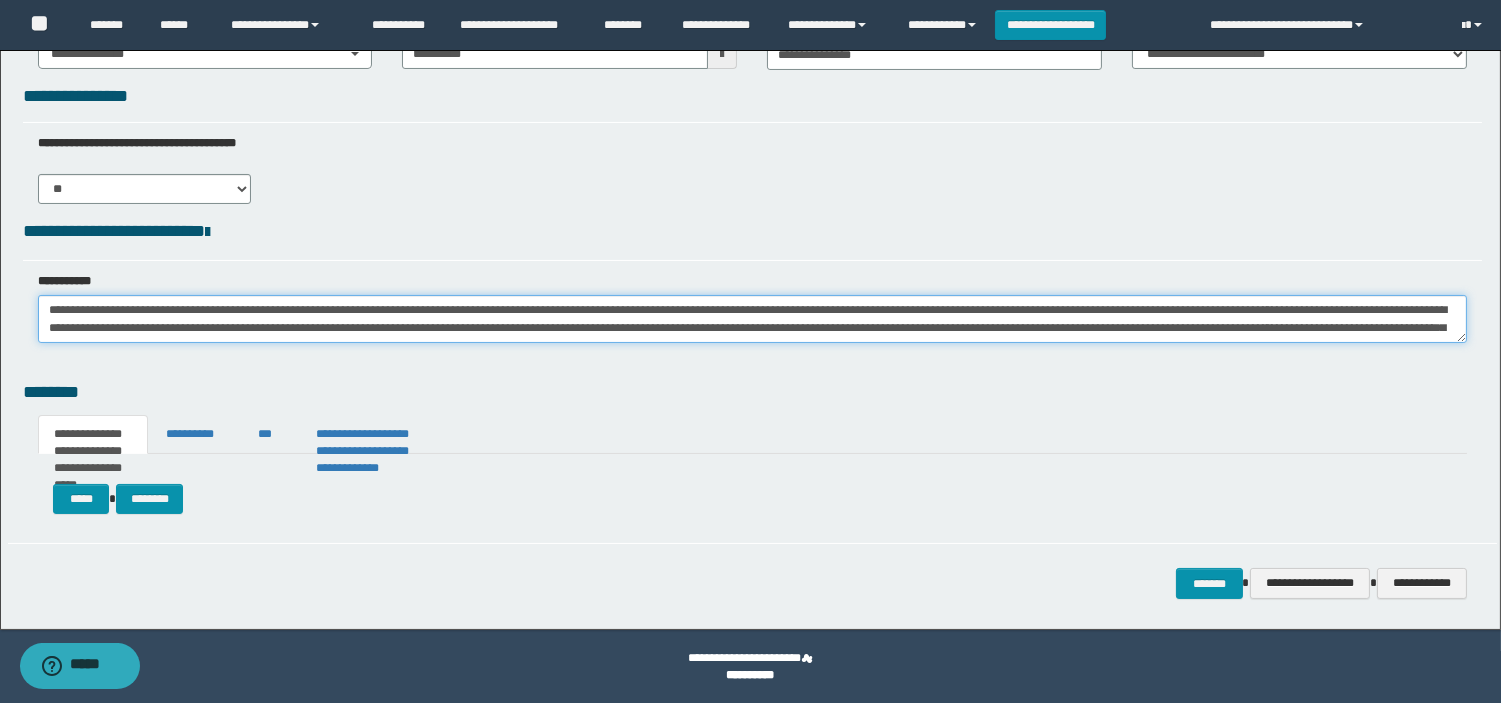 drag, startPoint x: 1208, startPoint y: 325, endPoint x: 0, endPoint y: 266, distance: 1209.44 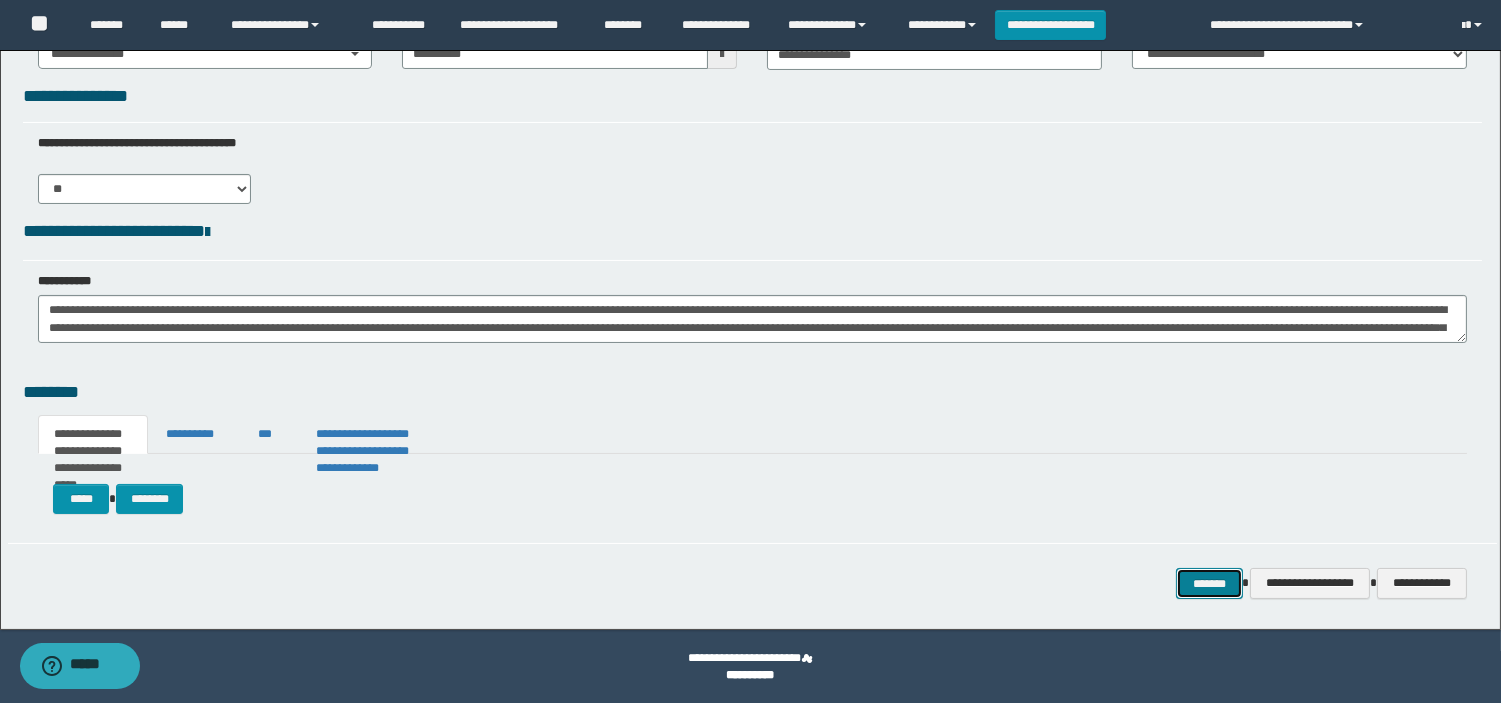 click on "*******" at bounding box center (1209, 583) 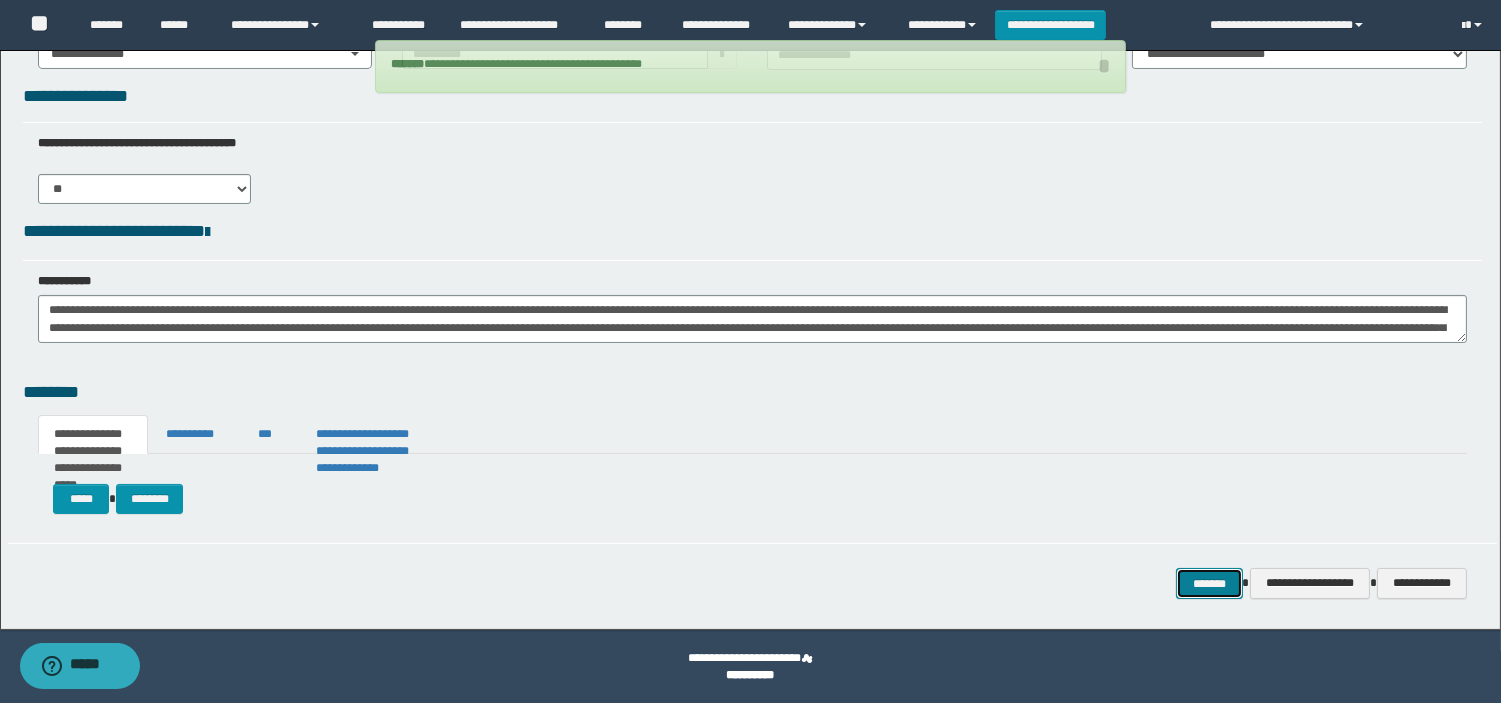 type 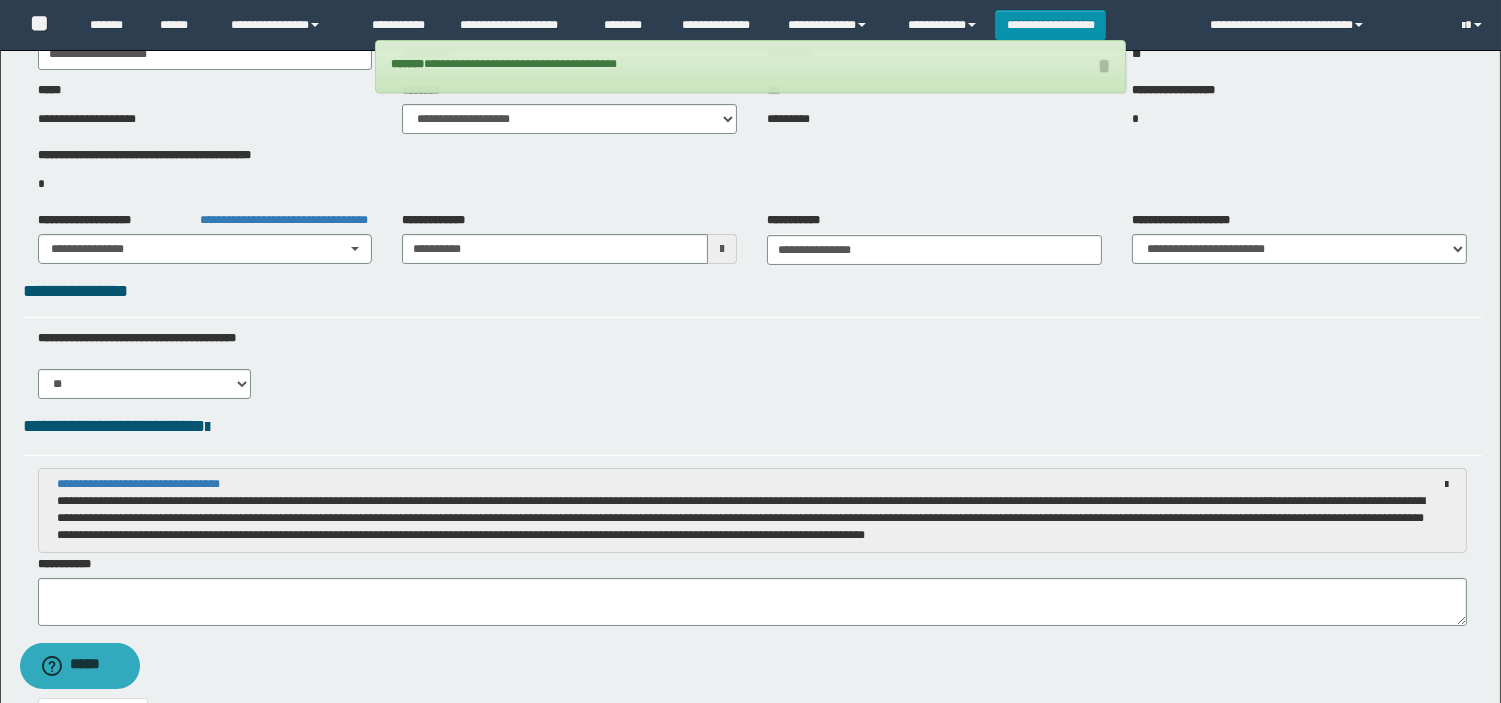 scroll, scrollTop: 0, scrollLeft: 0, axis: both 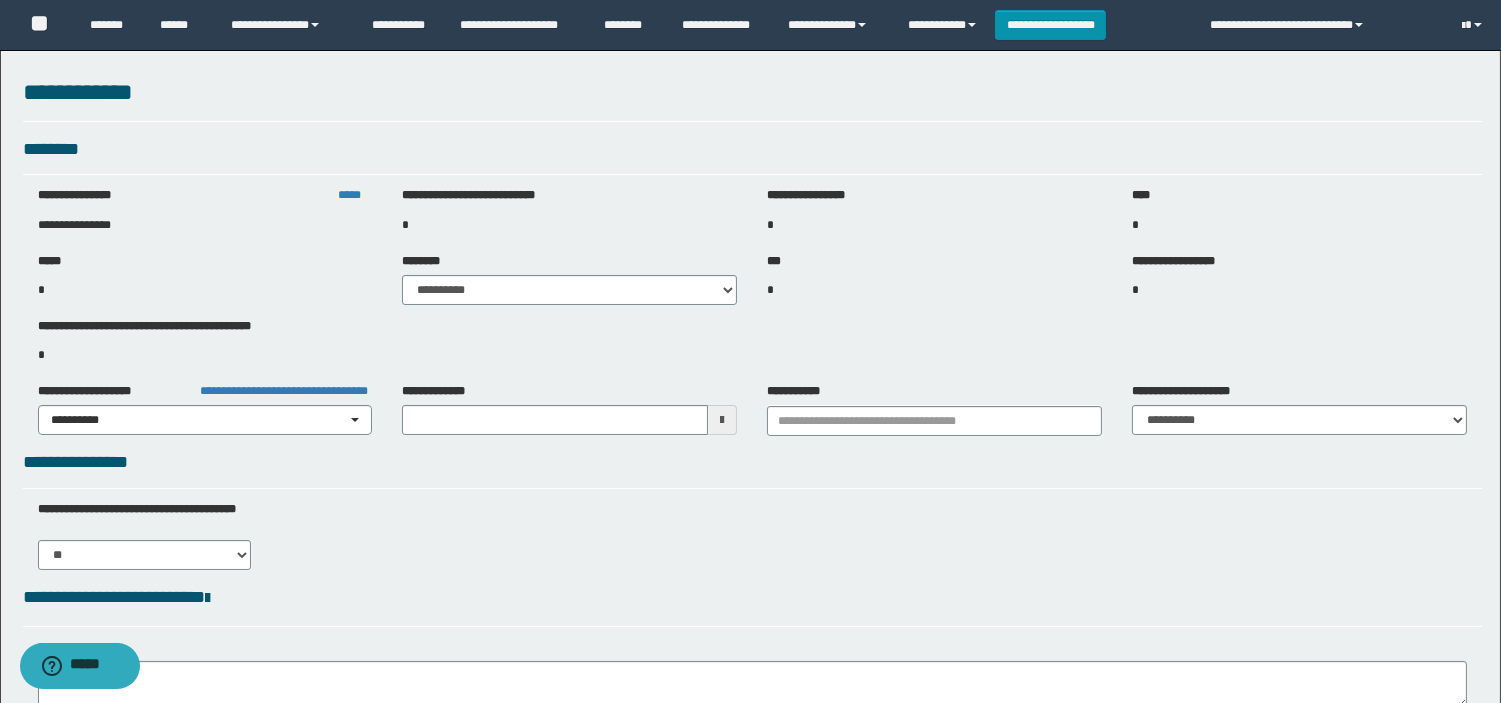 type on "**********" 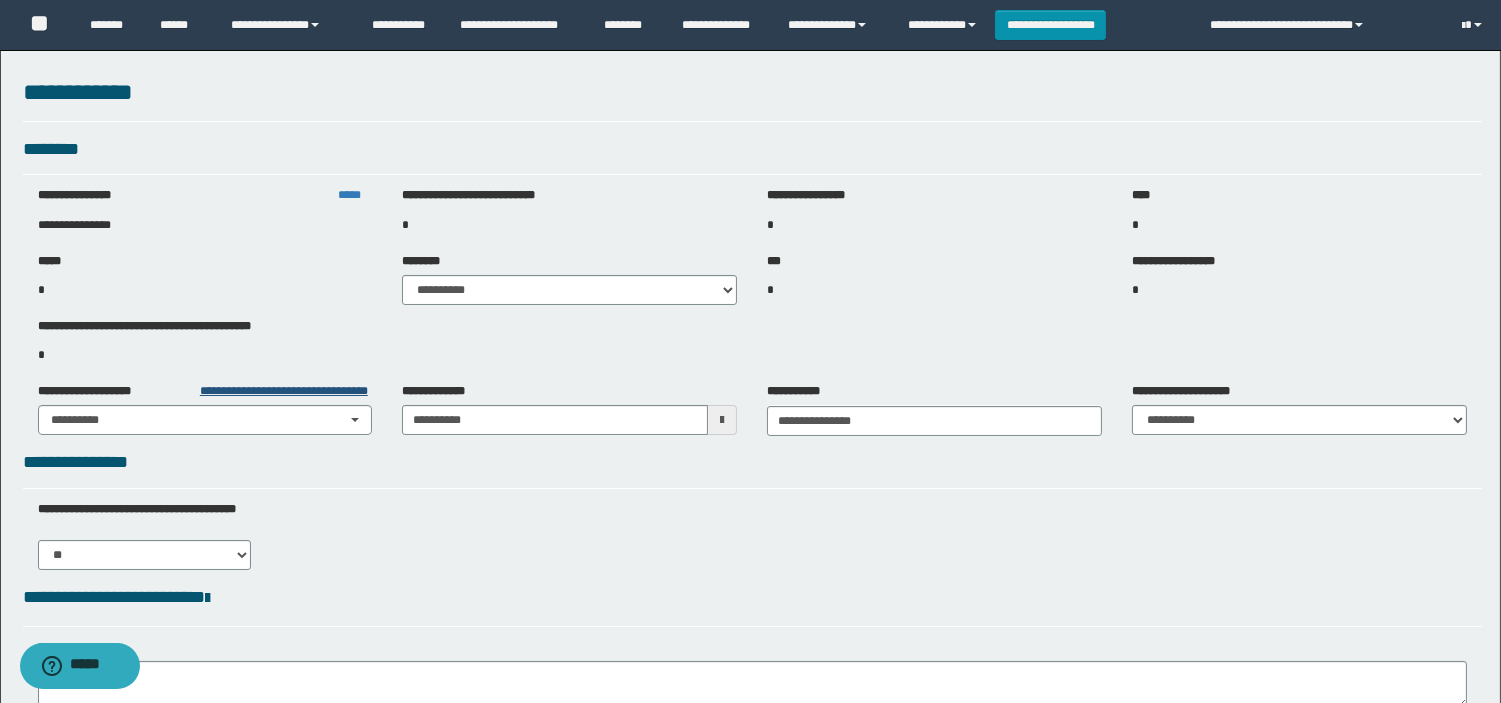 select on "***" 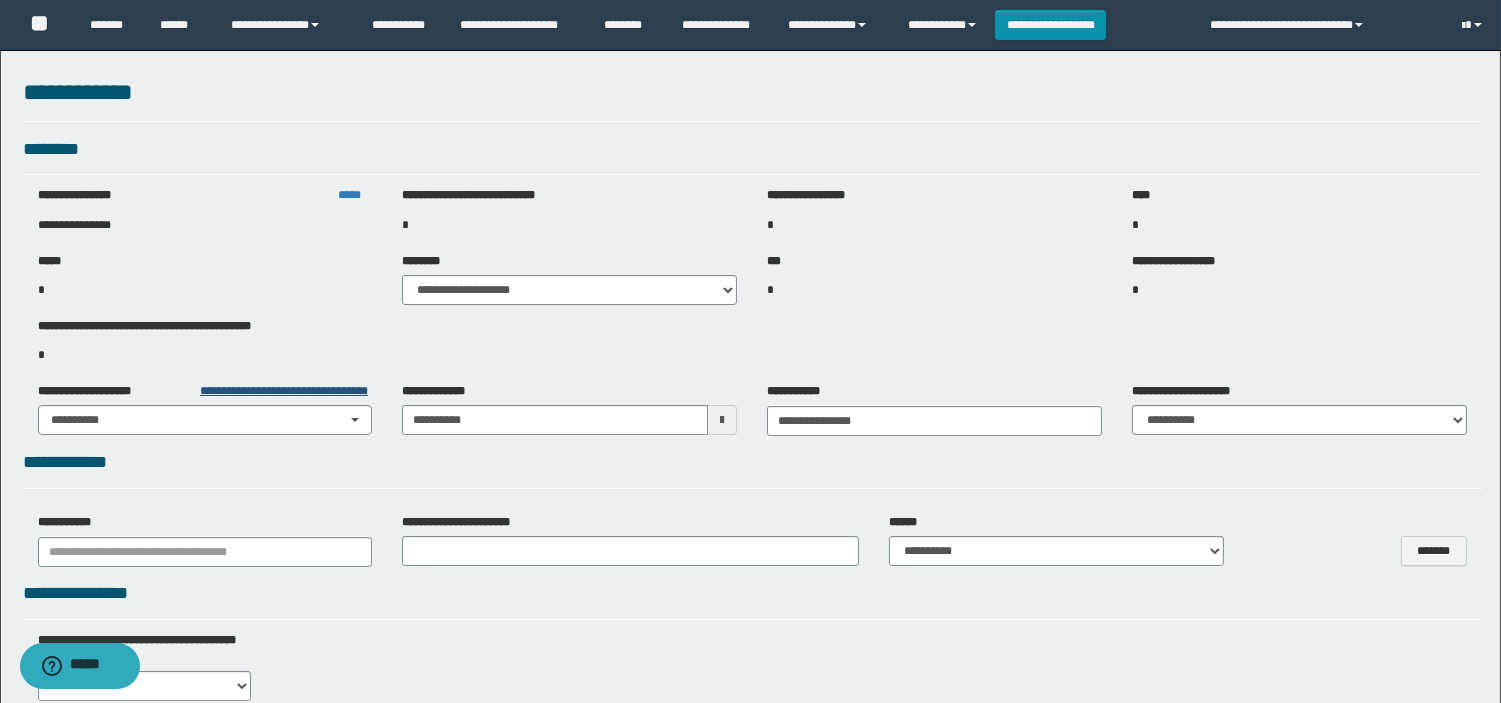 select on "*" 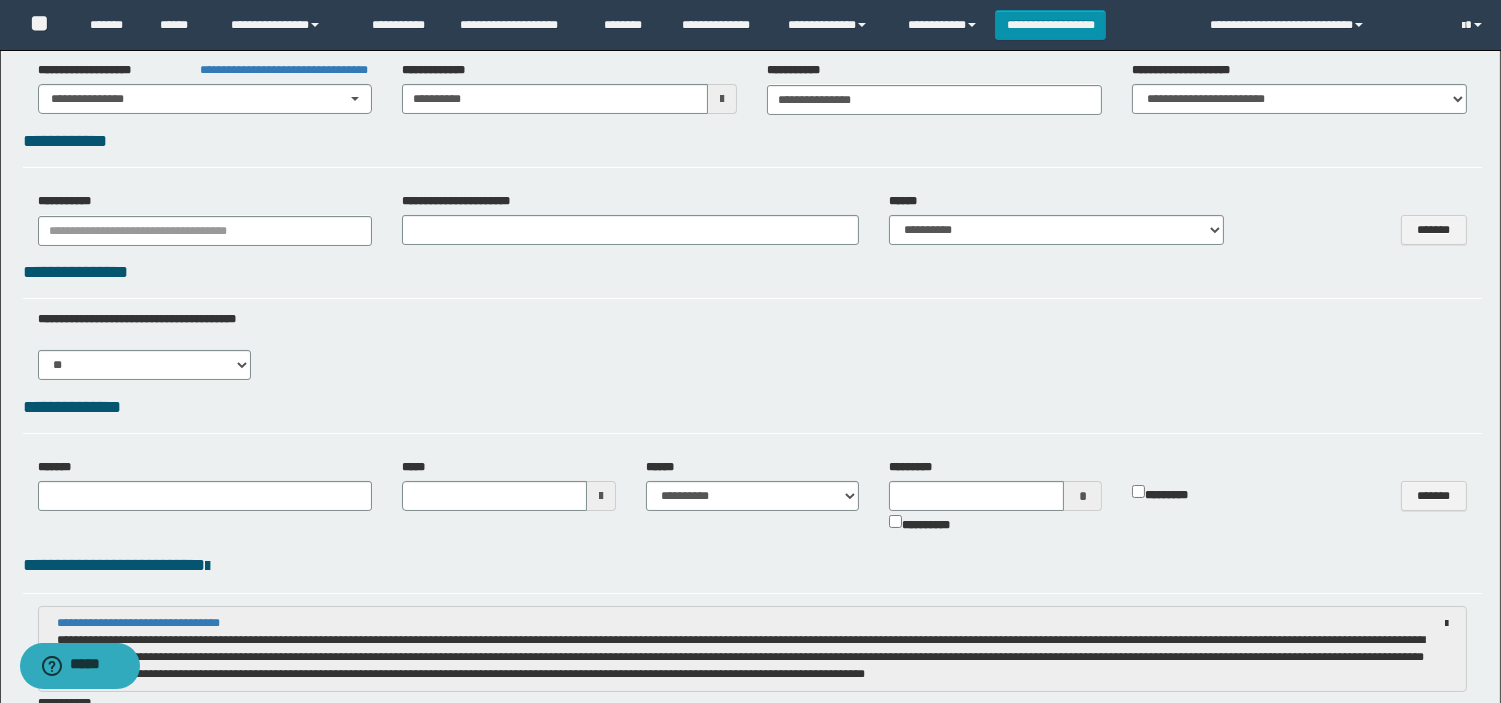 scroll, scrollTop: 333, scrollLeft: 0, axis: vertical 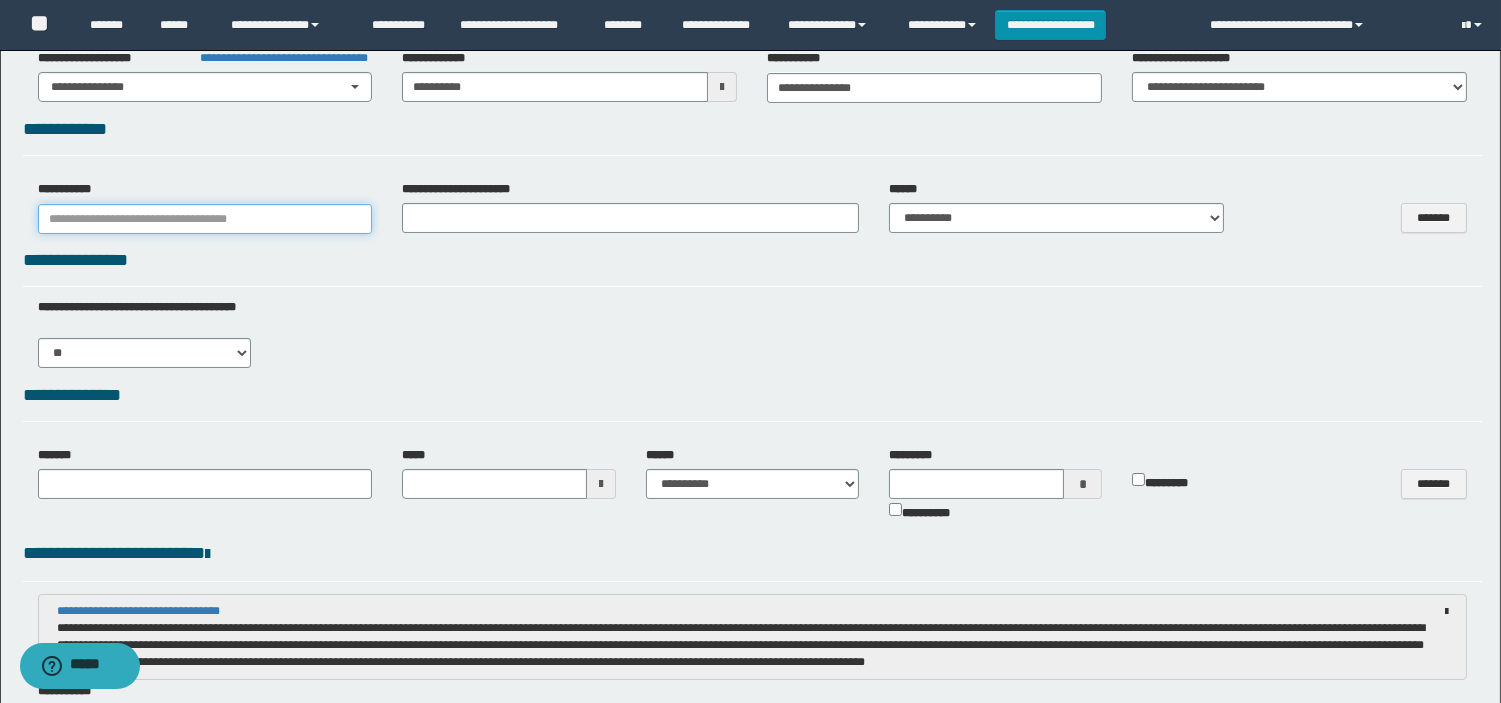 click at bounding box center [205, 219] 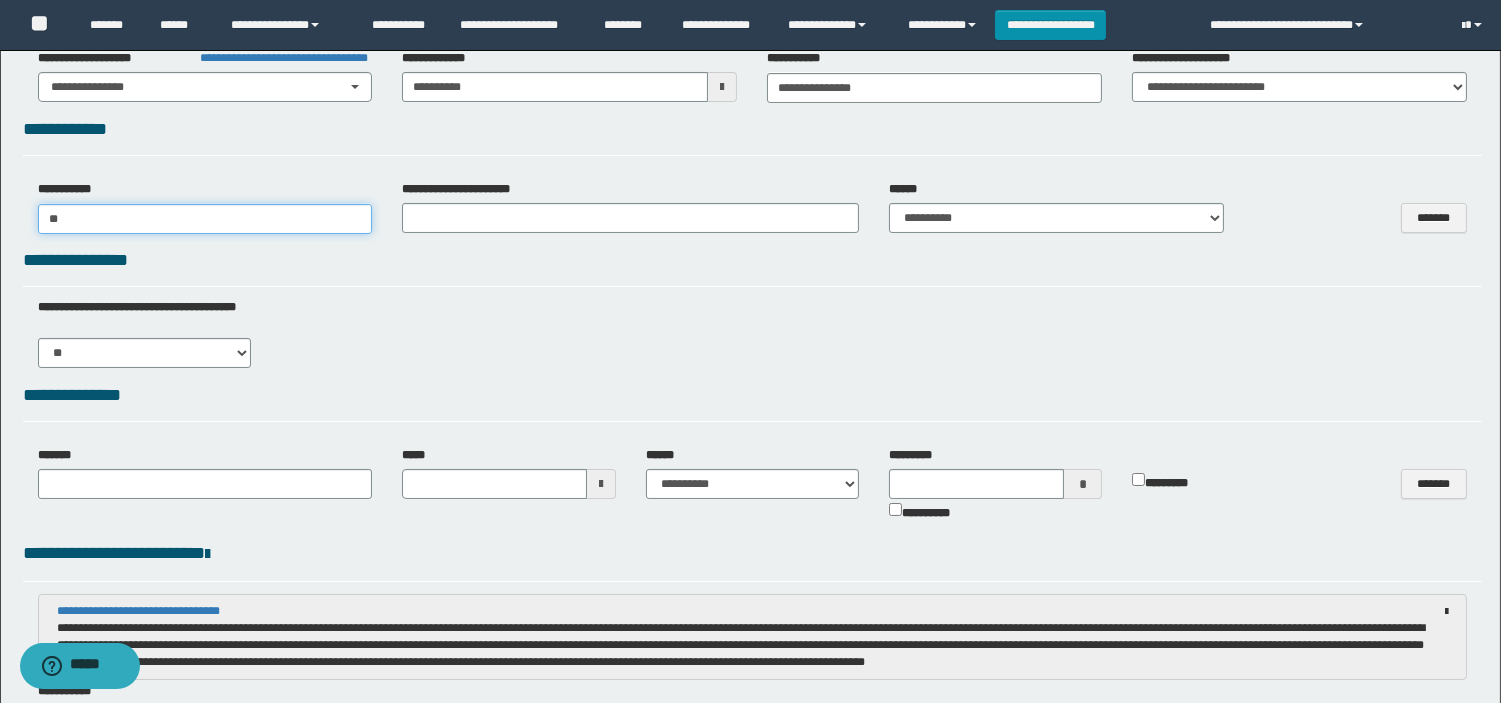 type on "***" 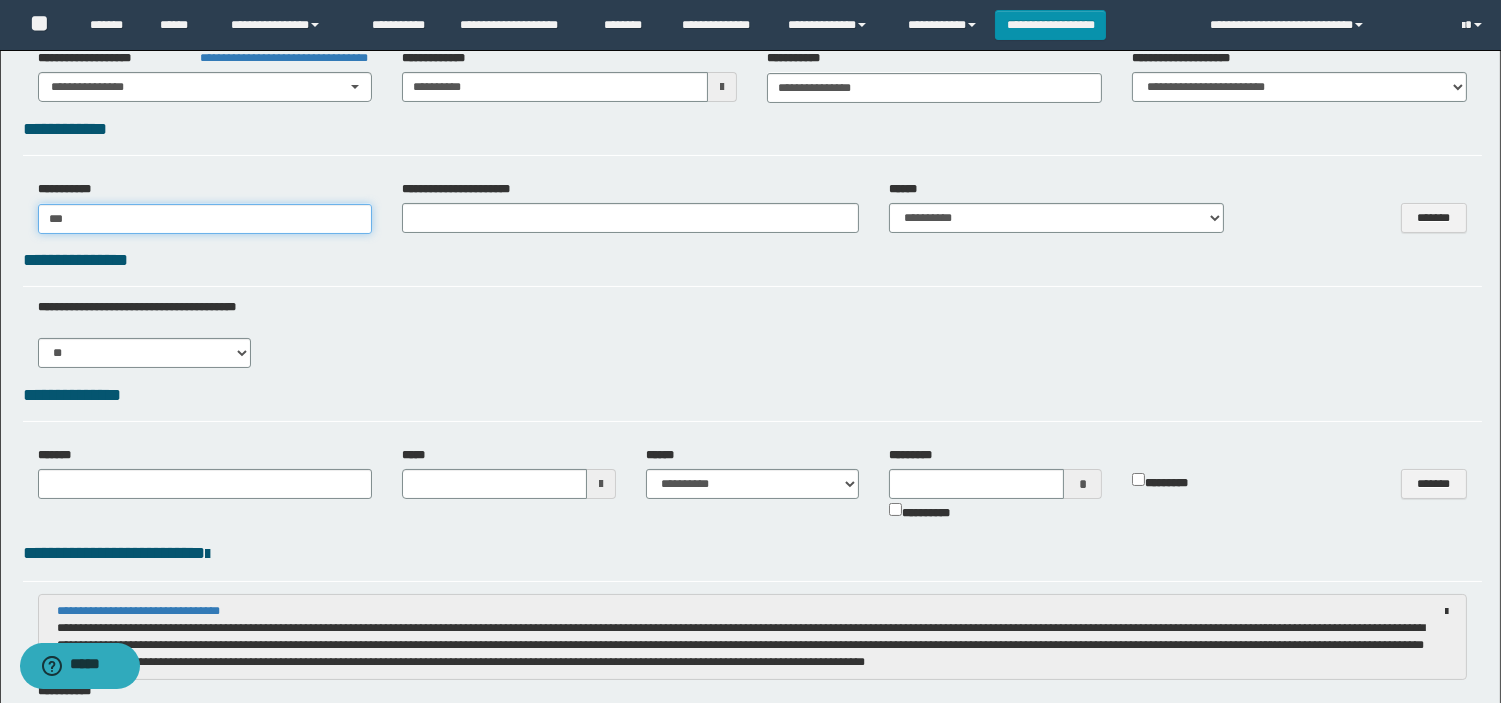 type on "***" 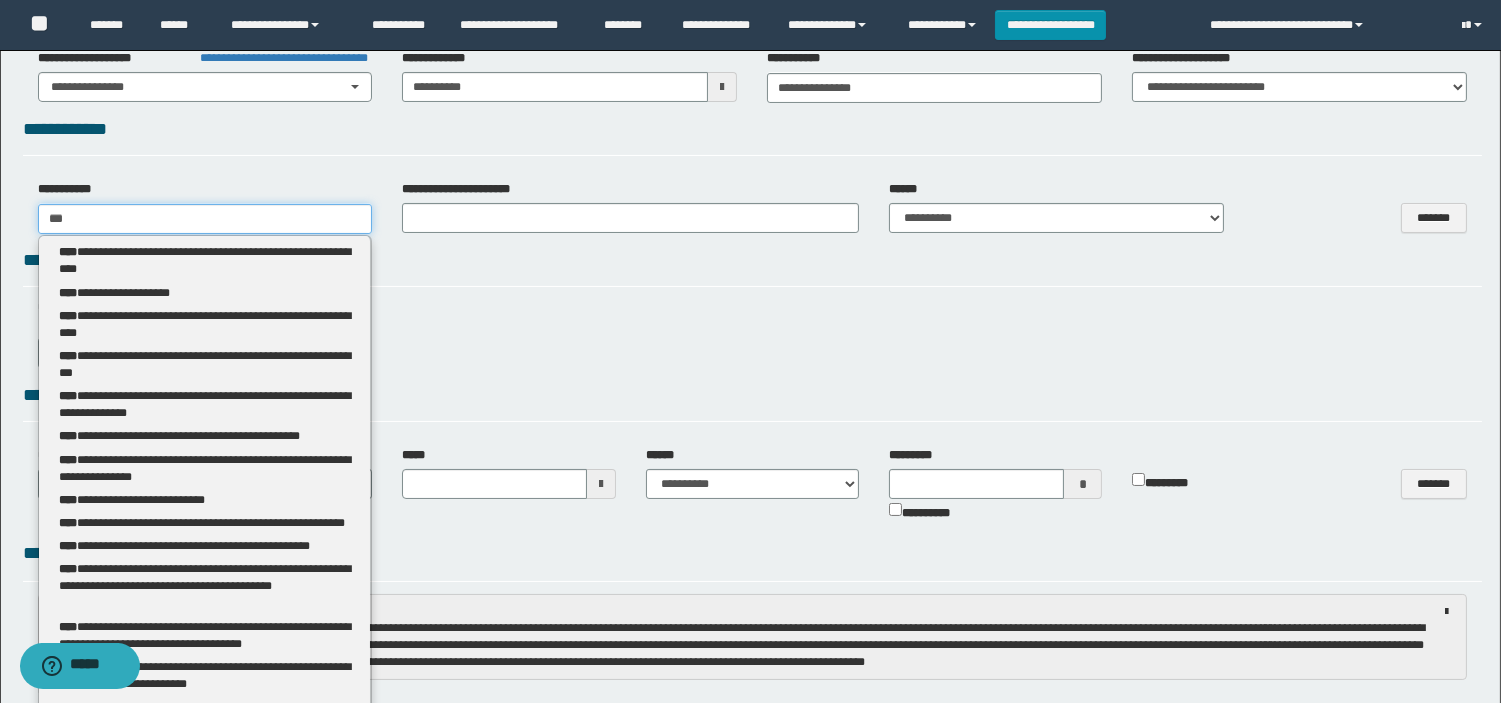 type 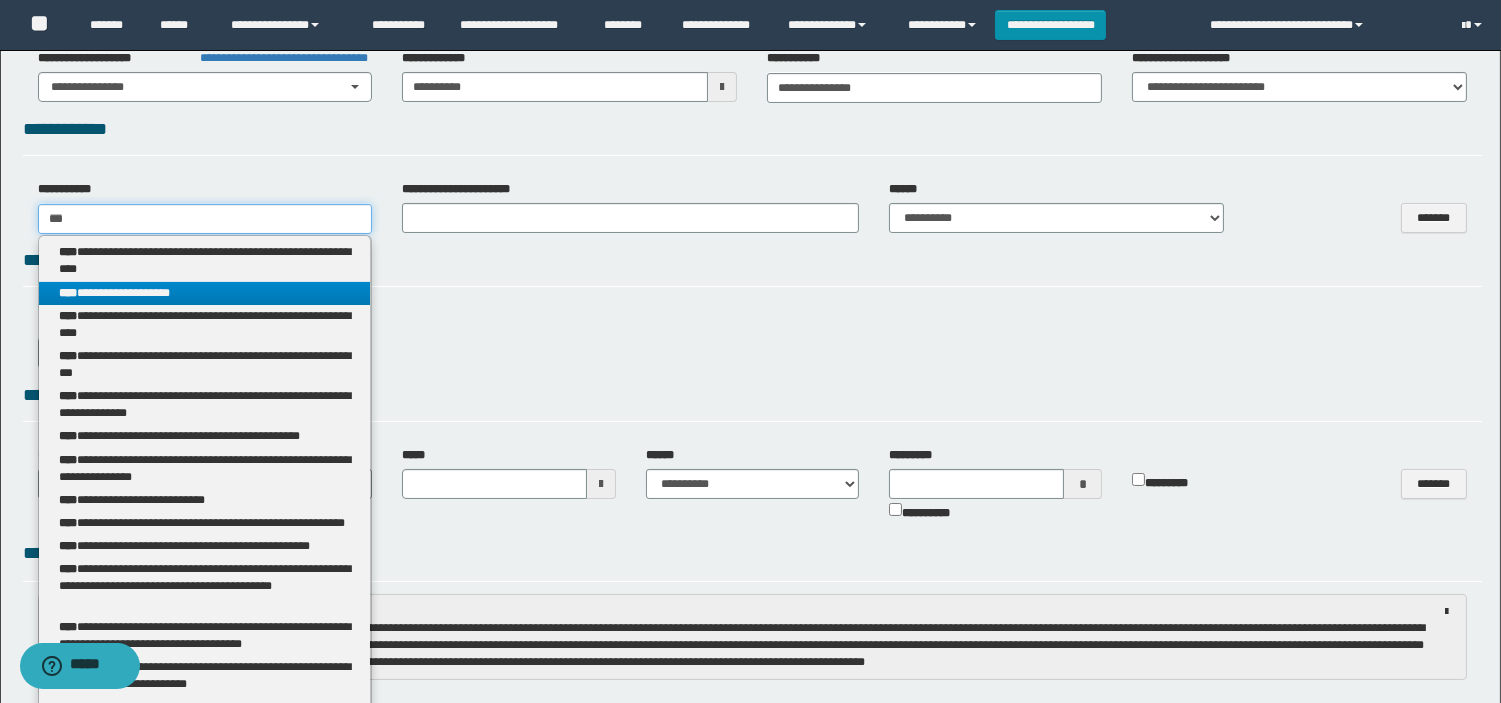 type on "***" 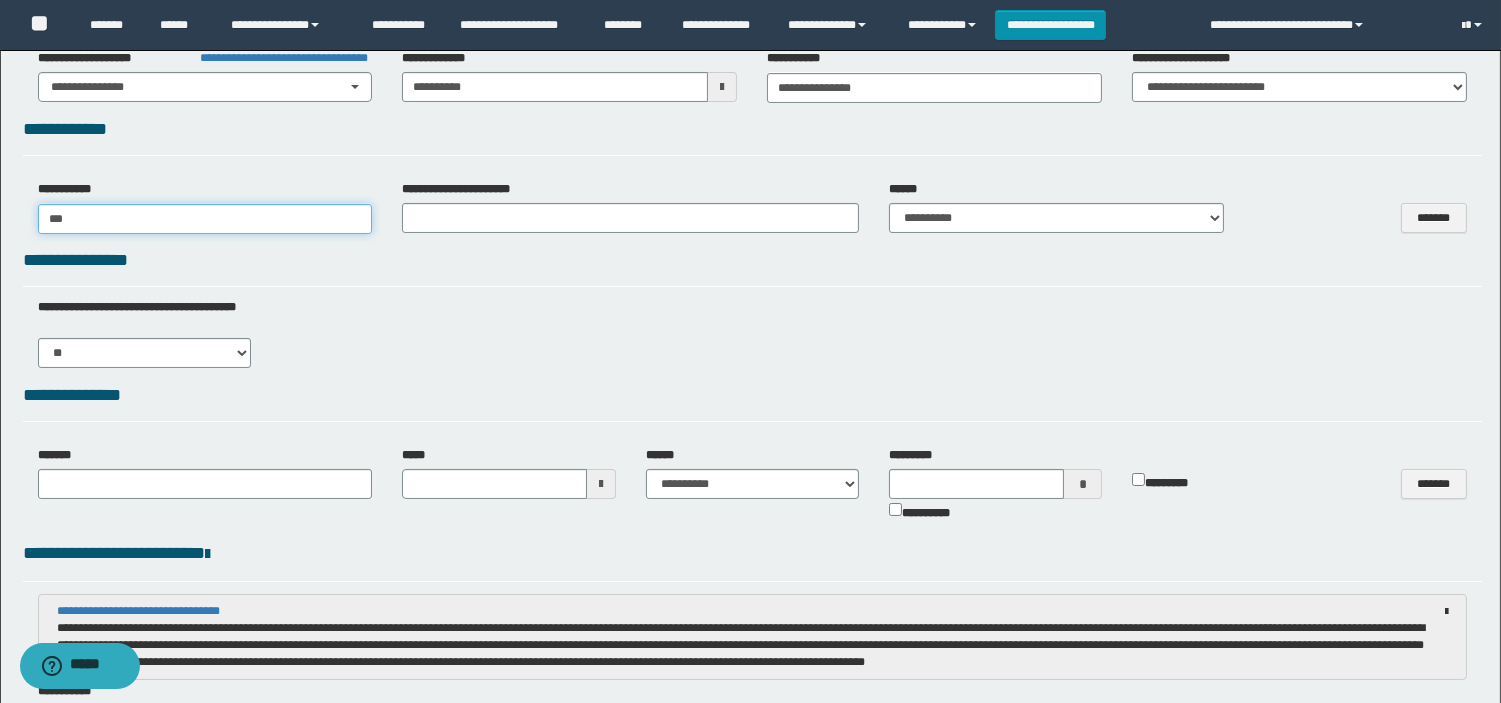 type on "***" 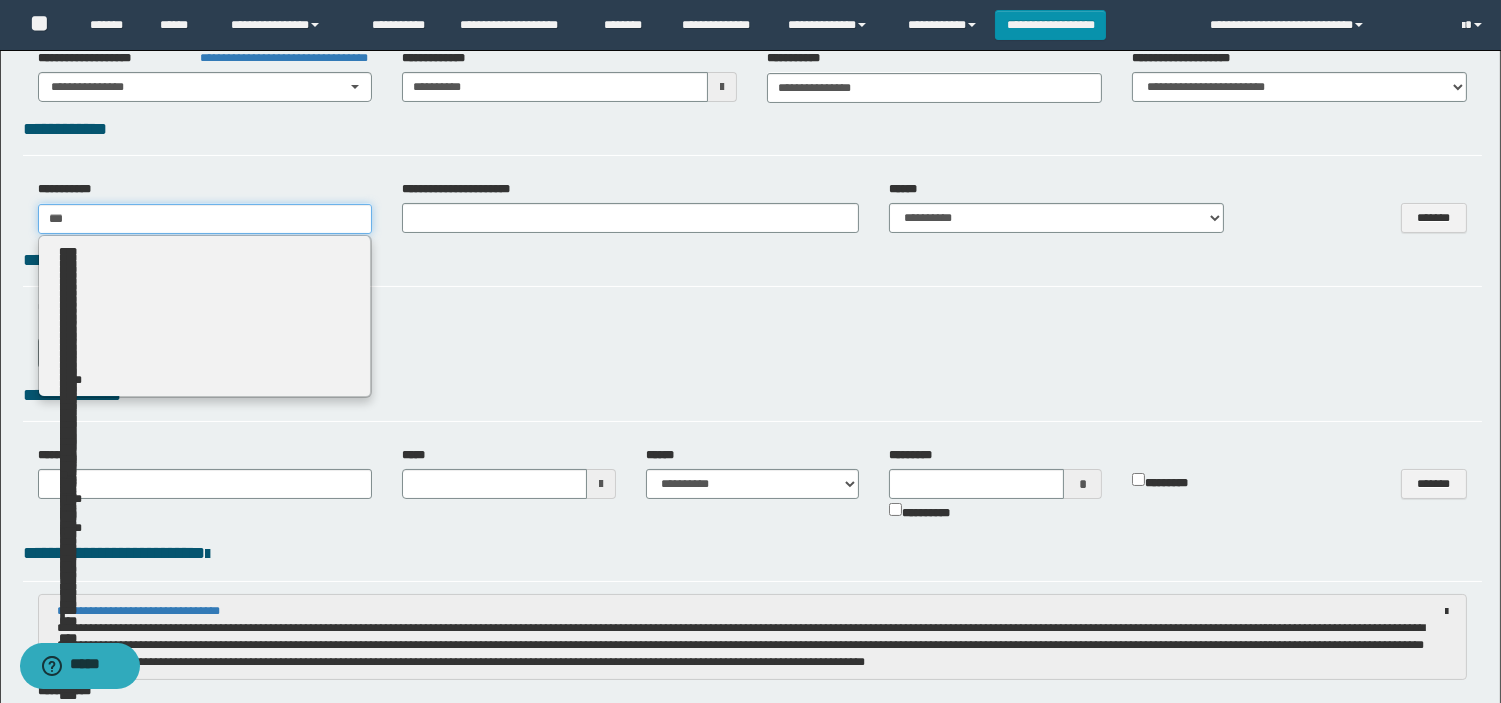 type 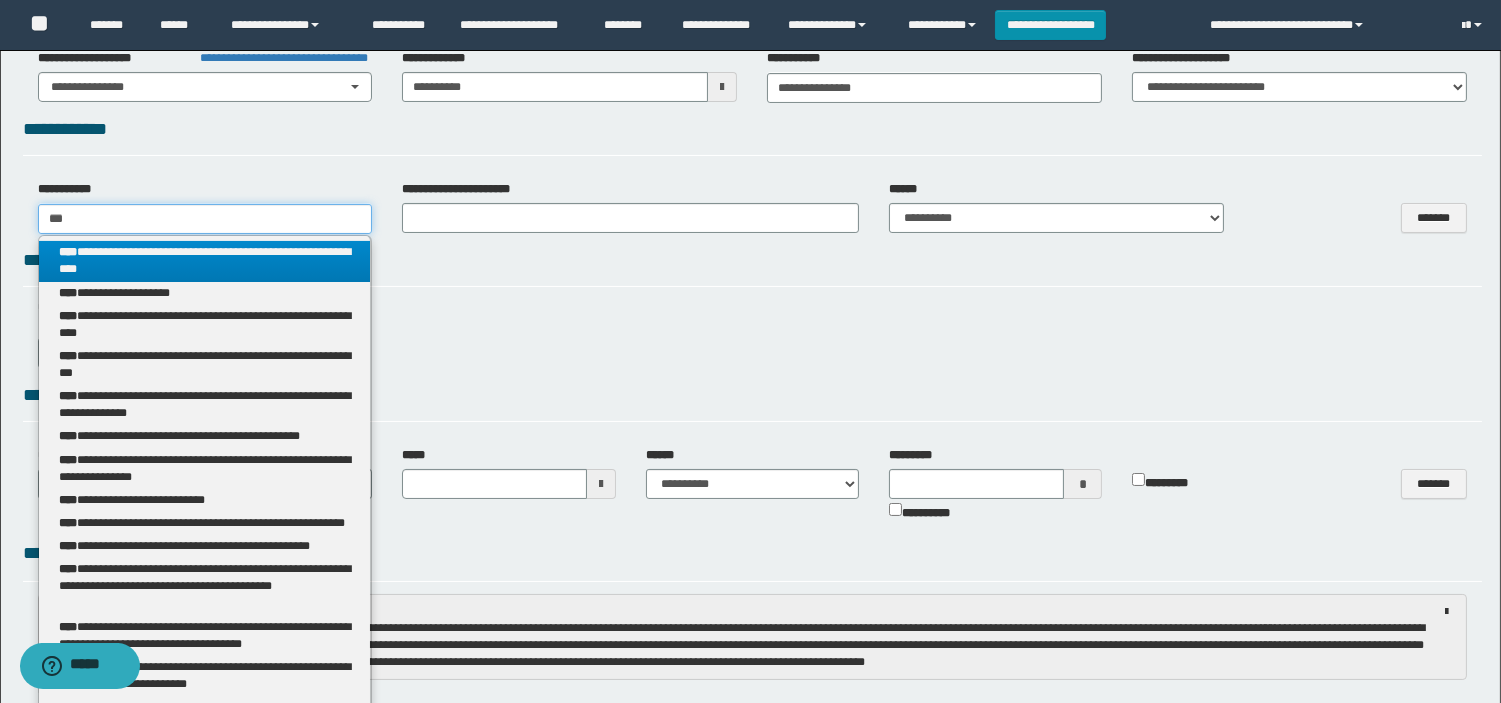 drag, startPoint x: 90, startPoint y: 220, endPoint x: 4, endPoint y: 218, distance: 86.023254 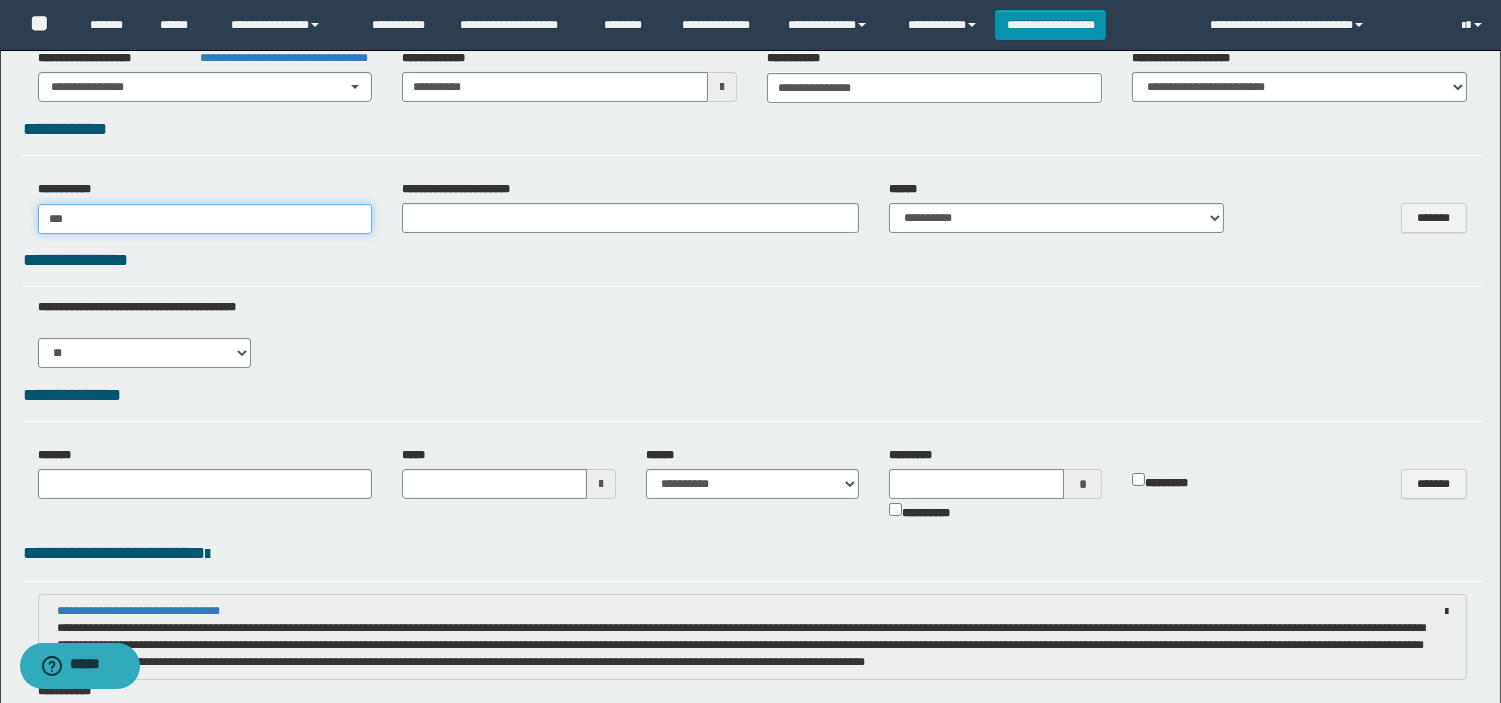 type on "****" 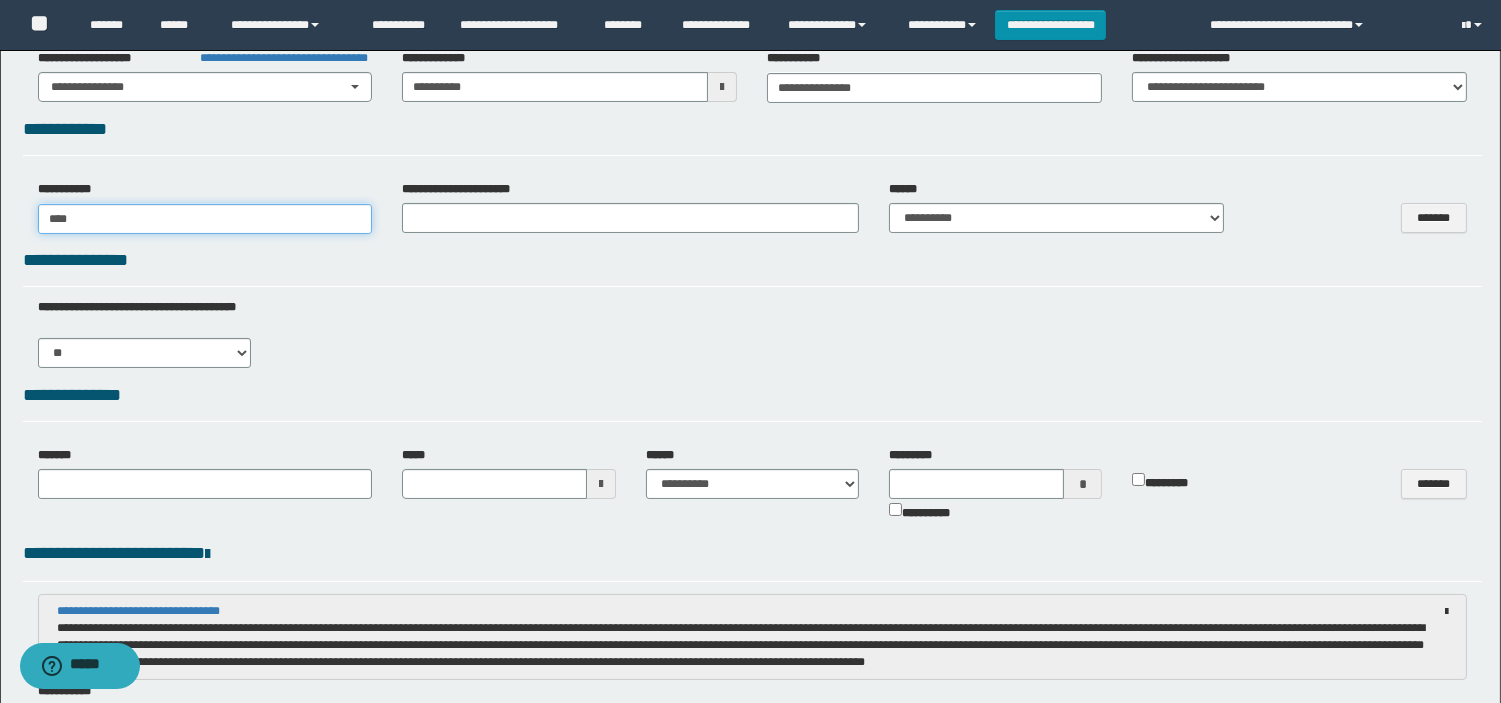 type on "****" 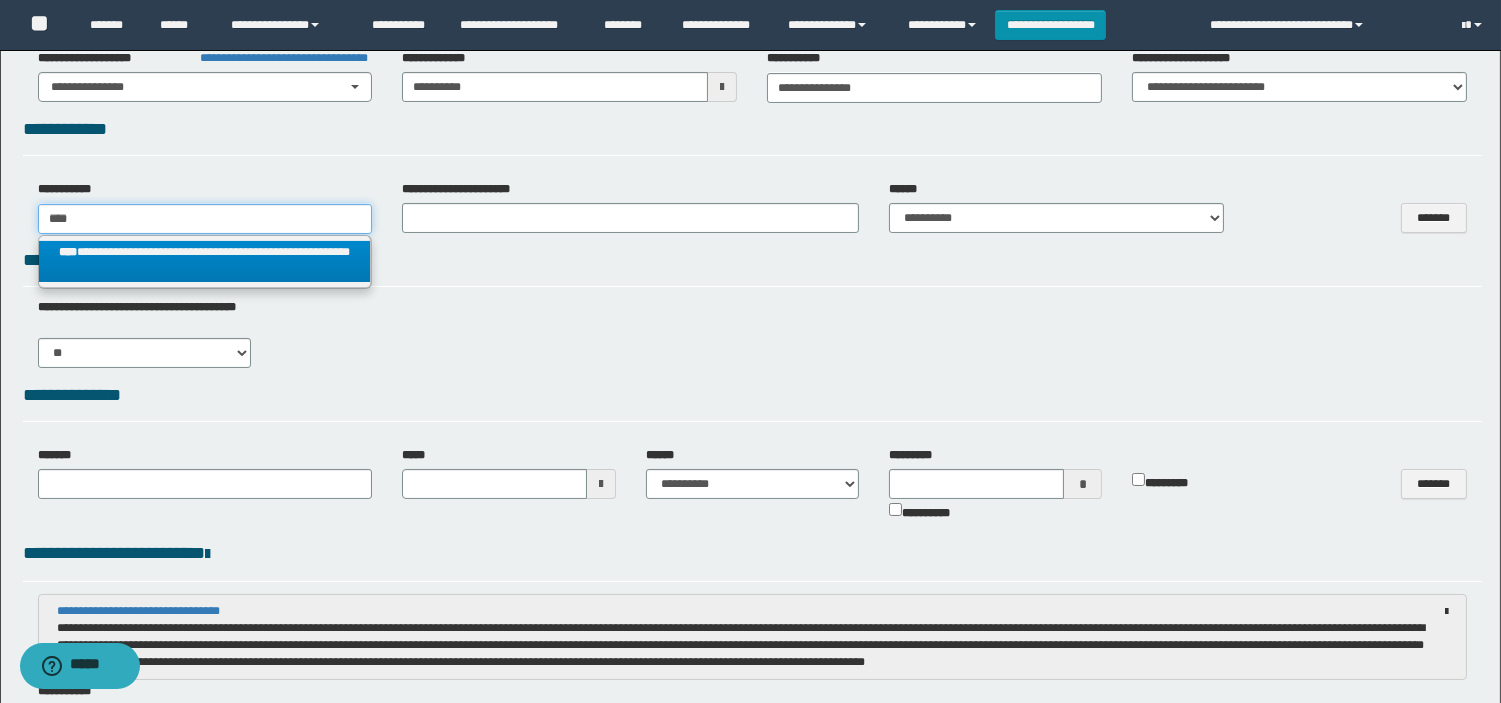 type on "****" 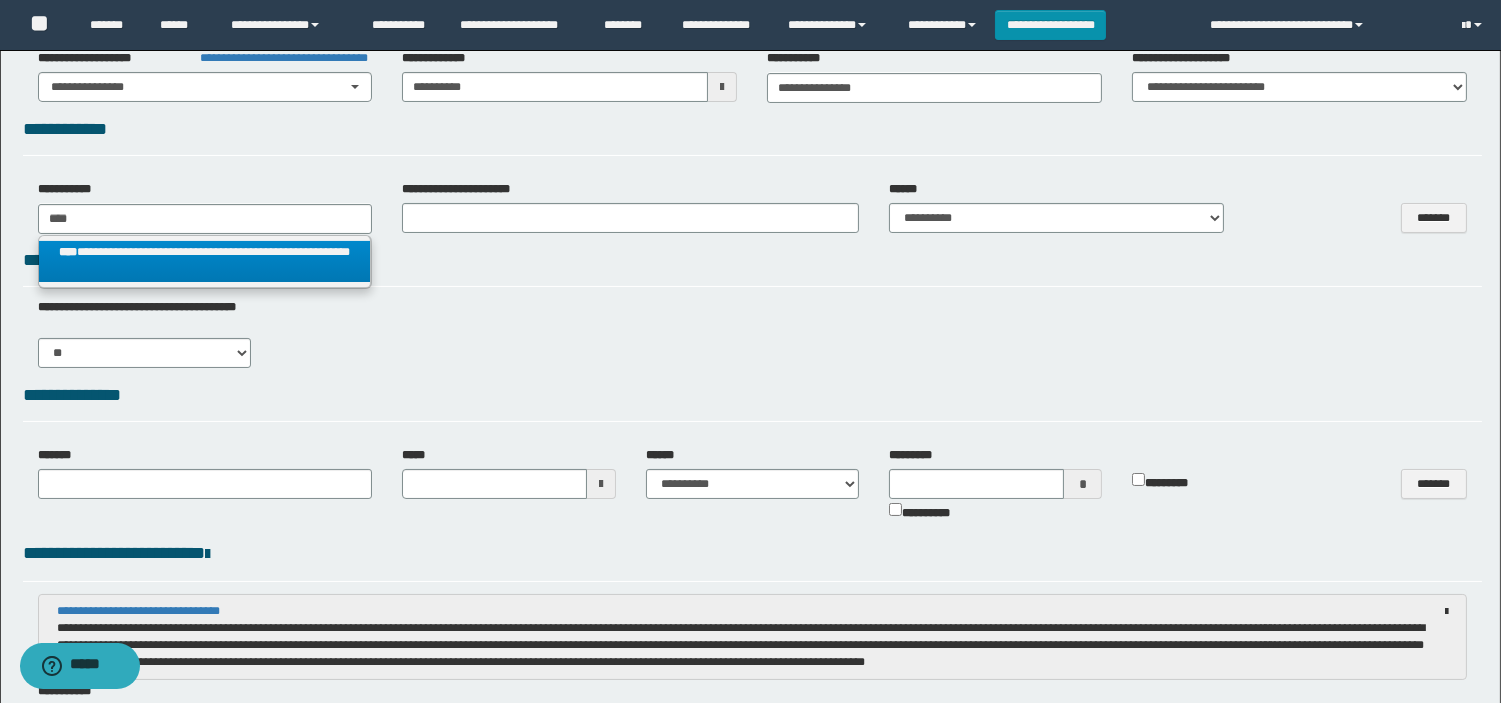 click on "**********" at bounding box center (205, 261) 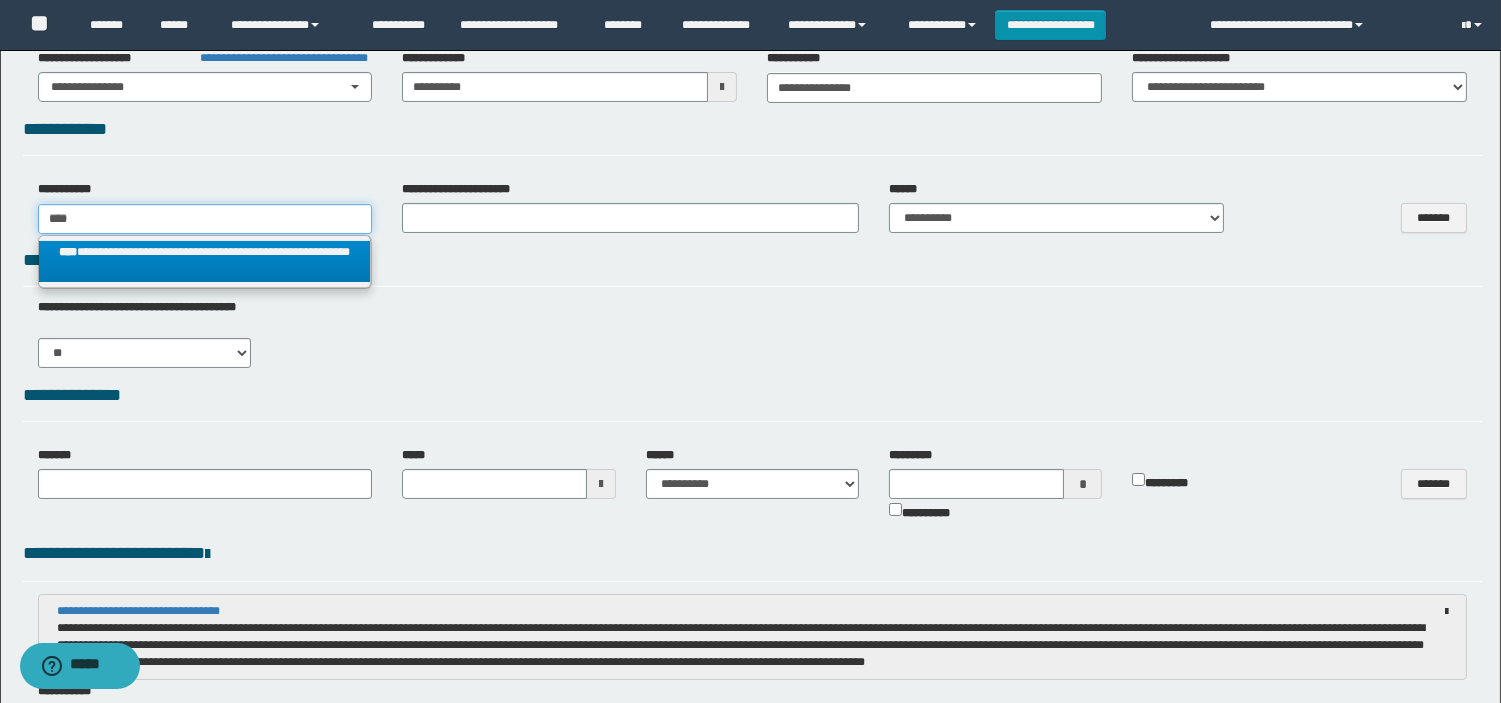 type 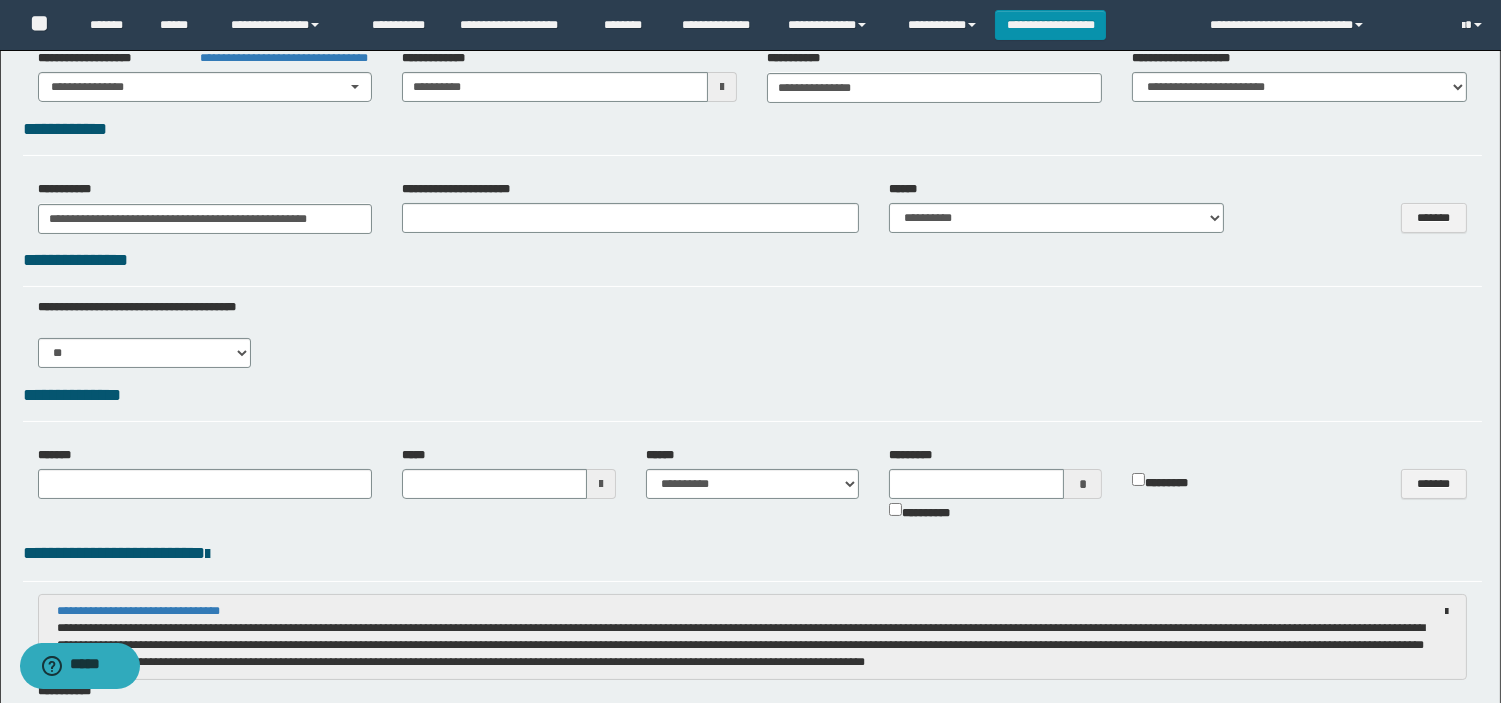 click on "**********" at bounding box center [467, 189] 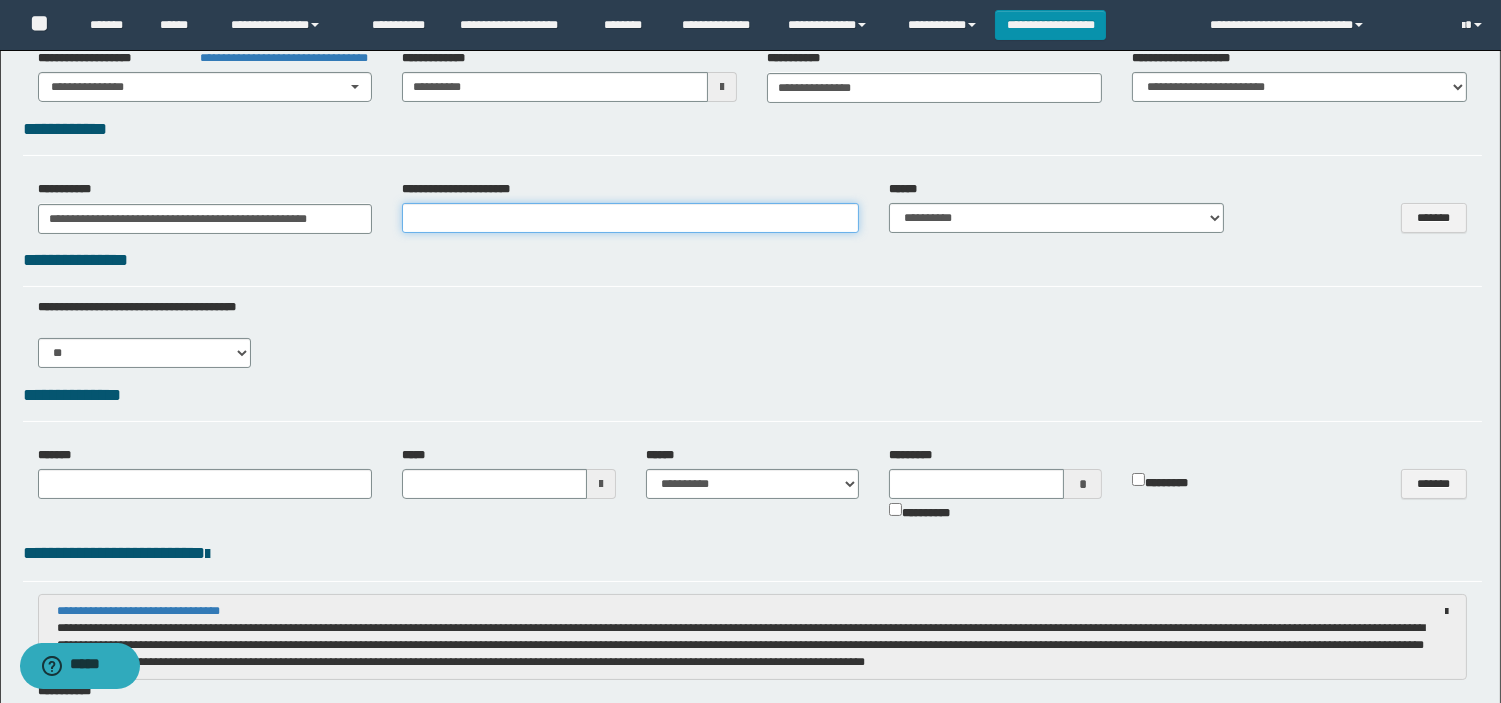 click at bounding box center (630, 218) 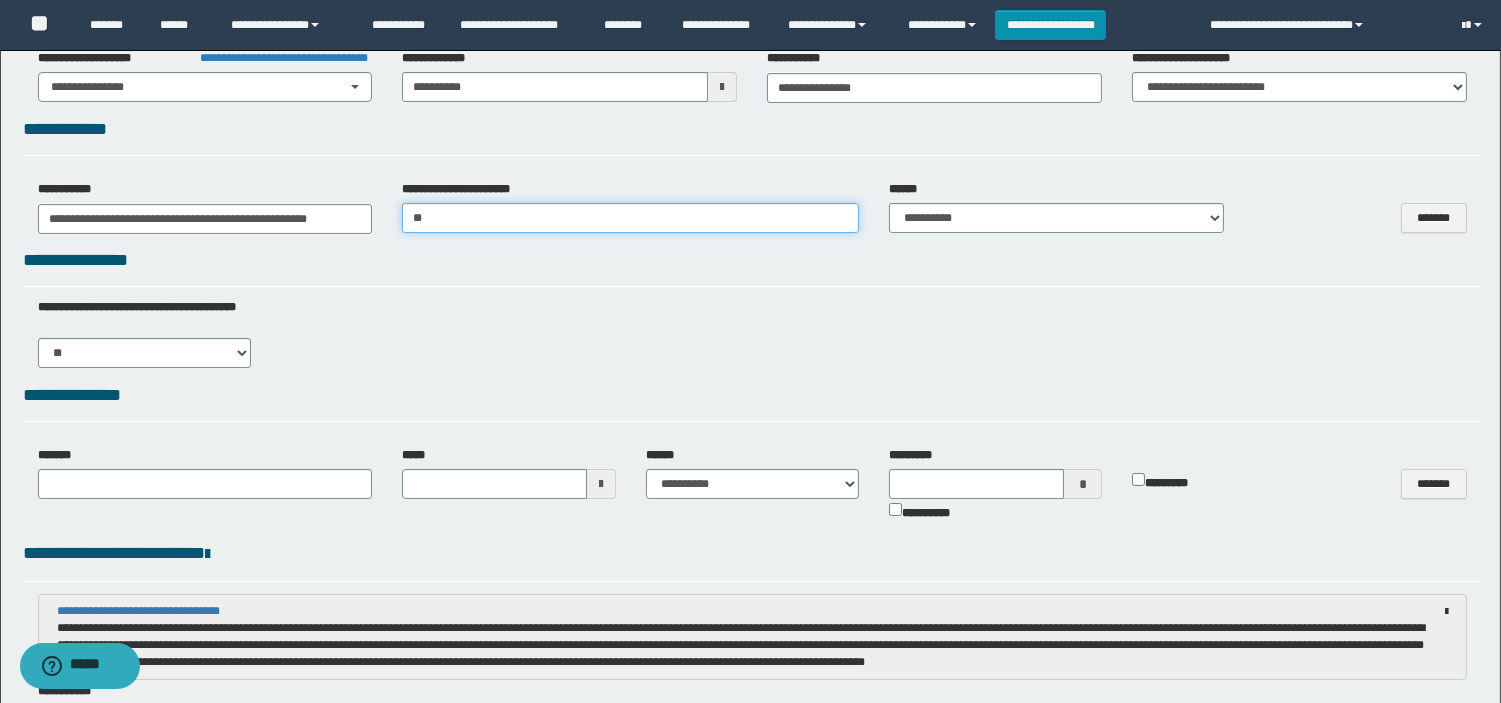 type on "*" 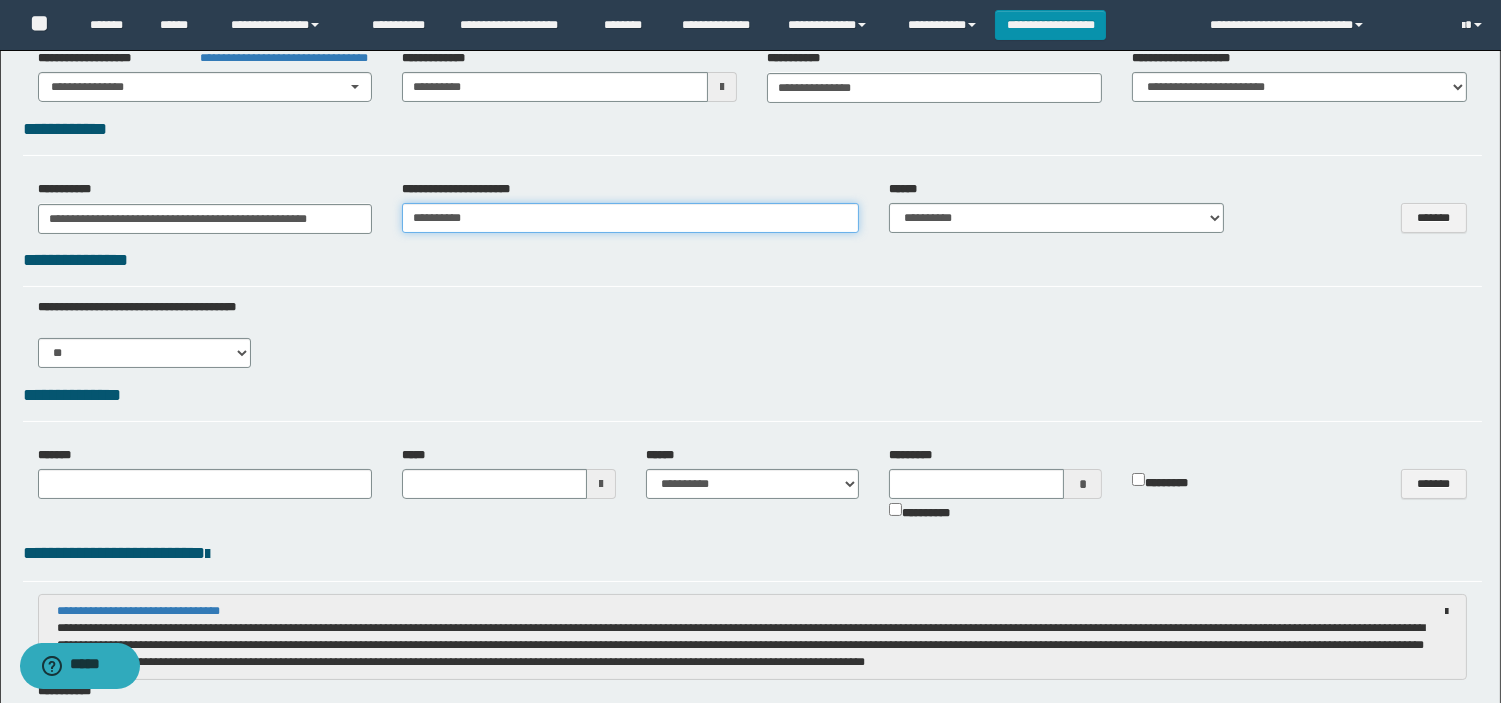 type on "**********" 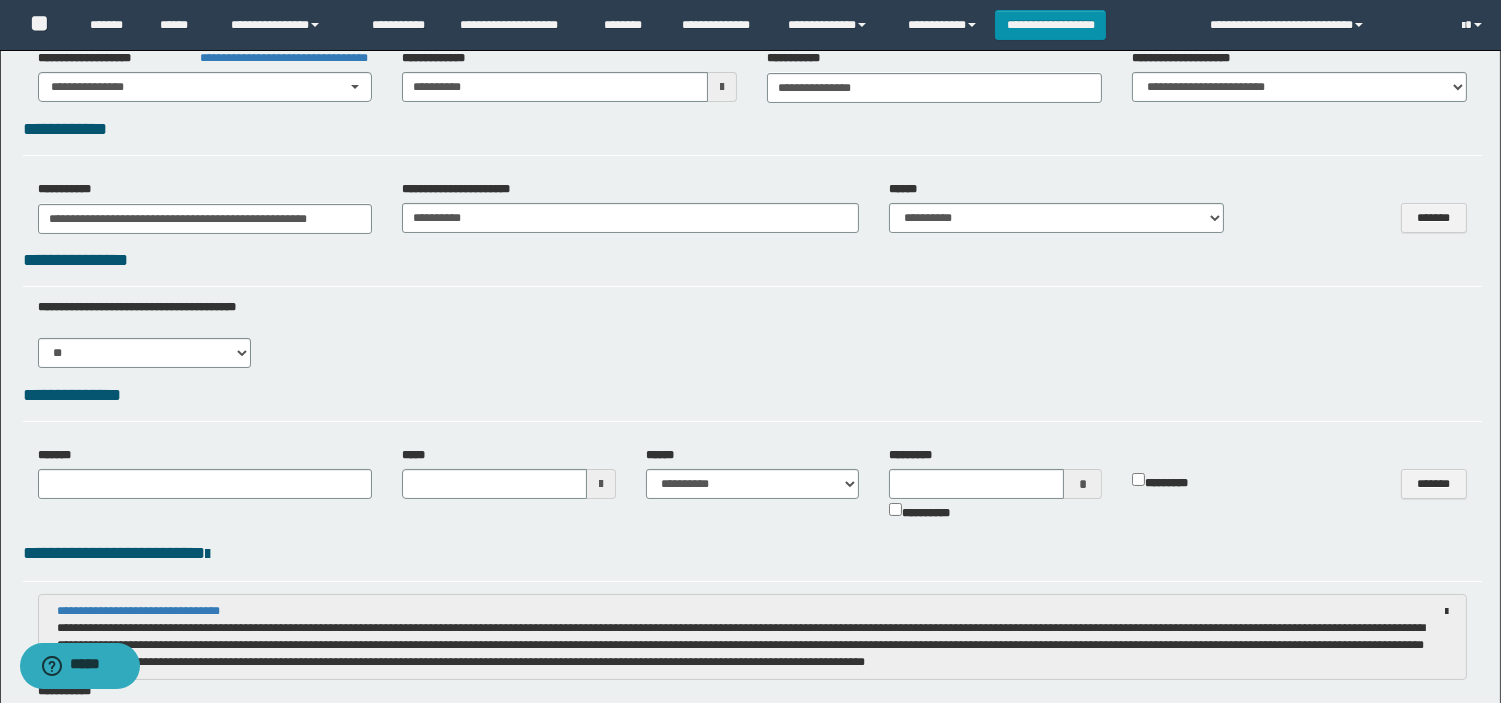 click on "**********" at bounding box center [1056, 207] 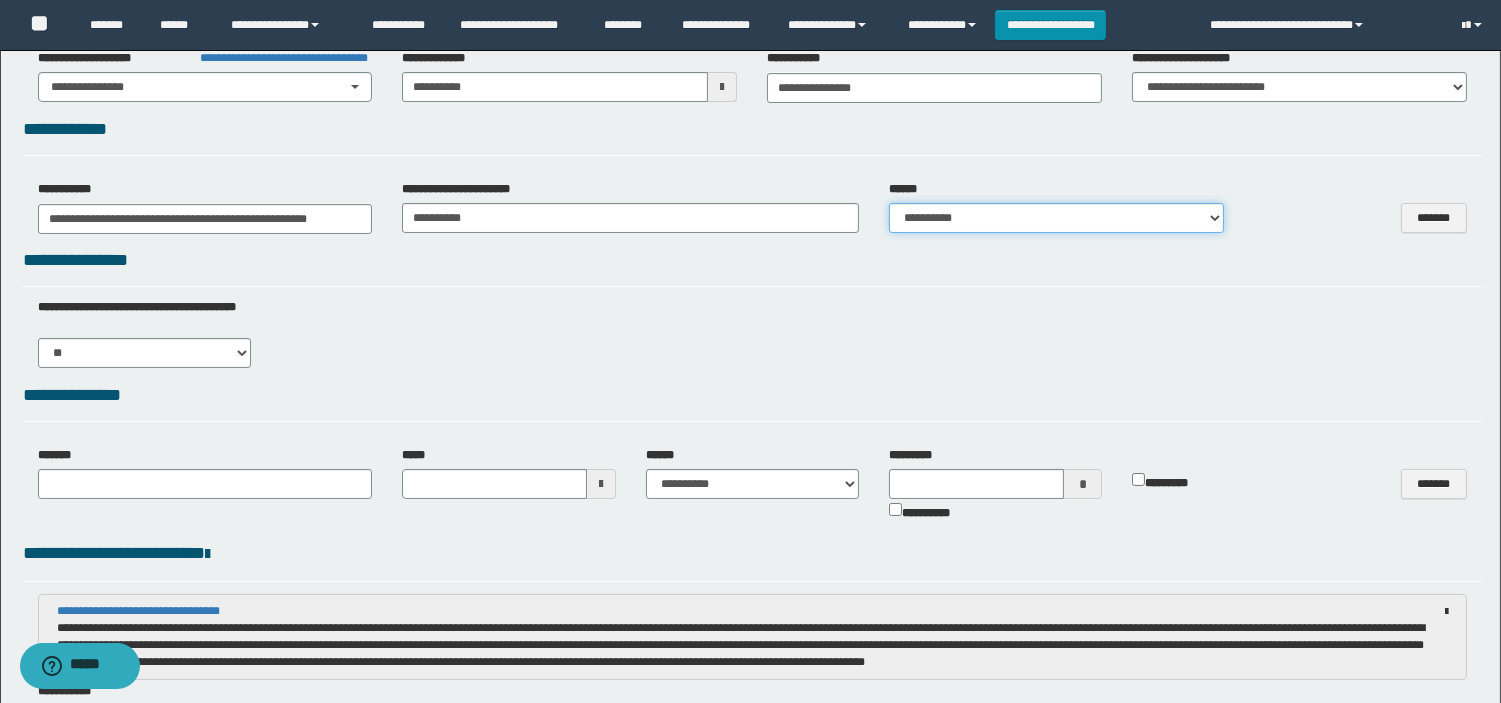 click on "**********" at bounding box center (1056, 218) 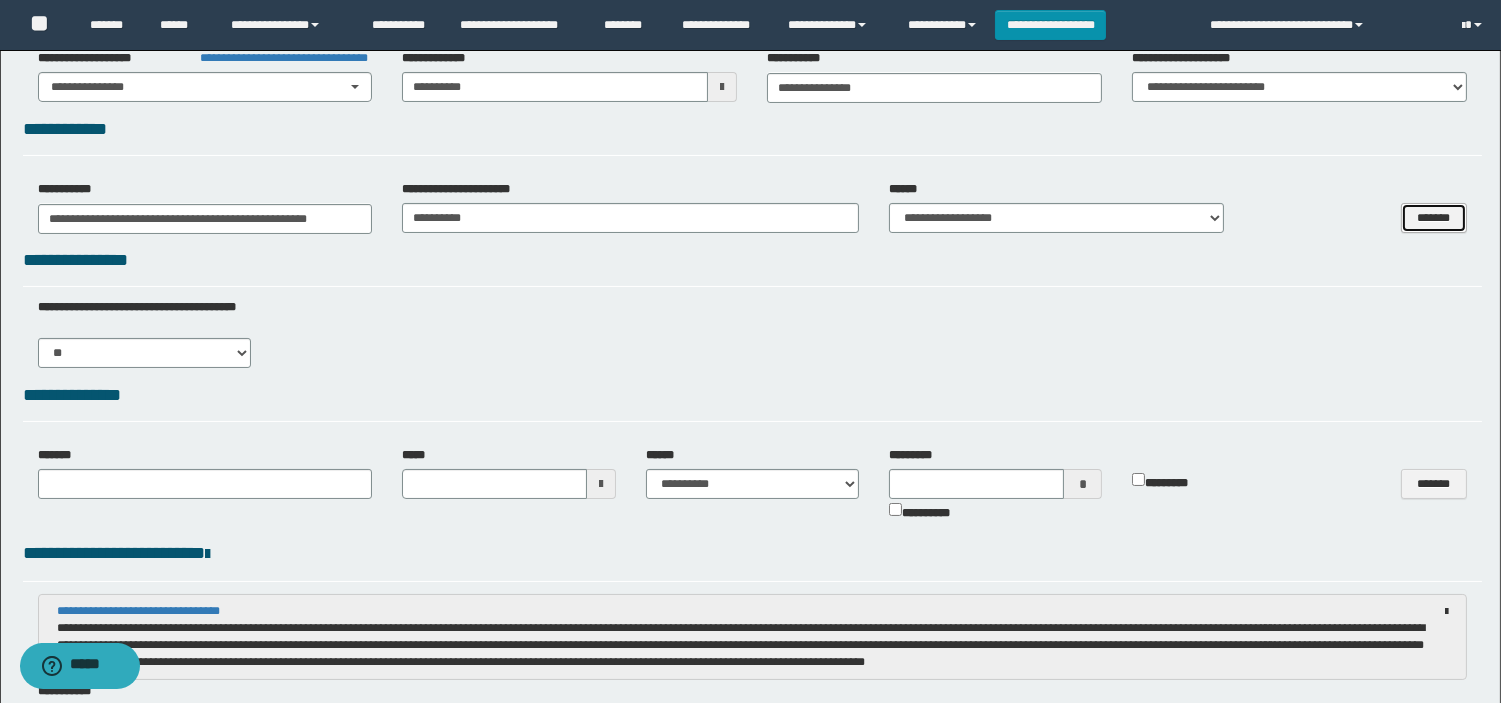 click on "*******" at bounding box center (1434, 218) 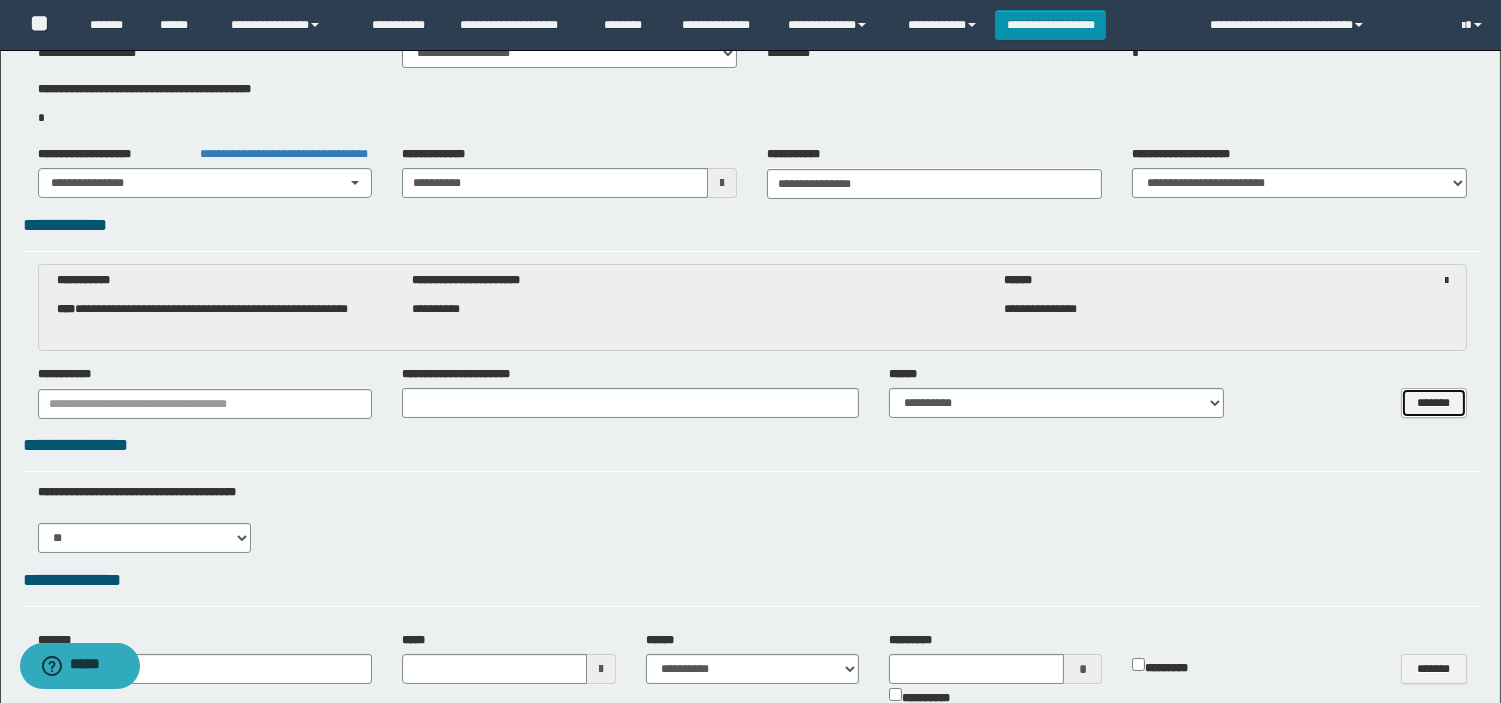 scroll, scrollTop: 0, scrollLeft: 0, axis: both 